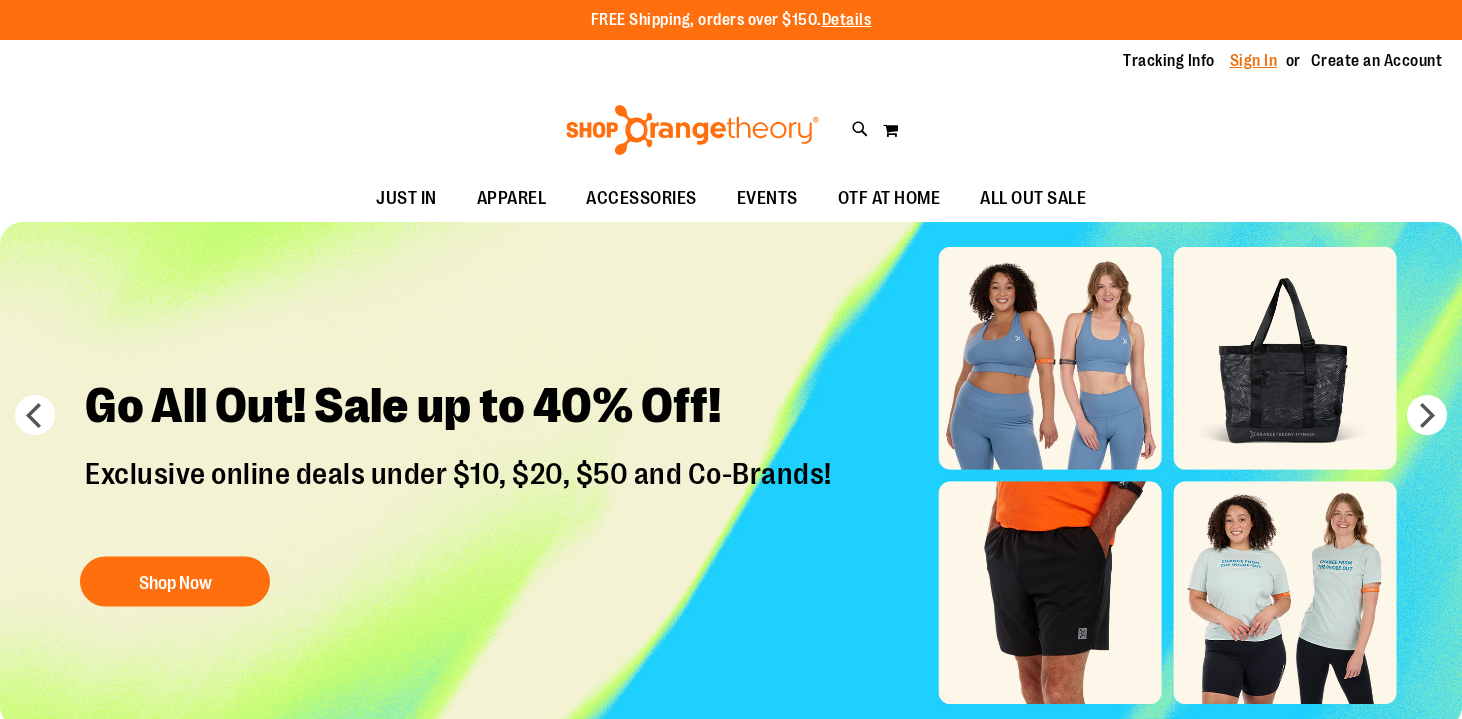 scroll, scrollTop: 0, scrollLeft: 0, axis: both 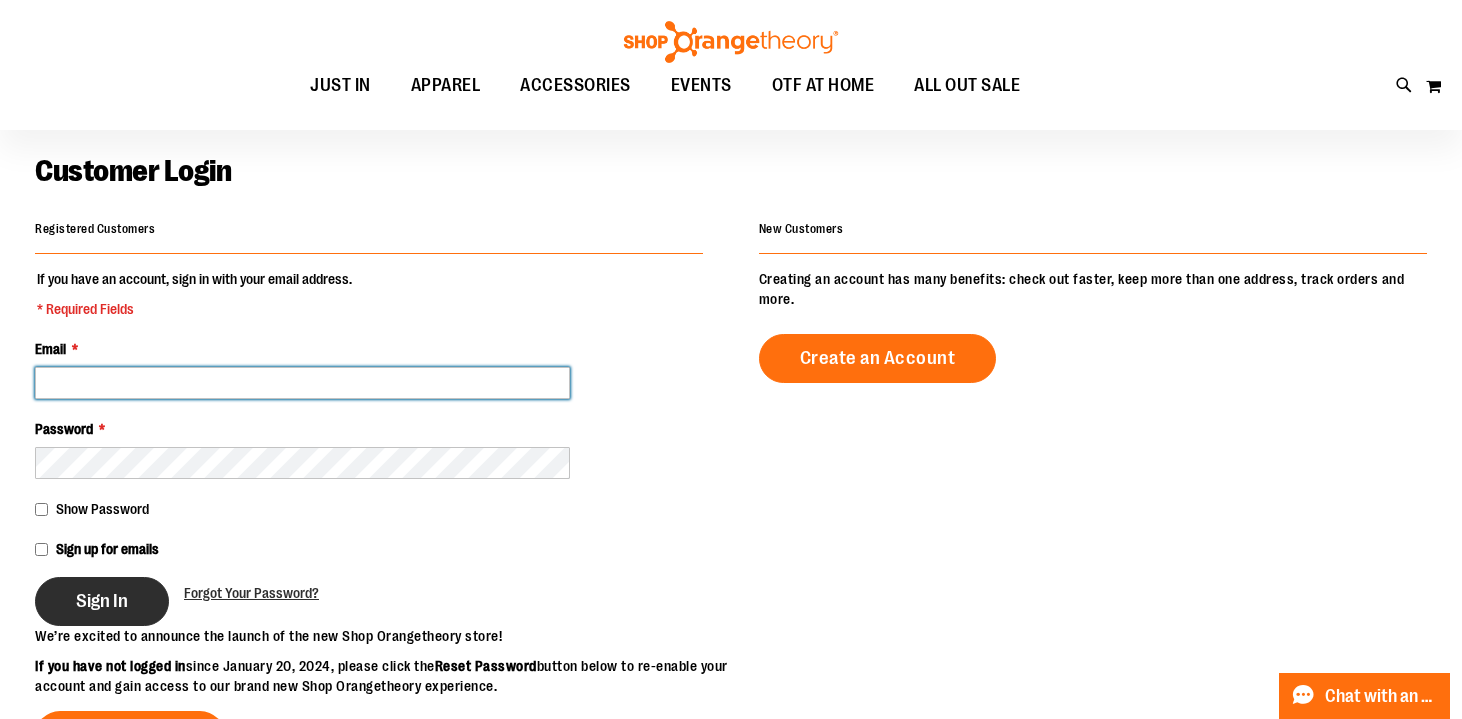 type on "**********" 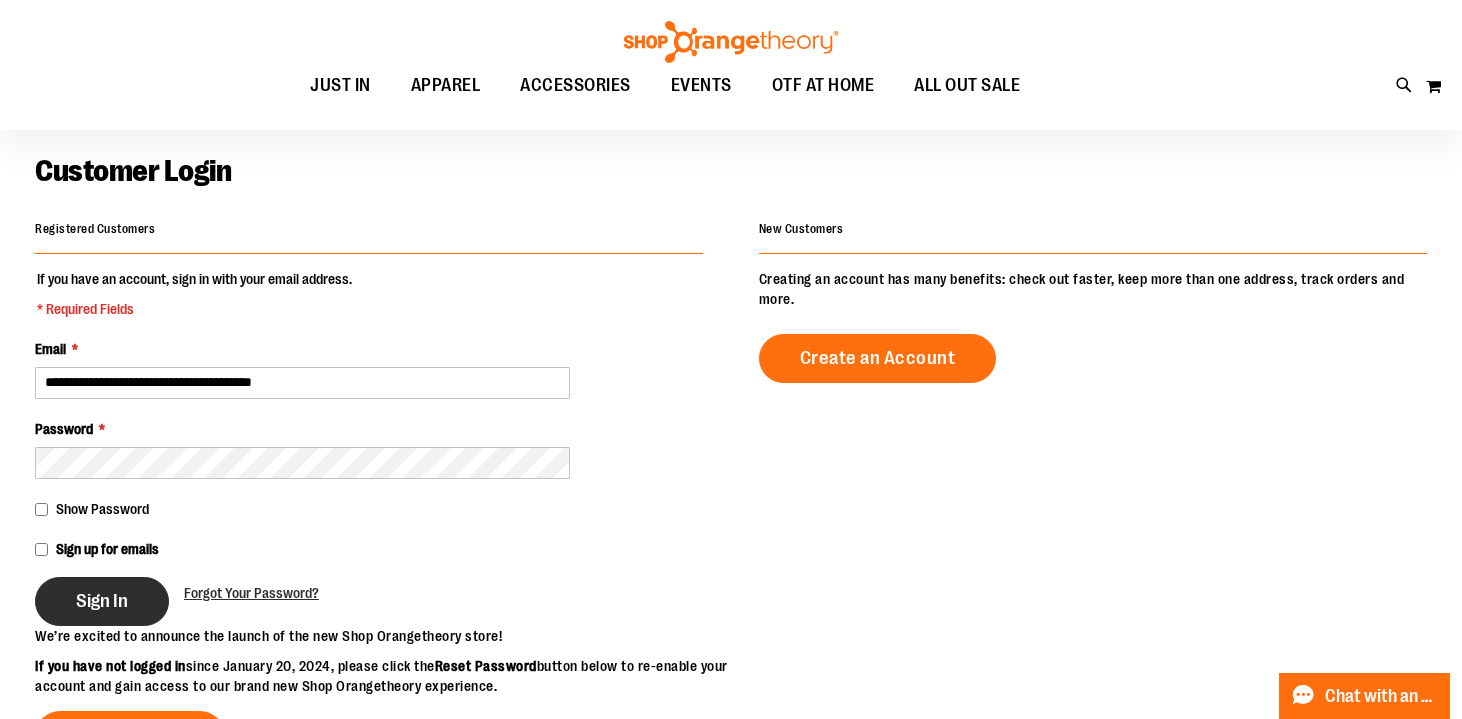 type on "**********" 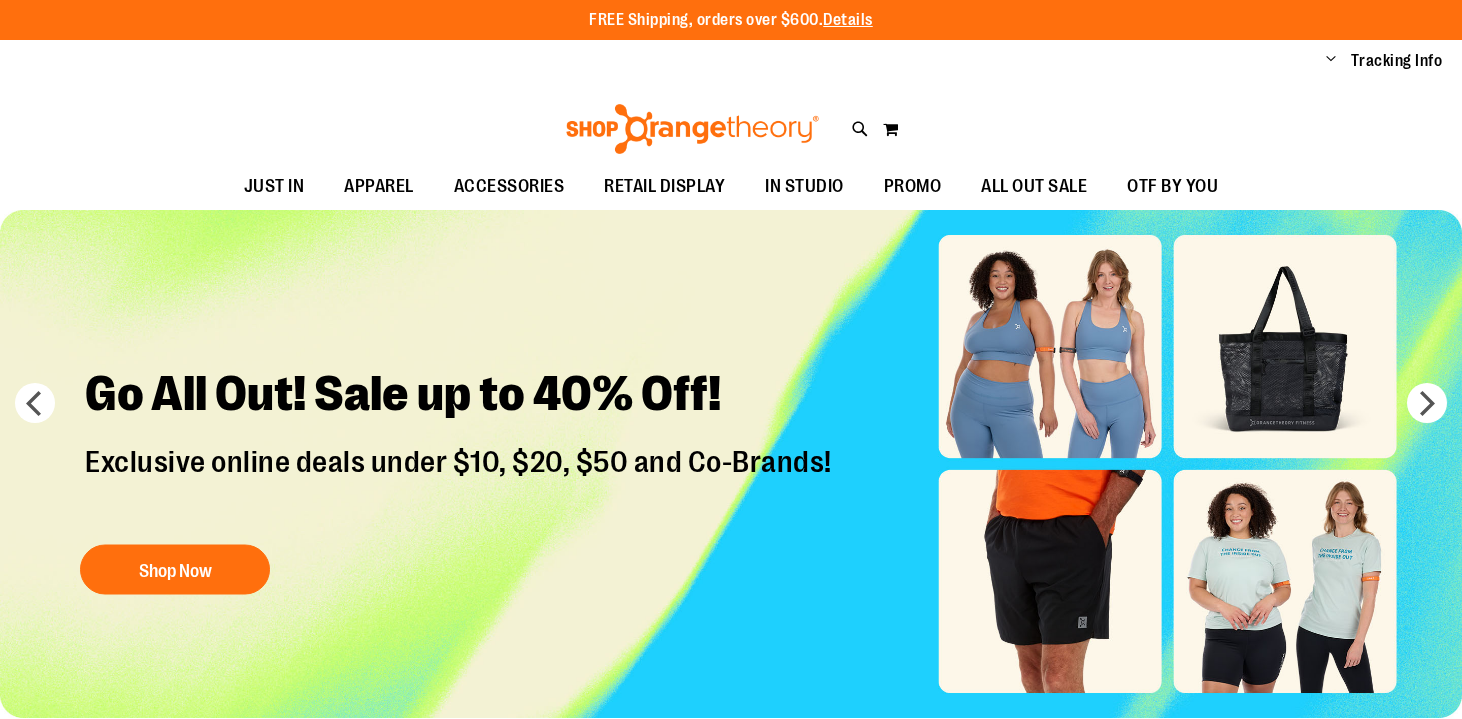 scroll, scrollTop: 0, scrollLeft: 0, axis: both 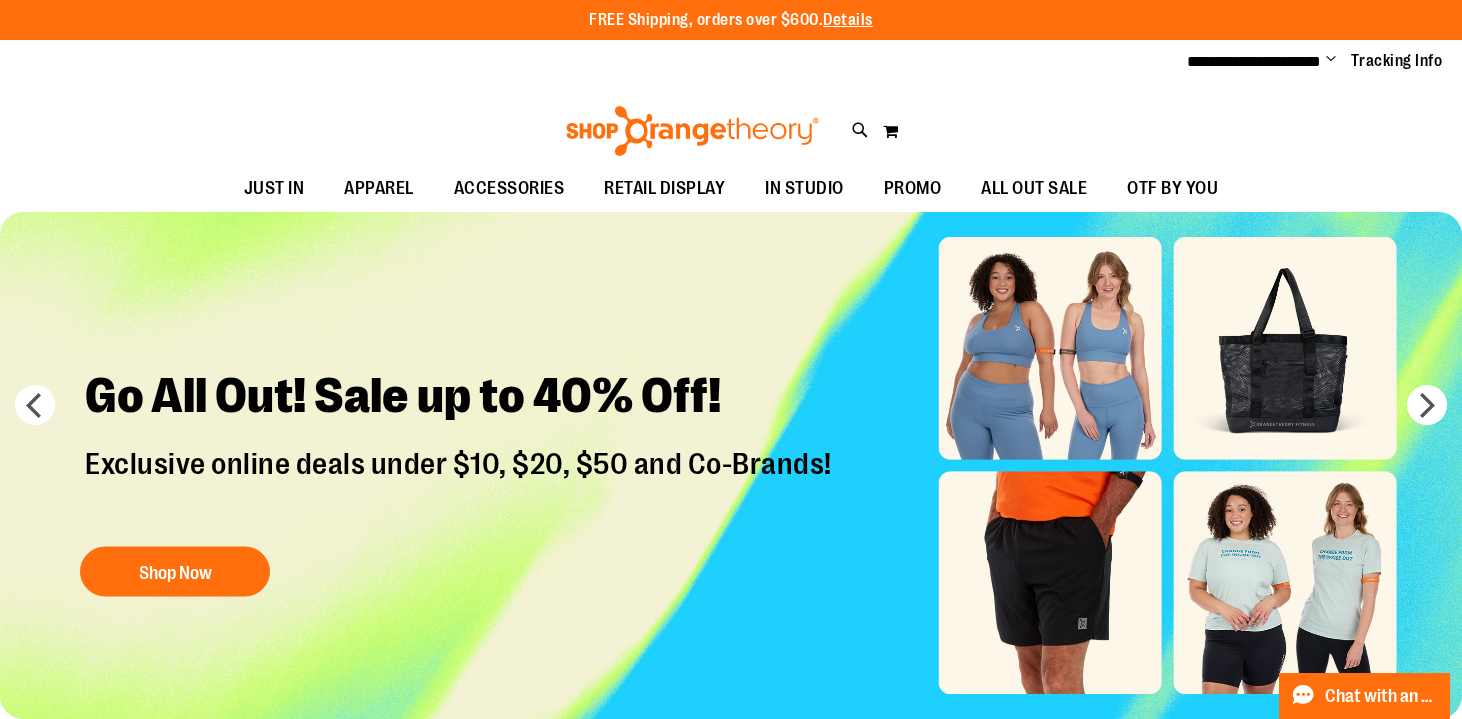type on "**********" 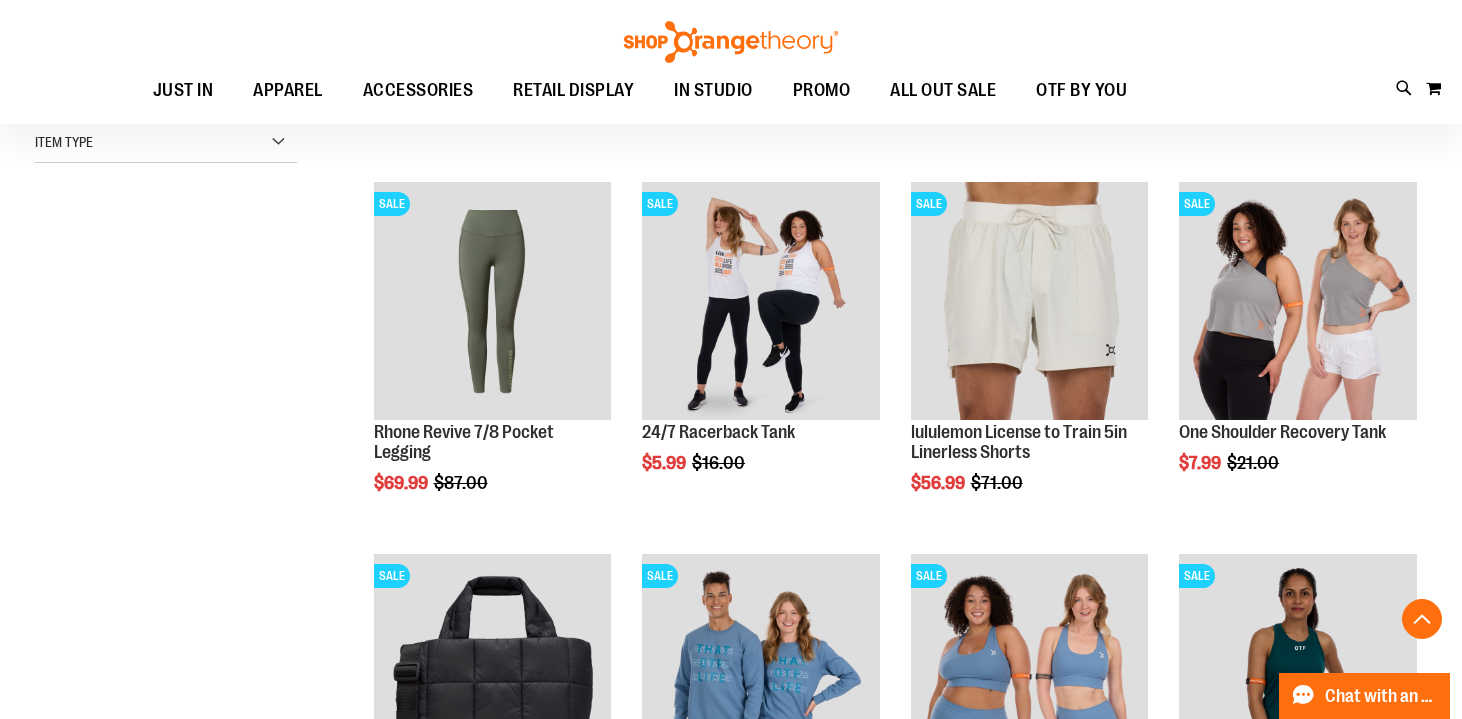 scroll, scrollTop: 585, scrollLeft: 0, axis: vertical 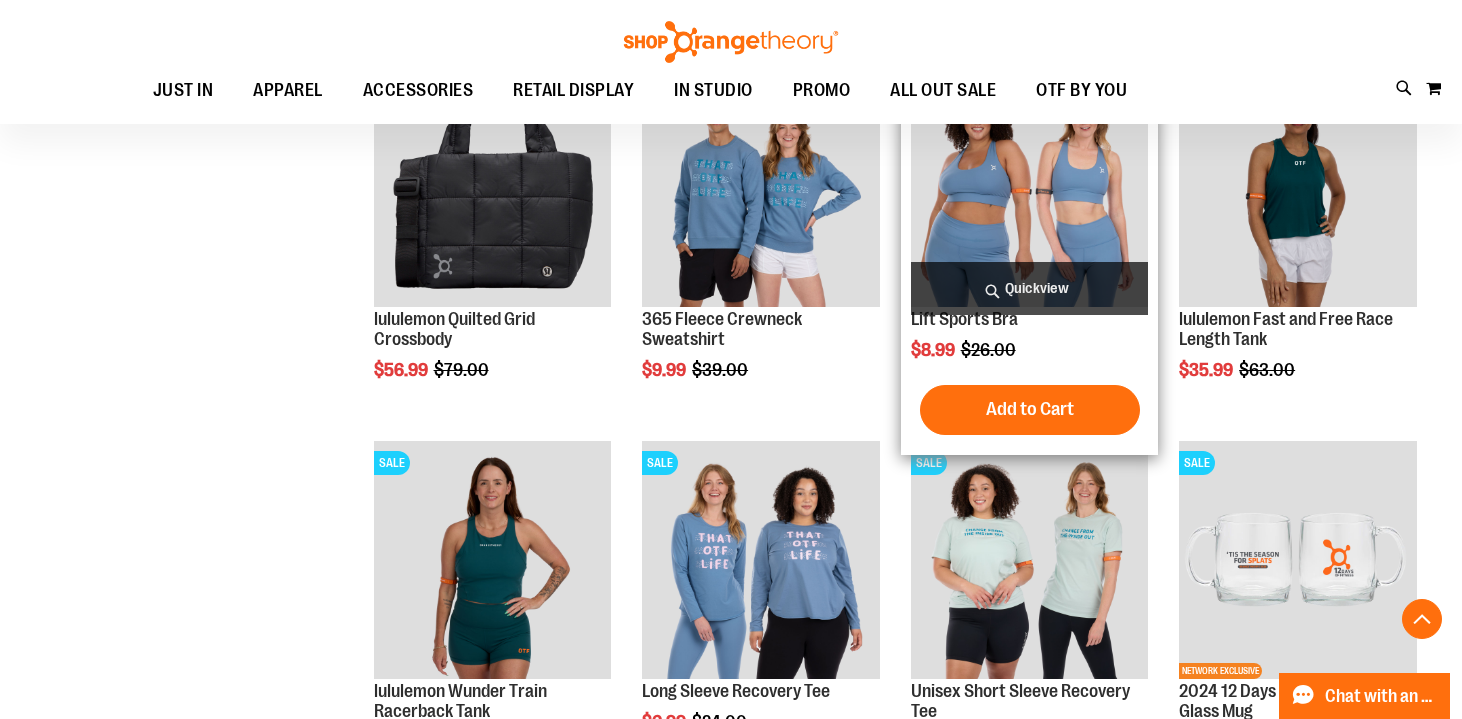 type on "**********" 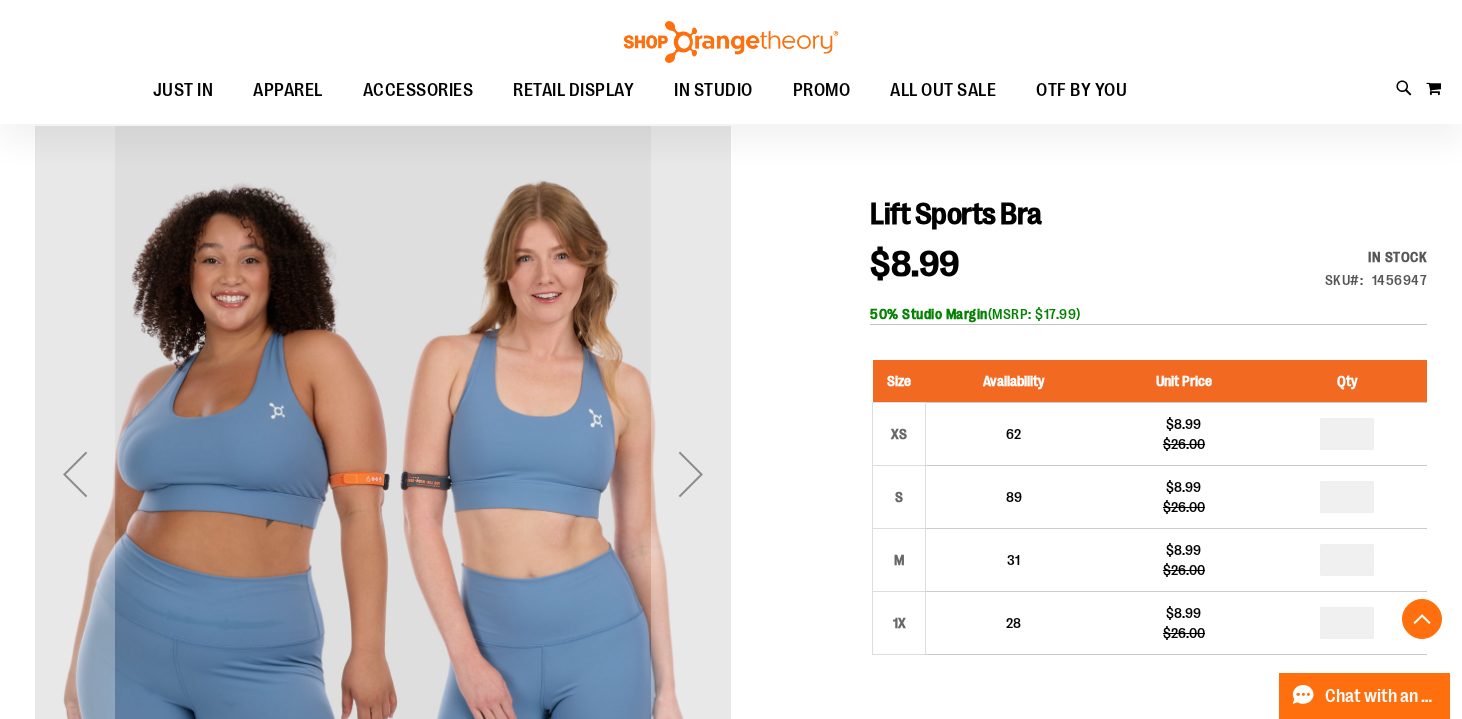 scroll, scrollTop: 451, scrollLeft: 0, axis: vertical 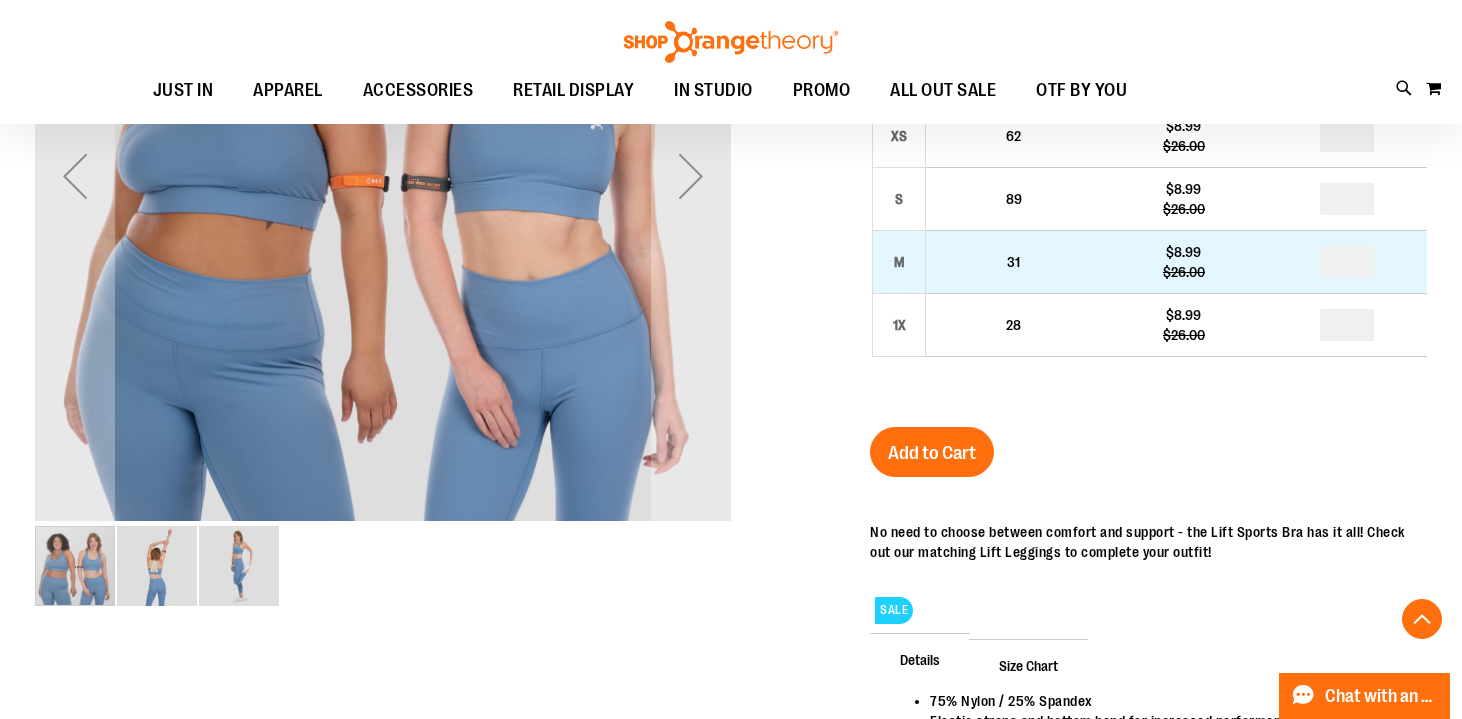 type on "**********" 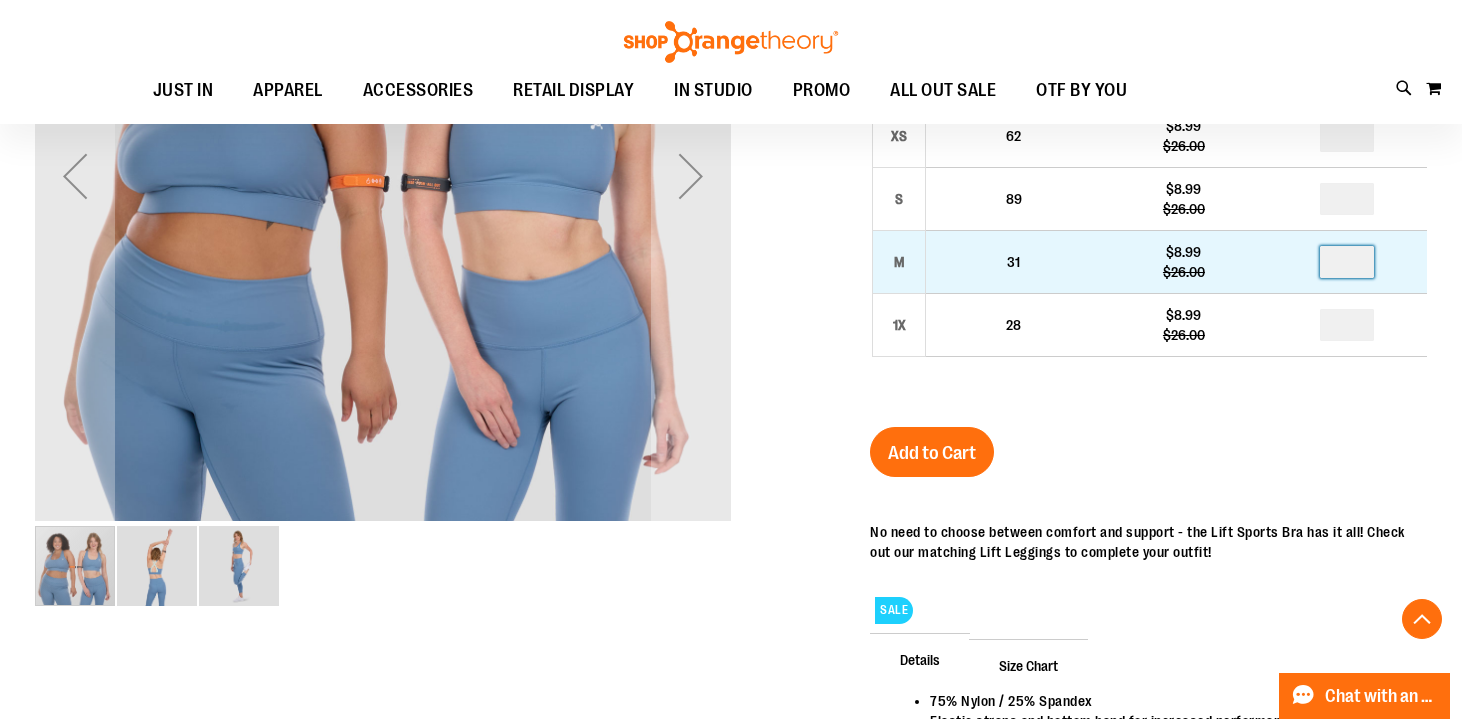 drag, startPoint x: 1374, startPoint y: 266, endPoint x: 1300, endPoint y: 262, distance: 74.10803 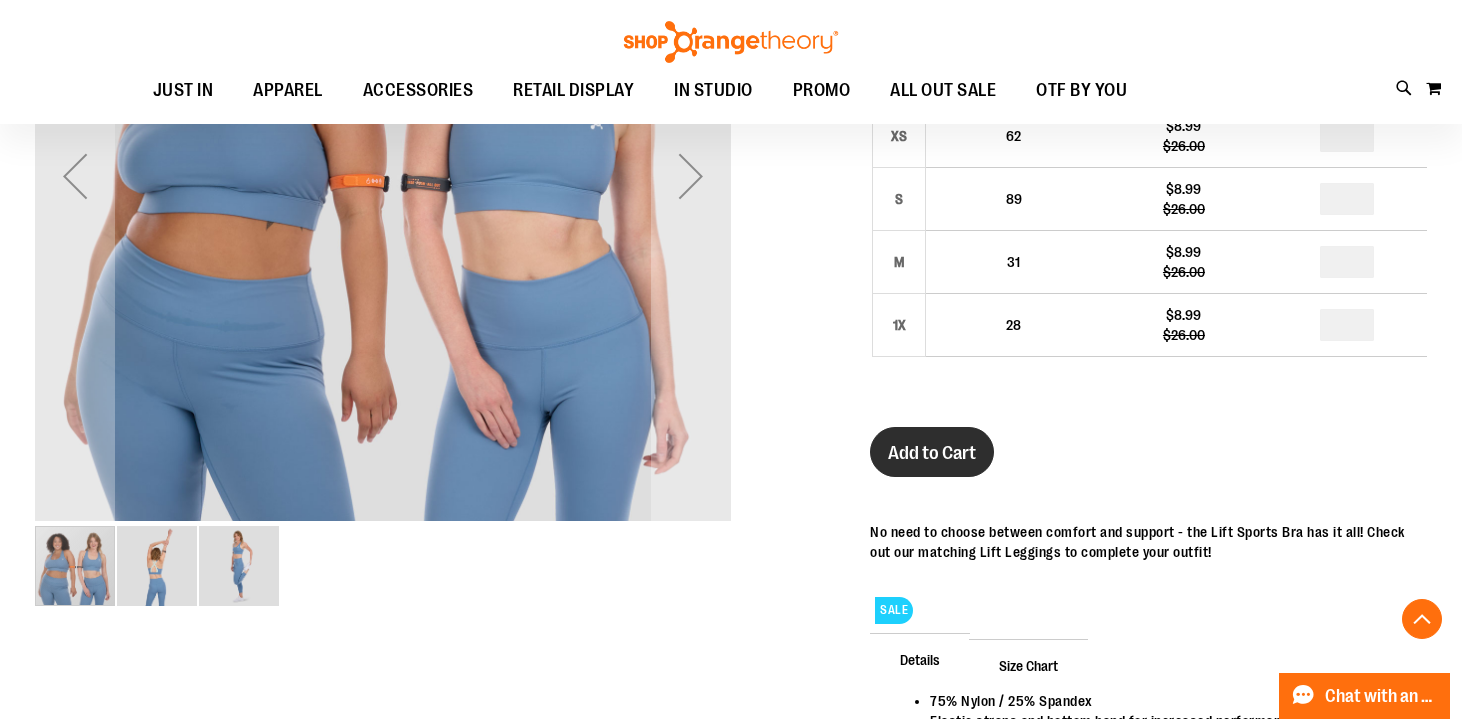 click on "Add to Cart" at bounding box center [932, 453] 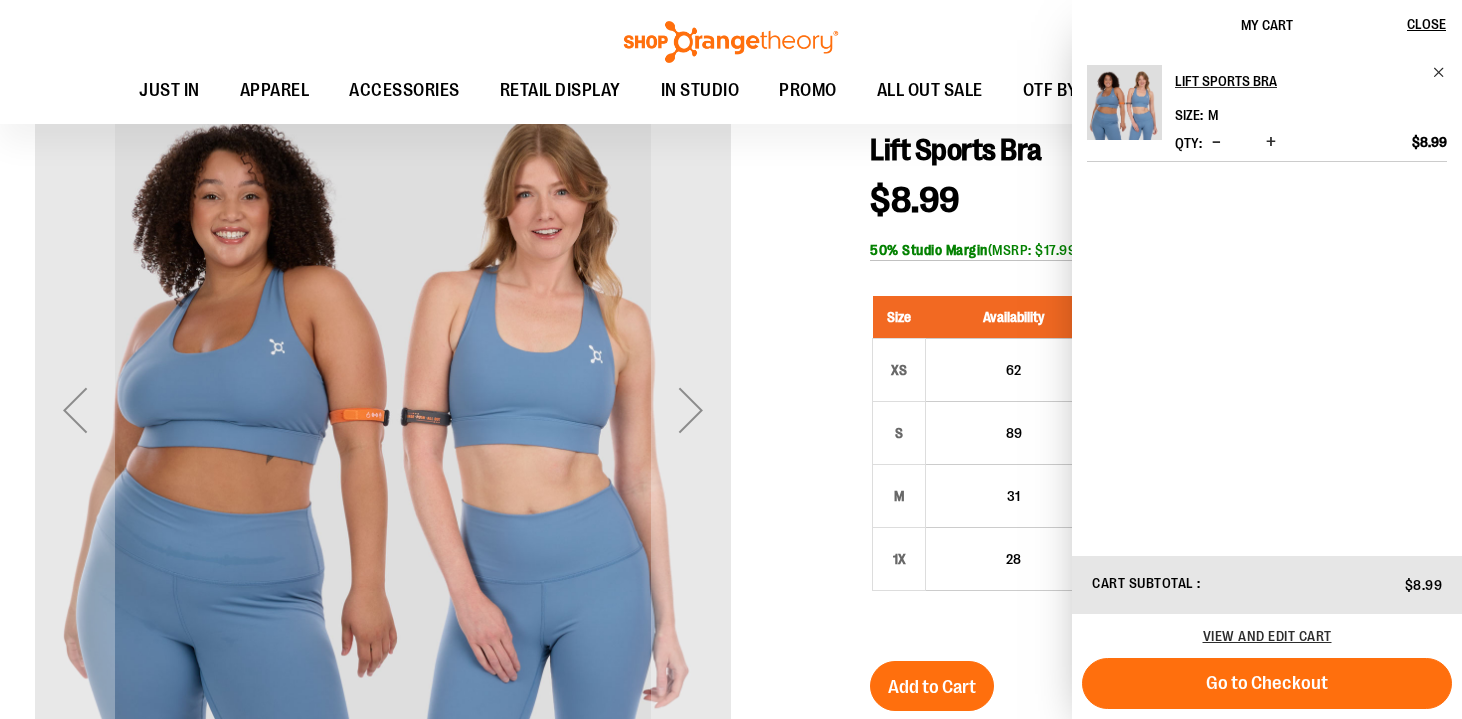 scroll, scrollTop: 211, scrollLeft: 0, axis: vertical 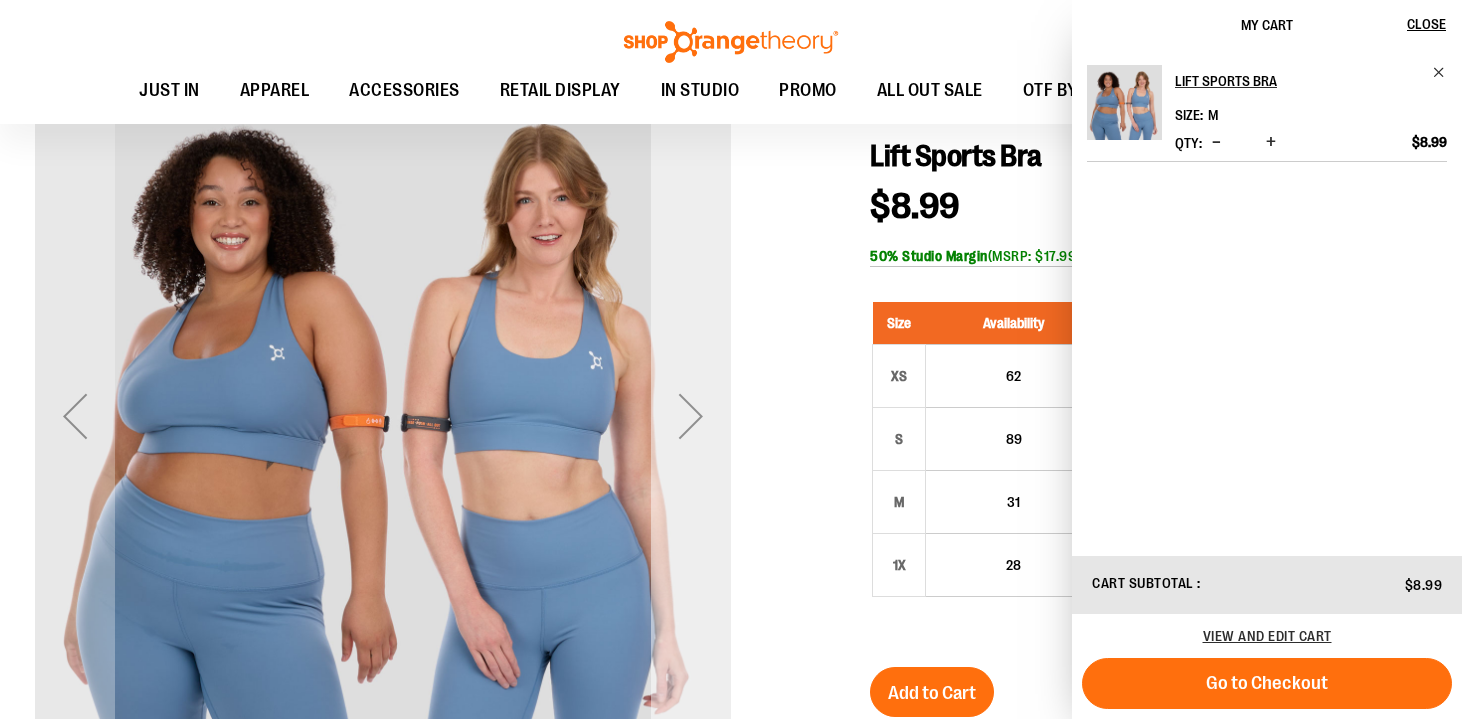 click at bounding box center [691, 416] 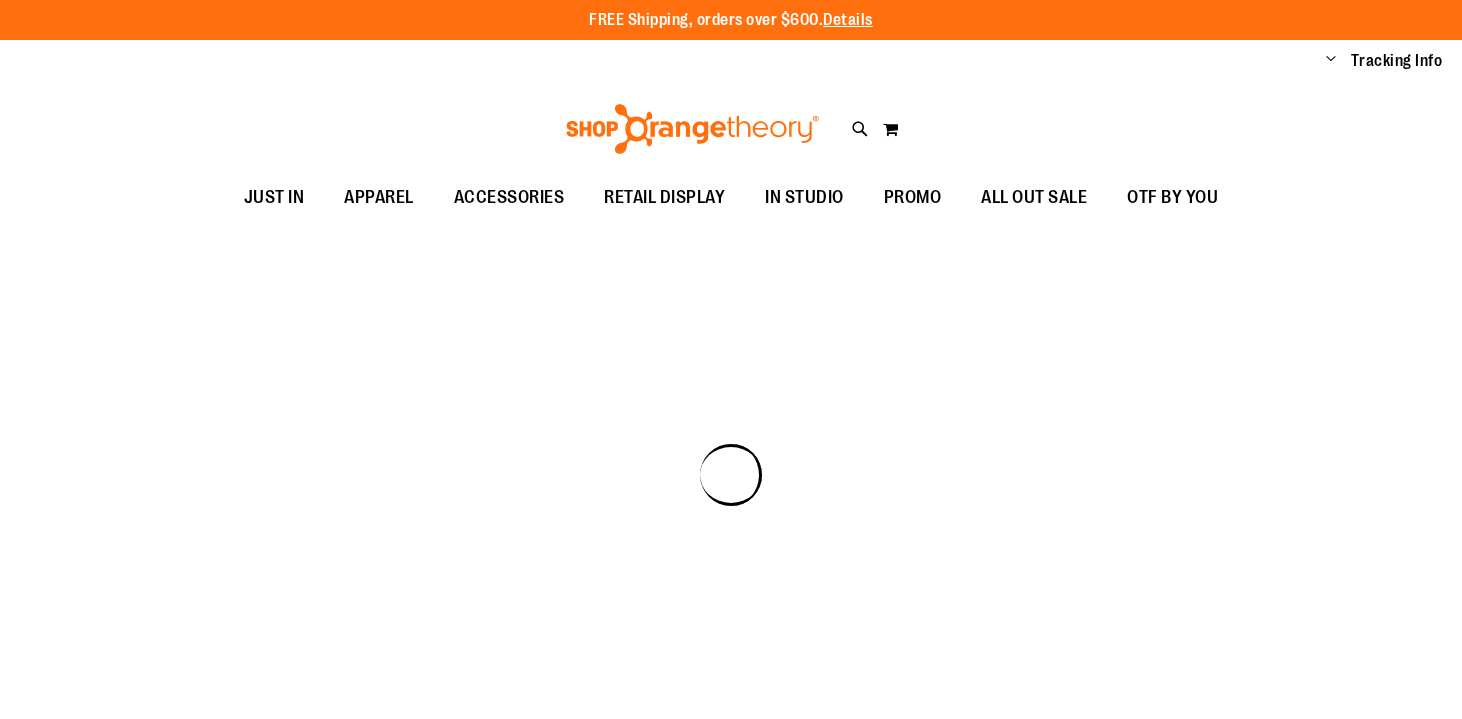 scroll, scrollTop: 0, scrollLeft: 0, axis: both 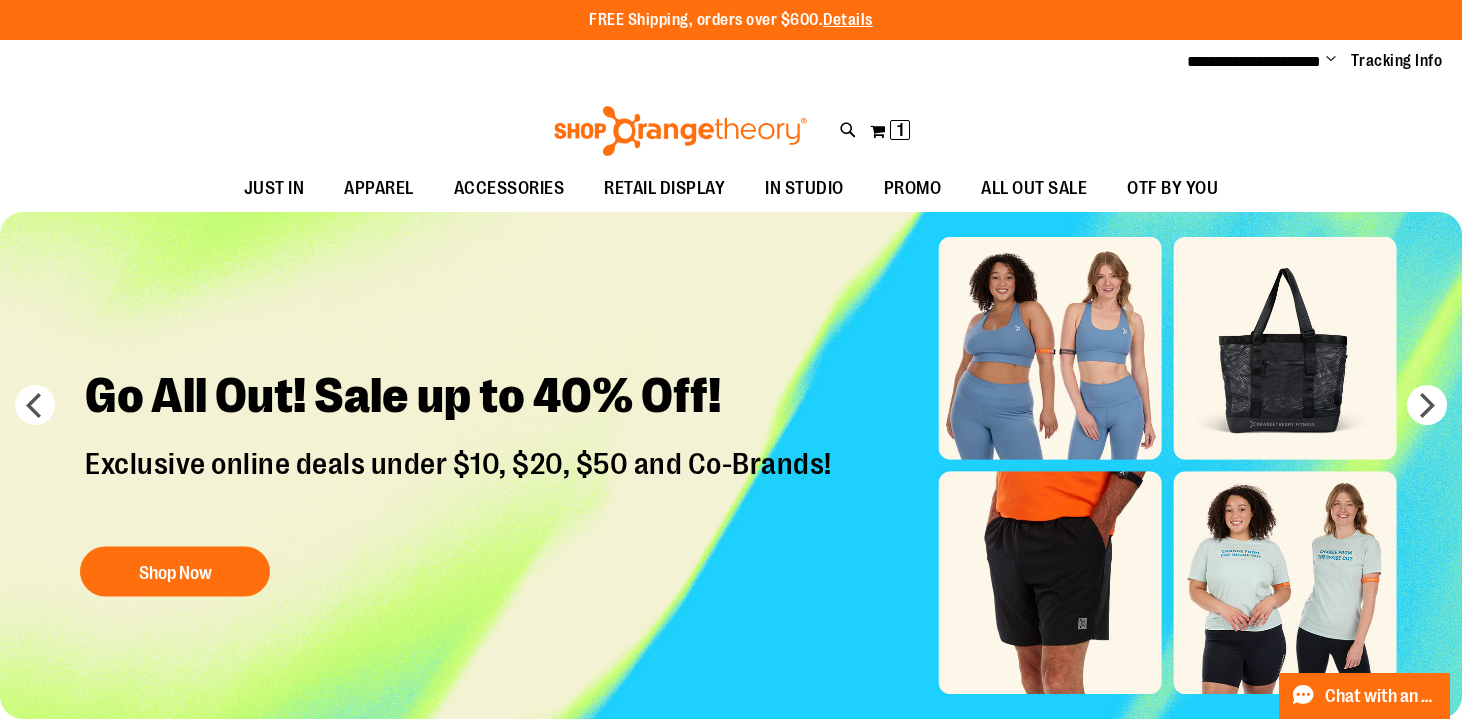type on "**********" 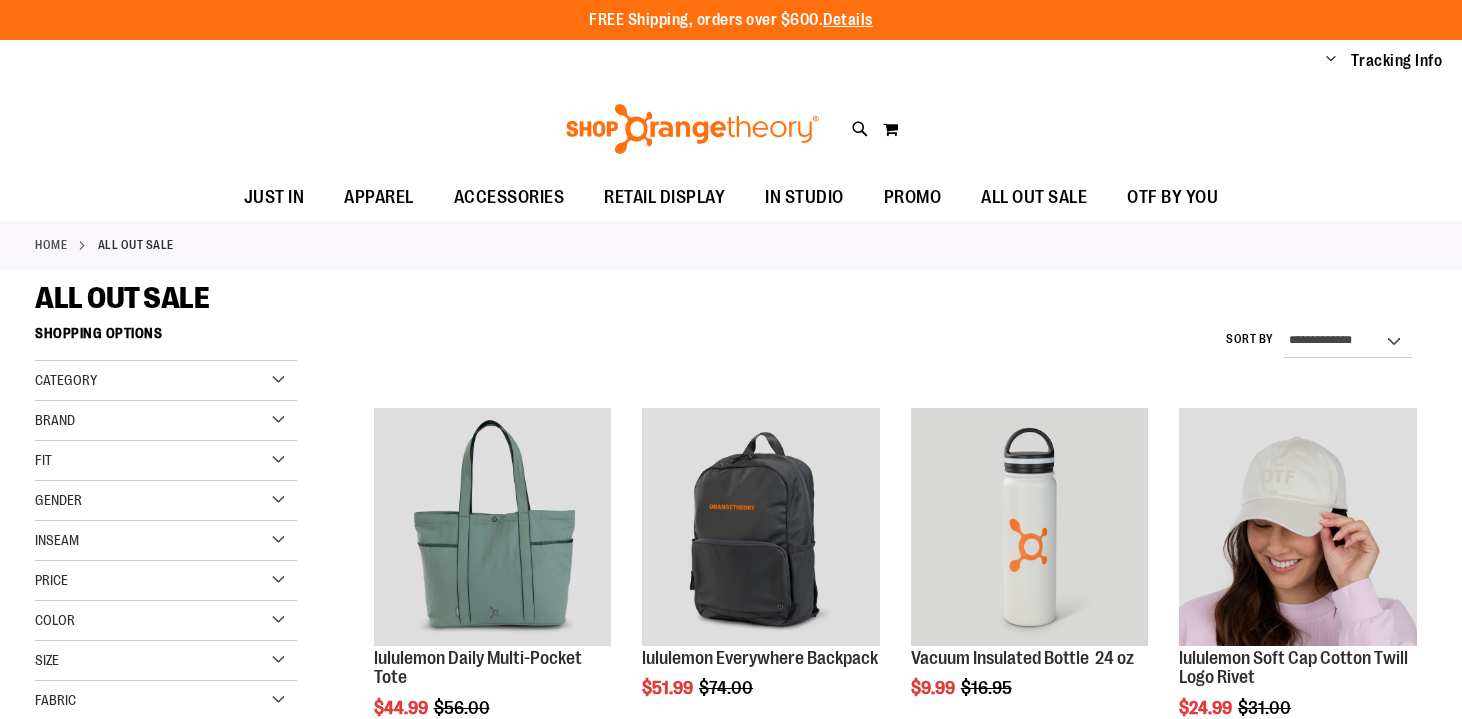 scroll, scrollTop: 0, scrollLeft: 0, axis: both 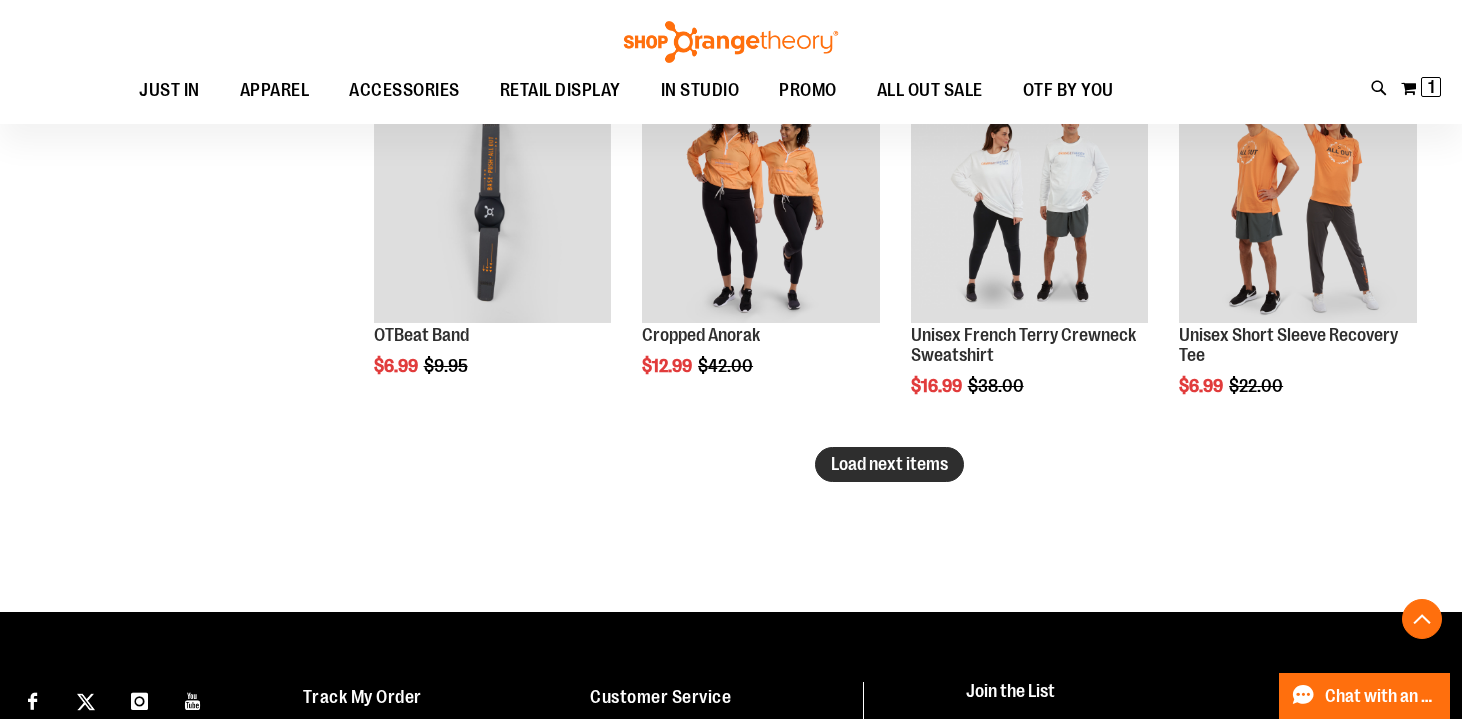 type on "**********" 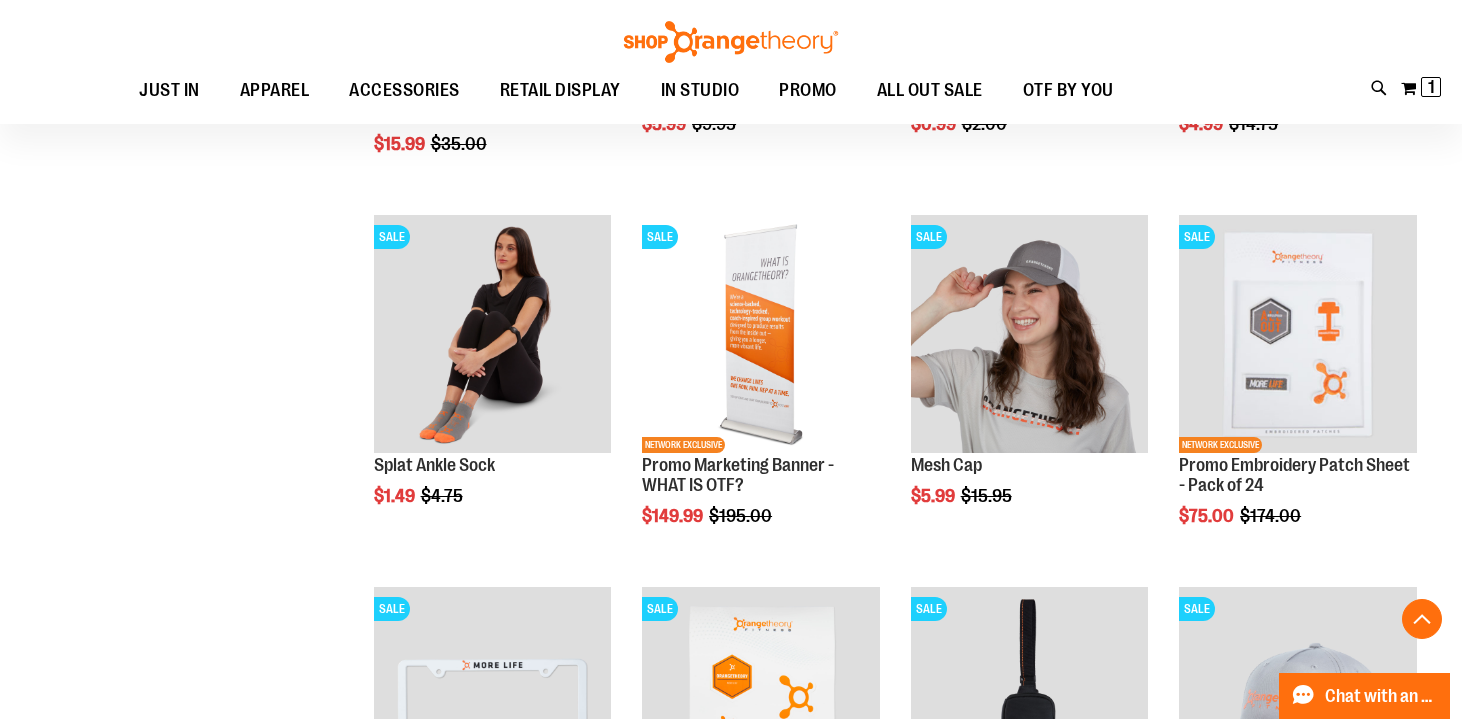 scroll, scrollTop: 3898, scrollLeft: 0, axis: vertical 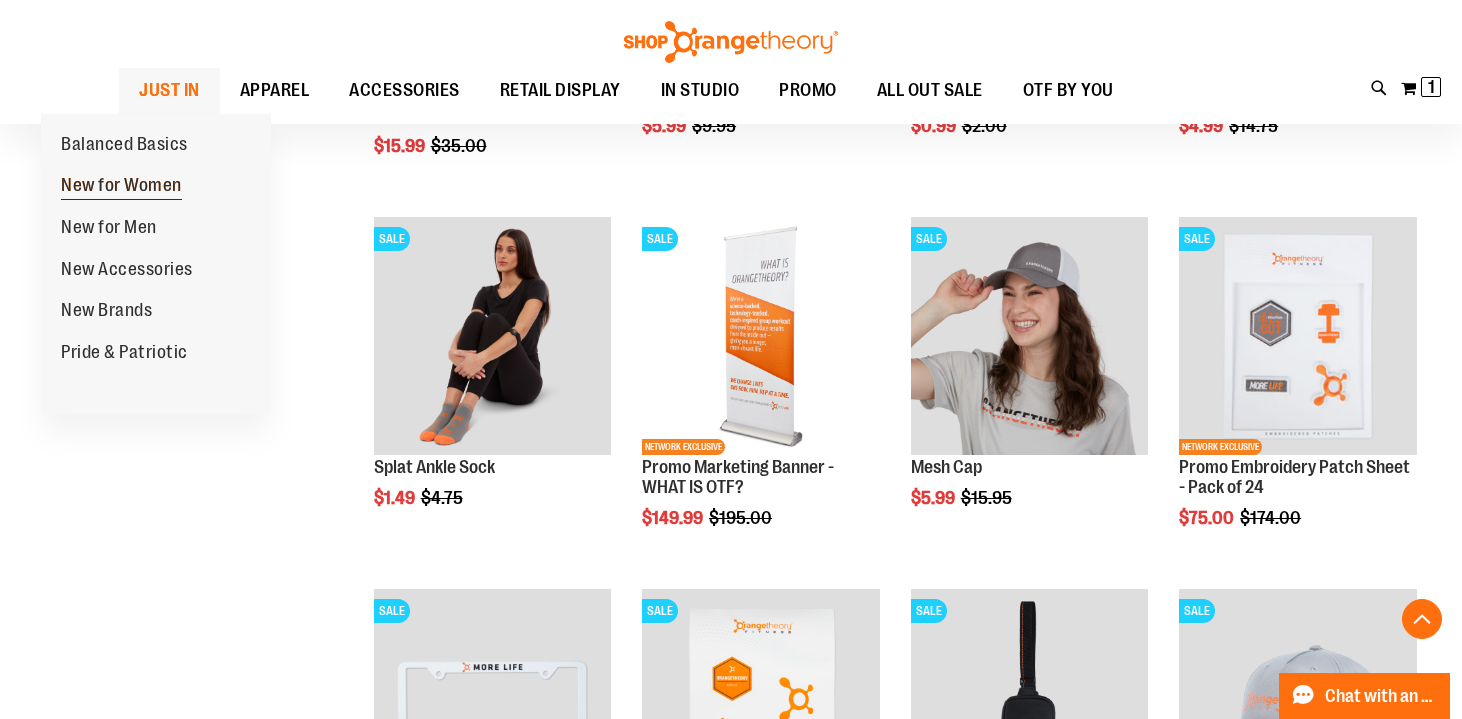 click on "New for Women" at bounding box center [121, 187] 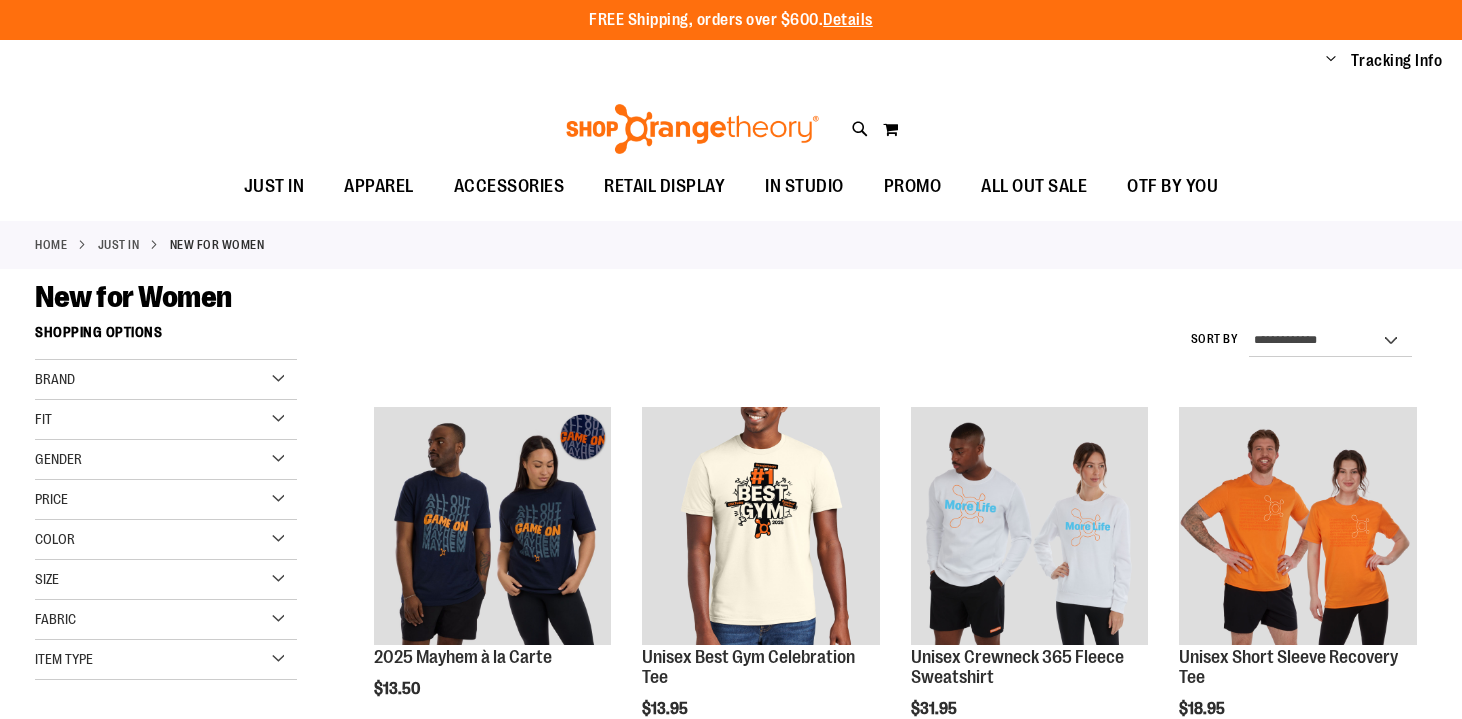 scroll, scrollTop: 0, scrollLeft: 0, axis: both 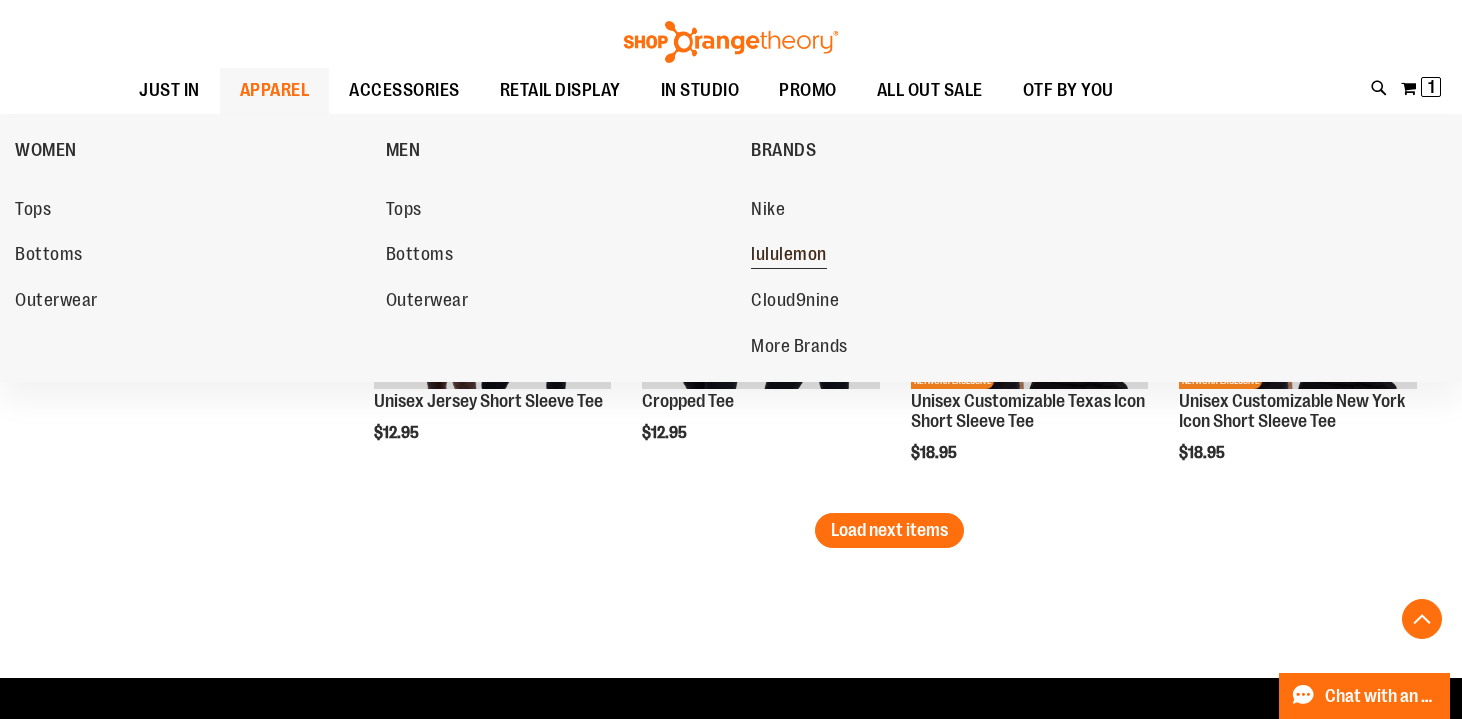 type on "**********" 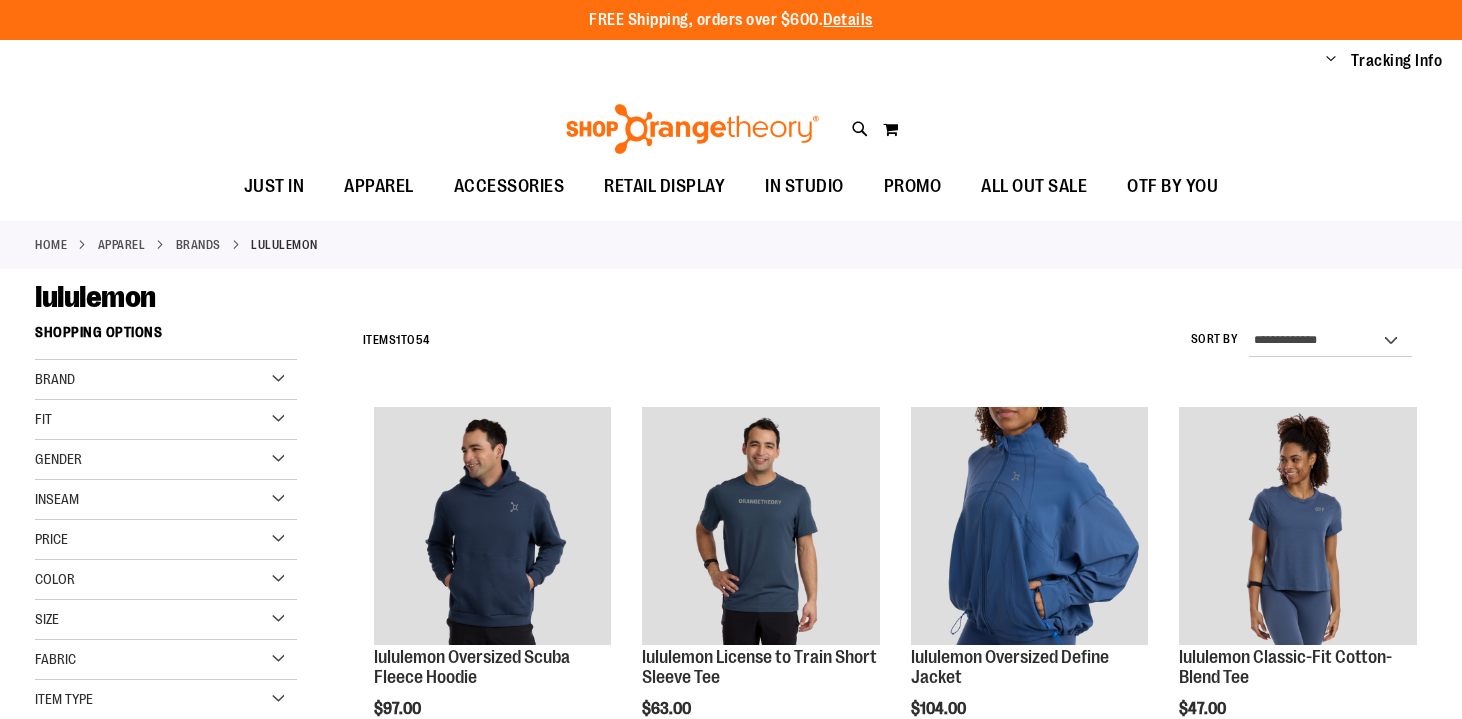 scroll, scrollTop: 0, scrollLeft: 0, axis: both 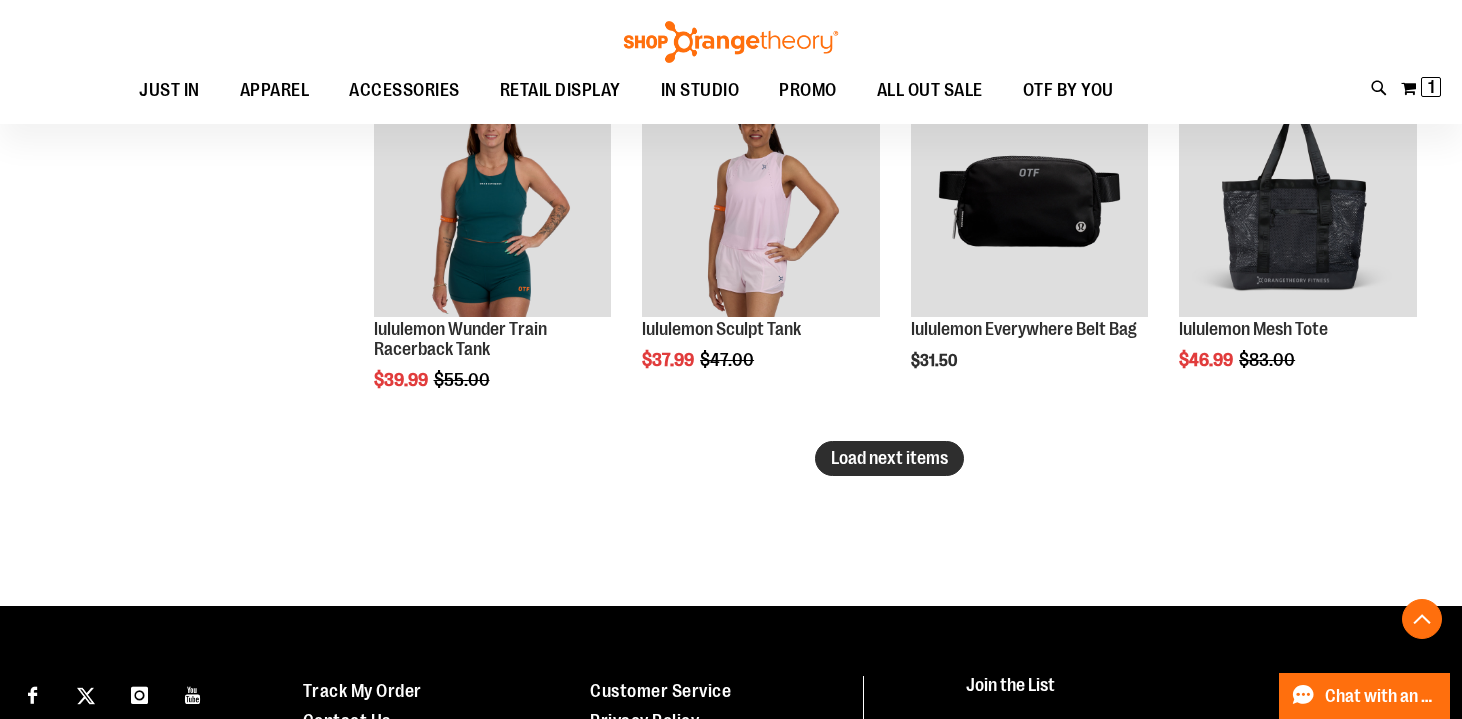 type on "**********" 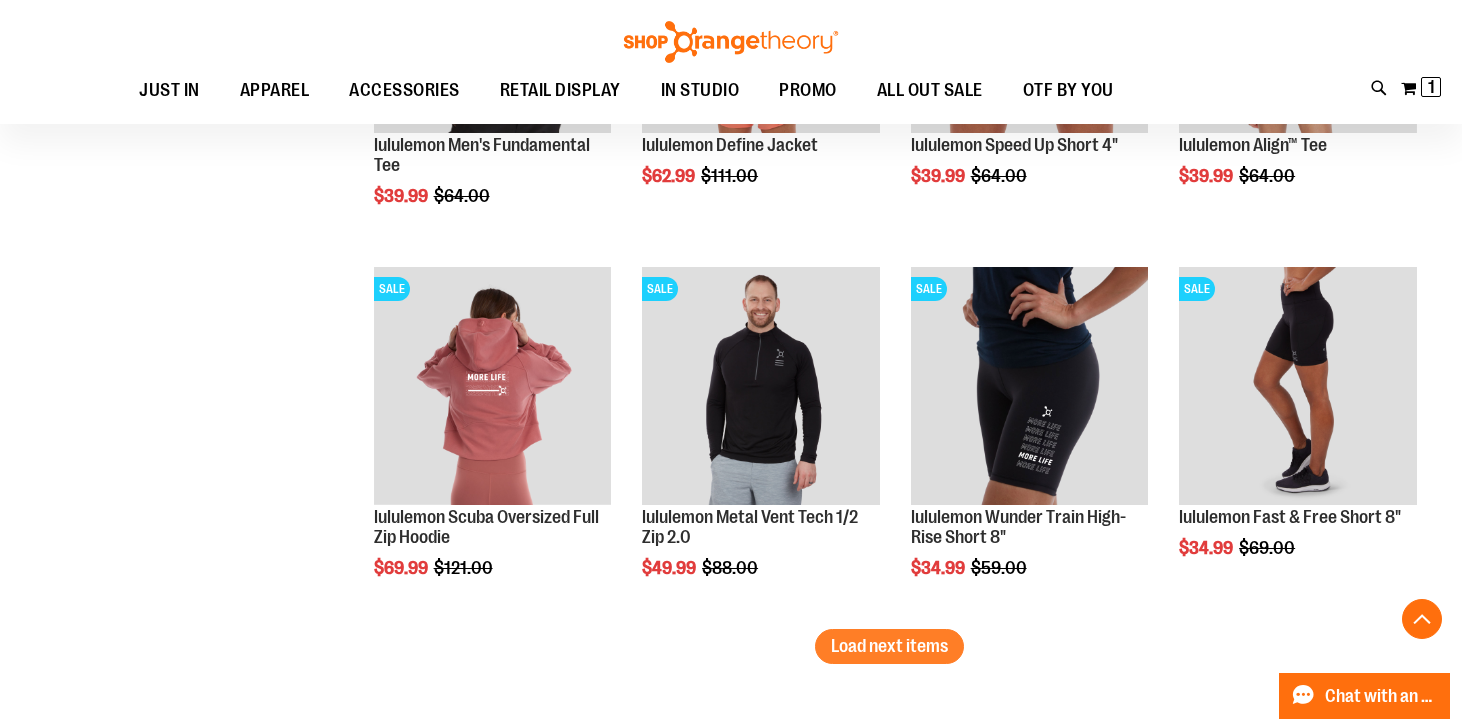 scroll, scrollTop: 4218, scrollLeft: 0, axis: vertical 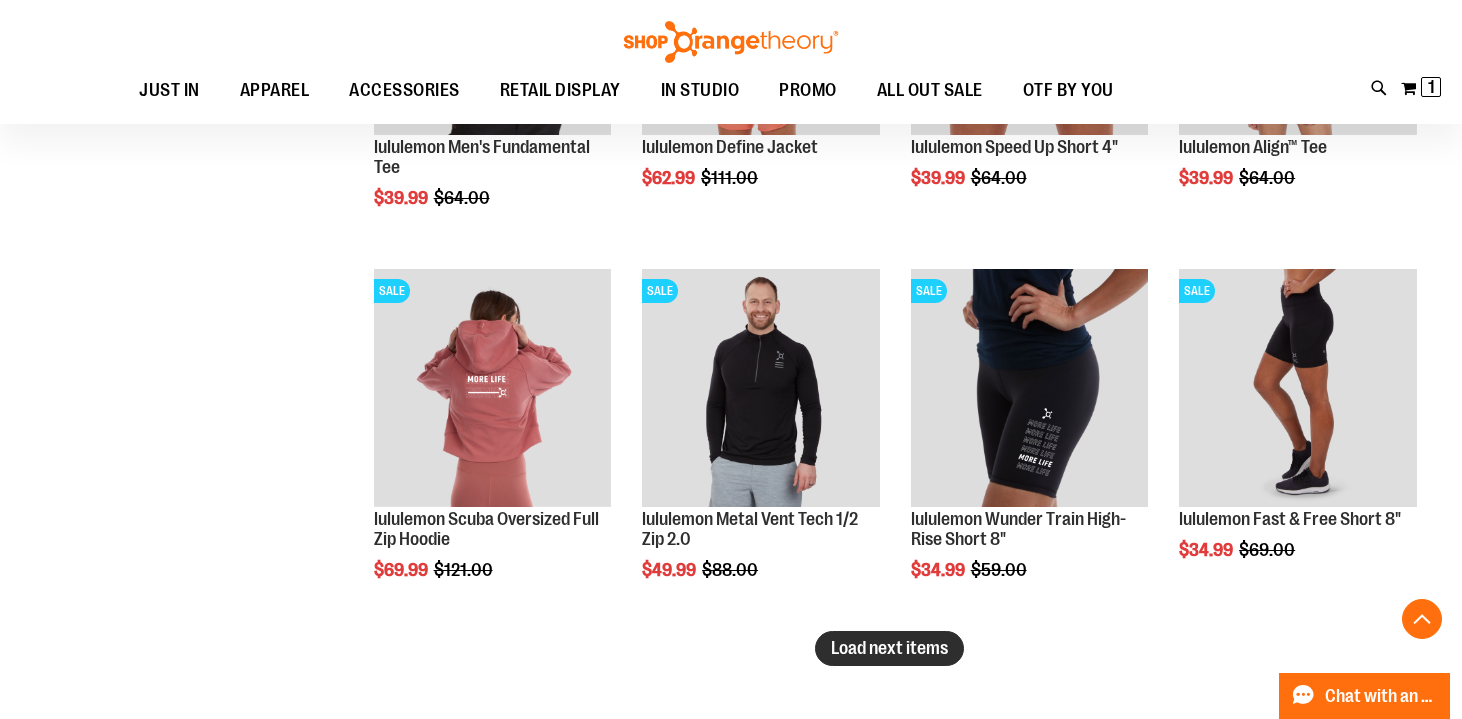 click on "Load next items" at bounding box center [889, 648] 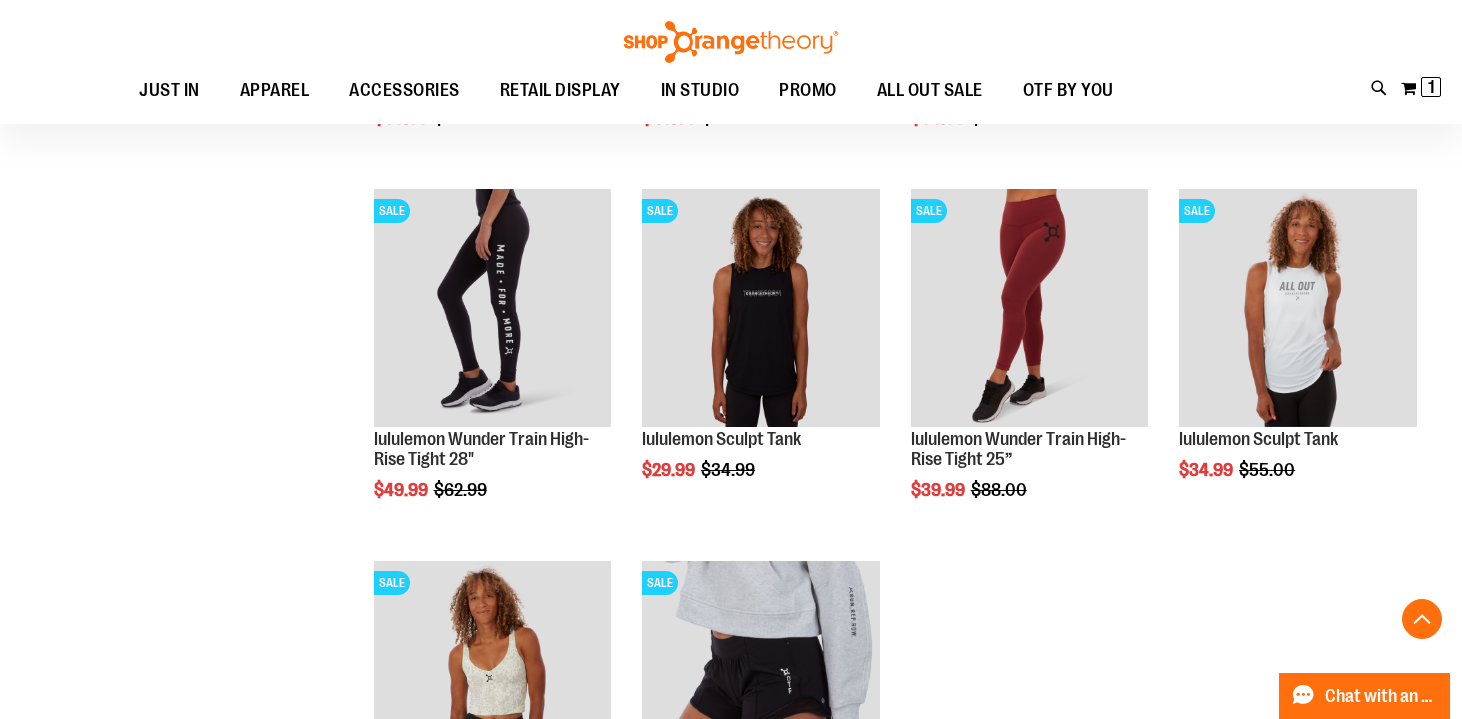 scroll, scrollTop: 4545, scrollLeft: 0, axis: vertical 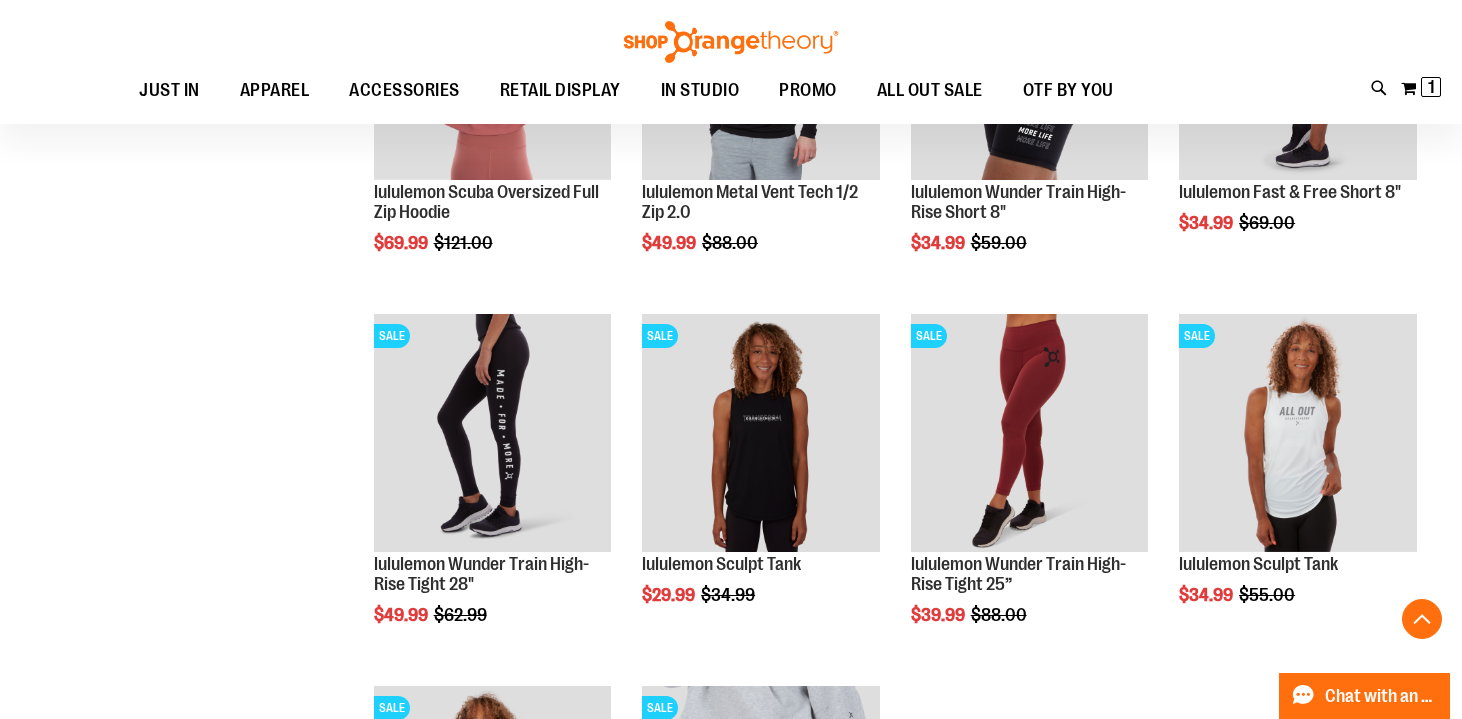 click on "**********" at bounding box center [731, -1537] 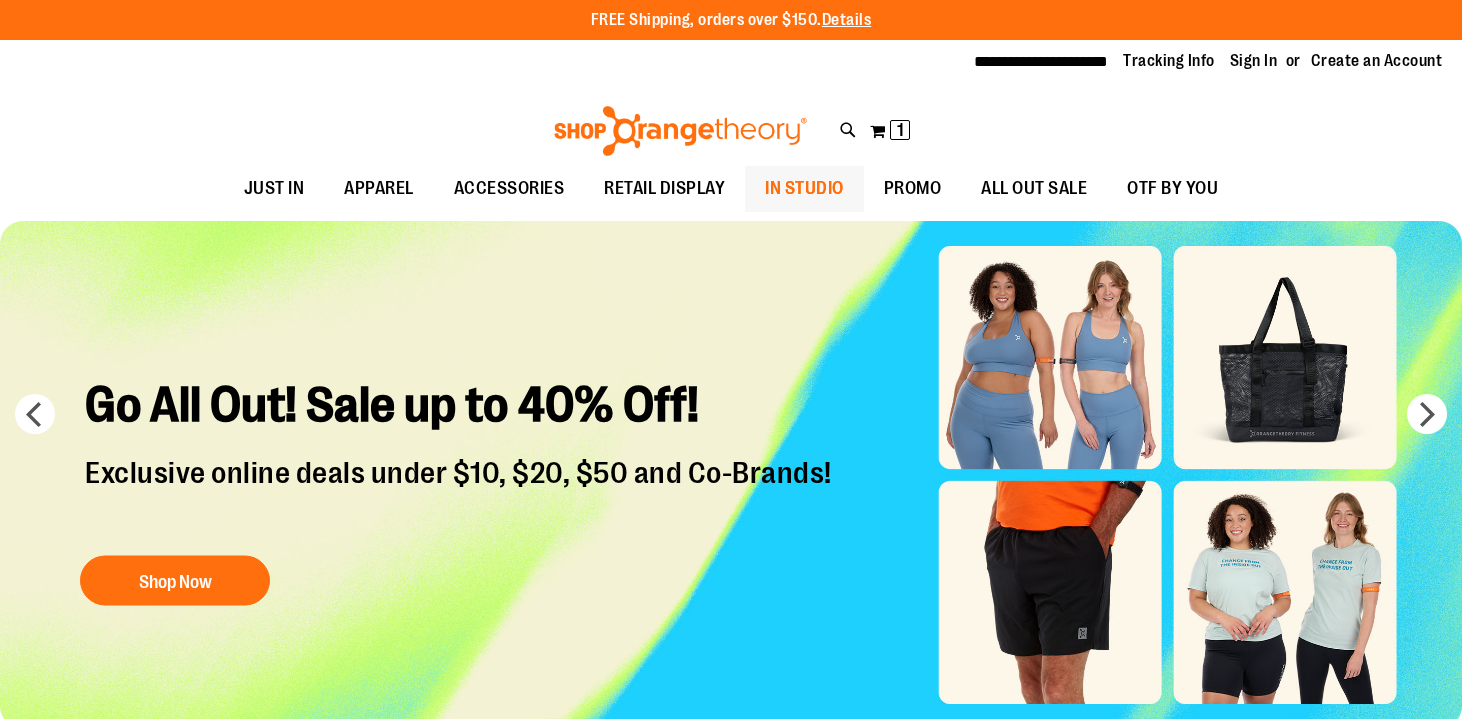 scroll, scrollTop: 0, scrollLeft: 0, axis: both 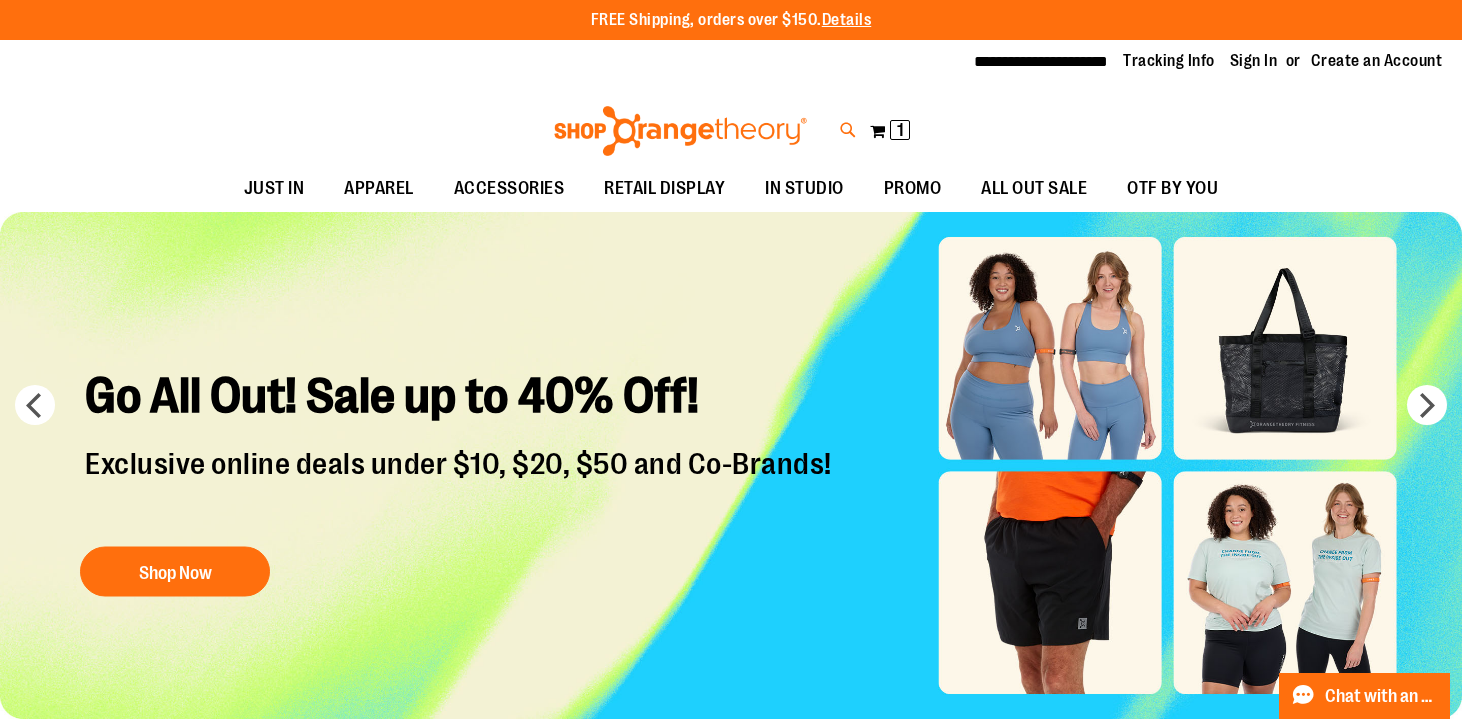 type on "**********" 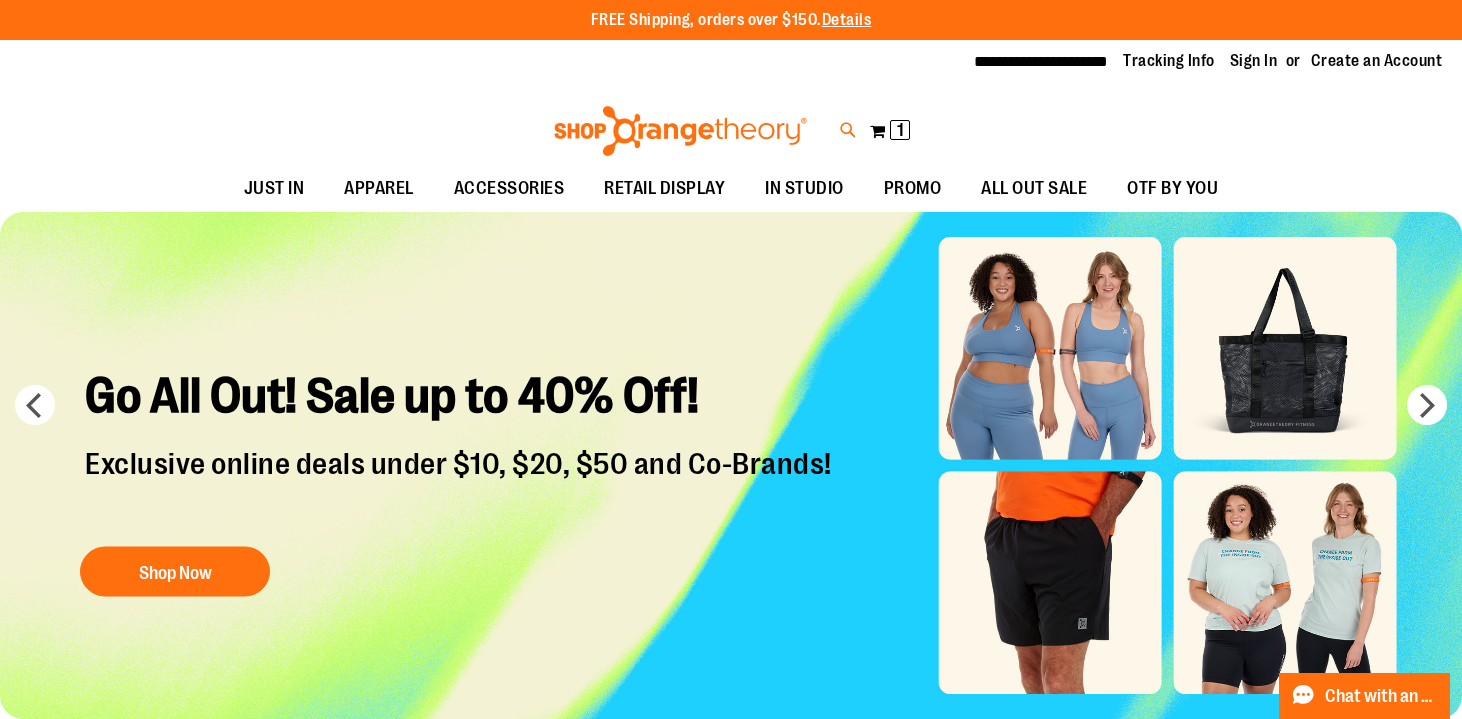 type on "**********" 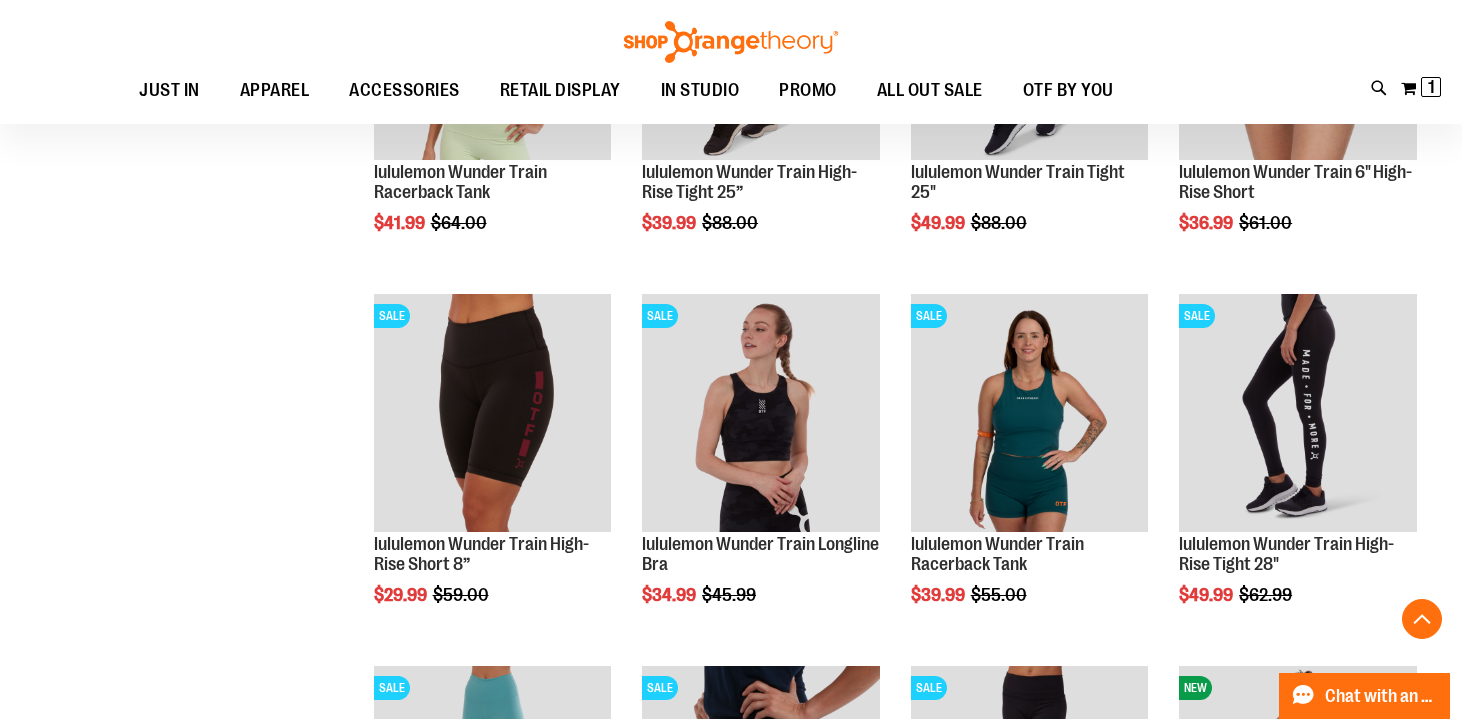 scroll, scrollTop: 845, scrollLeft: 0, axis: vertical 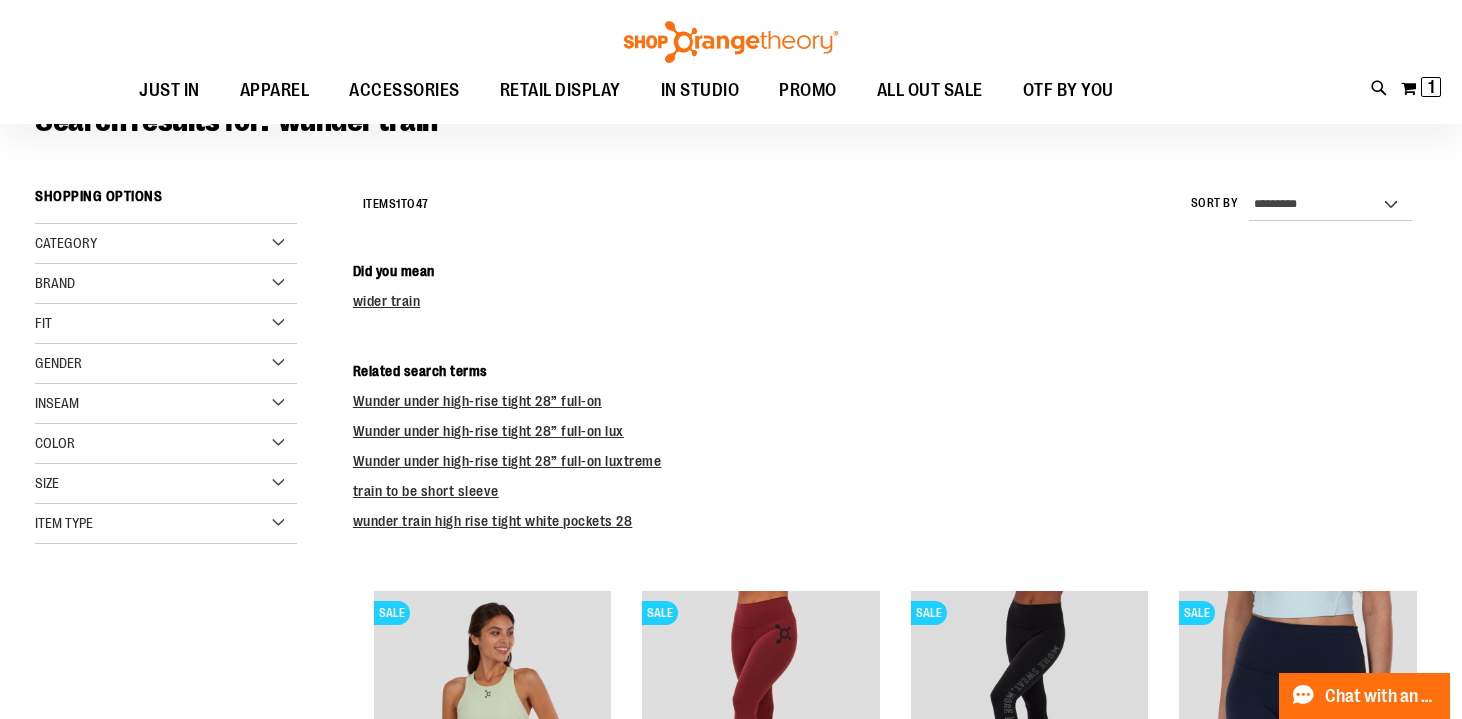 type on "**********" 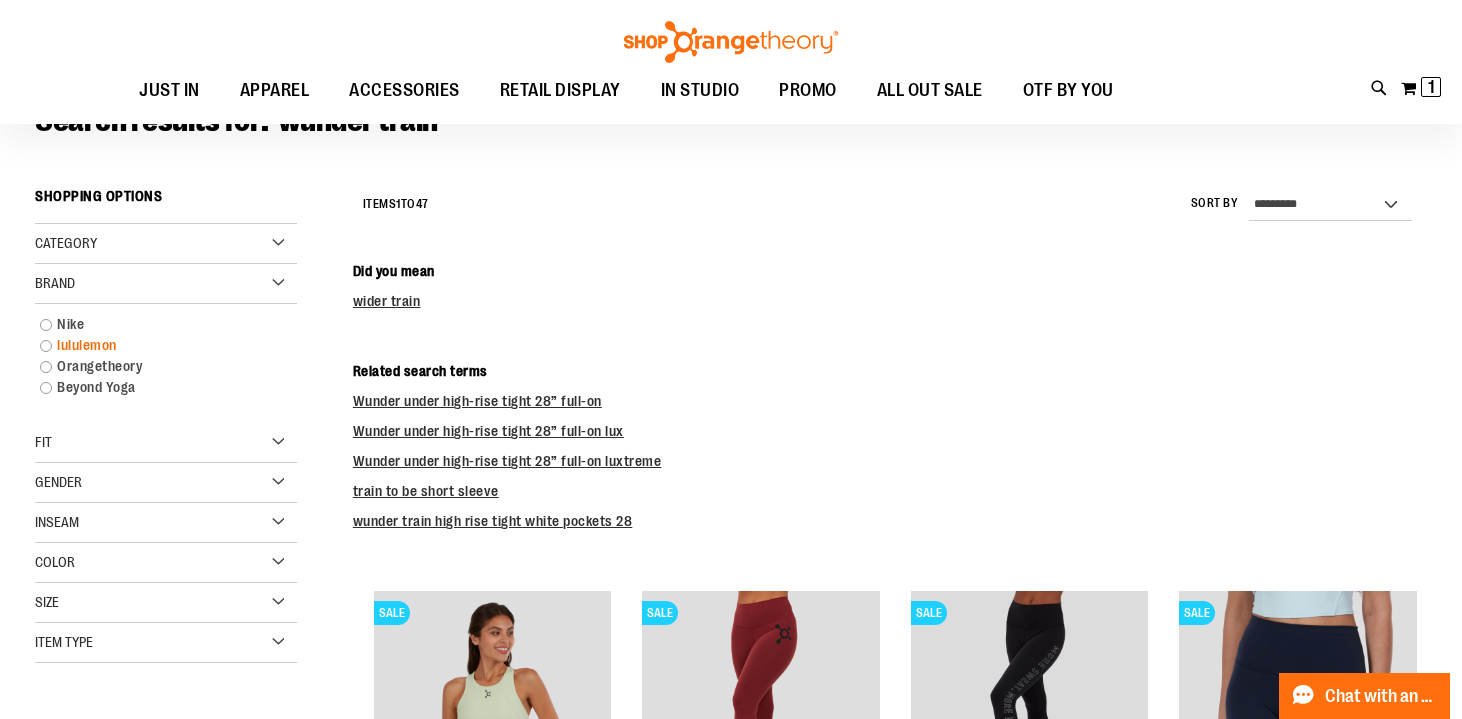 click on "lululemon" at bounding box center [156, 345] 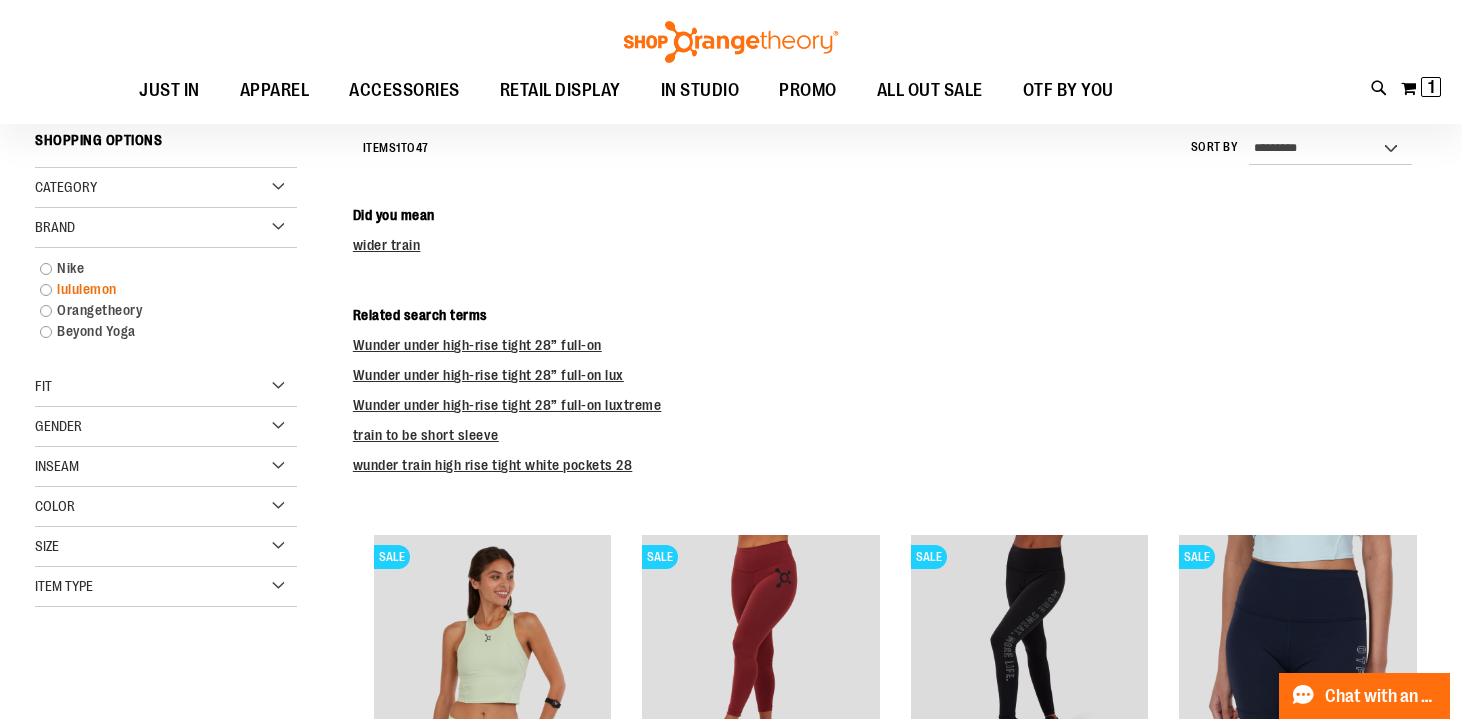 scroll, scrollTop: 221, scrollLeft: 0, axis: vertical 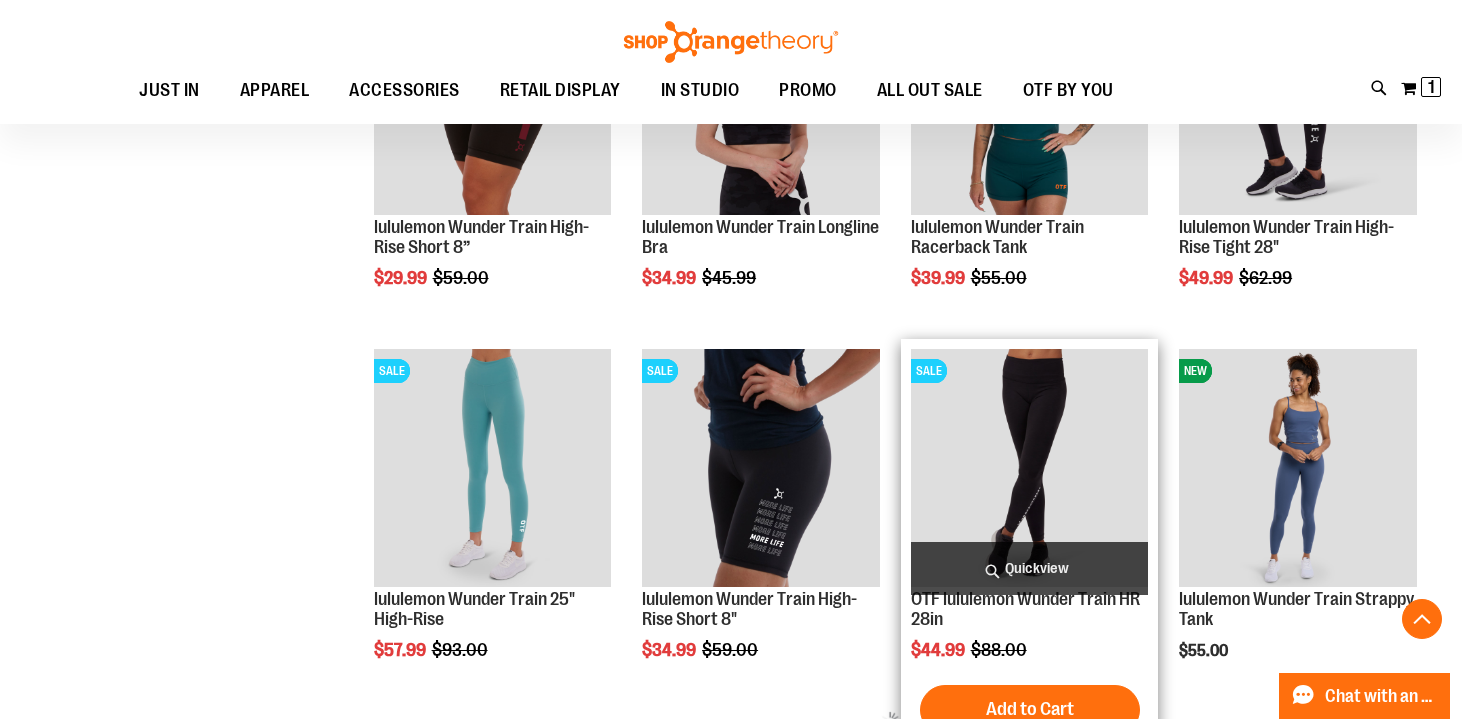 click on "Quickview" at bounding box center [1030, 568] 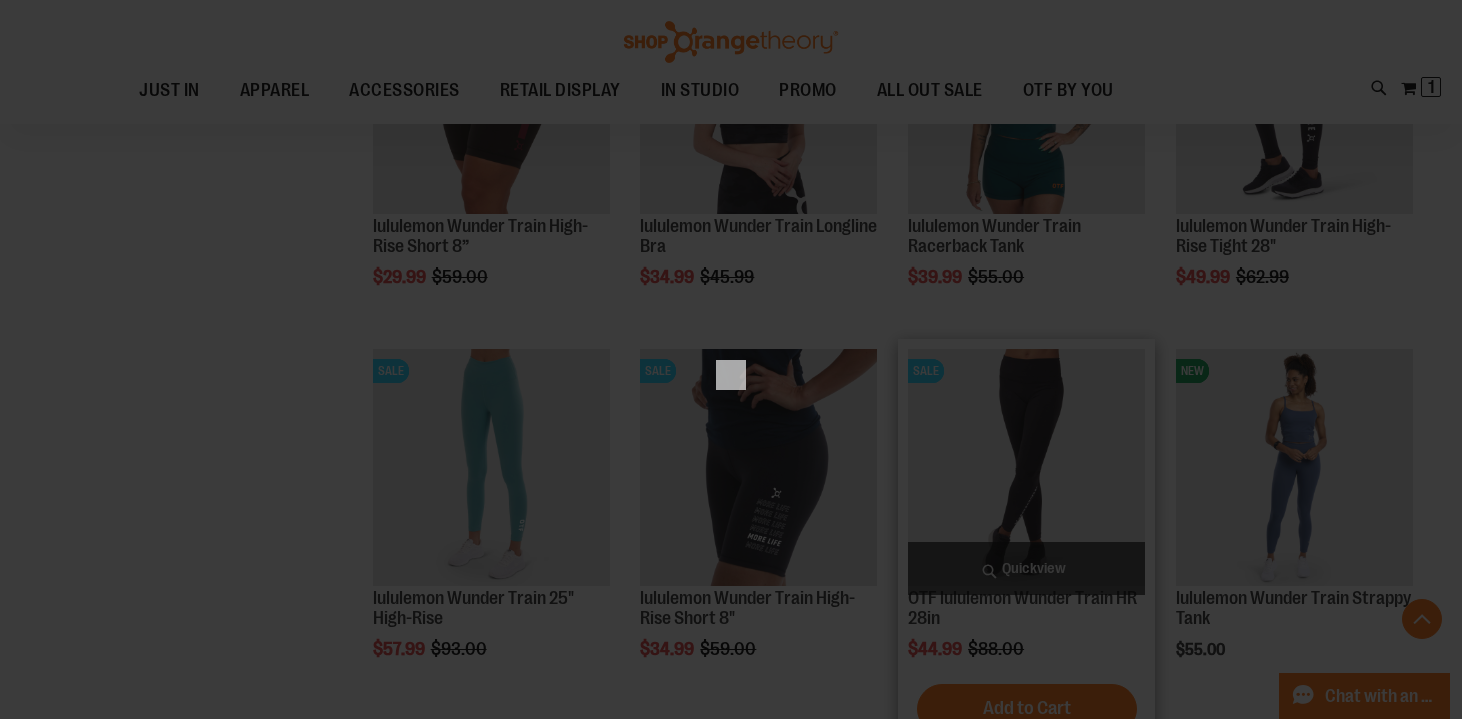 scroll, scrollTop: 0, scrollLeft: 0, axis: both 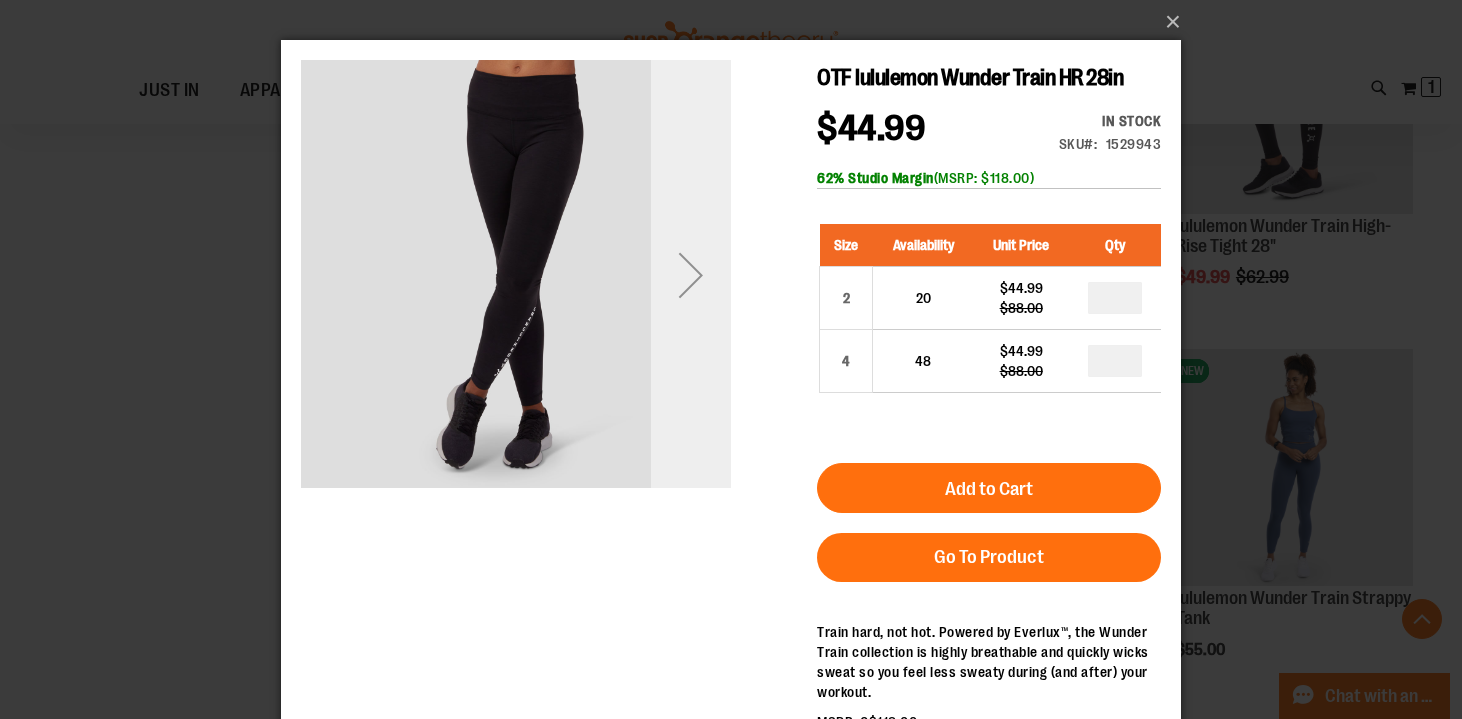 click at bounding box center [691, 275] 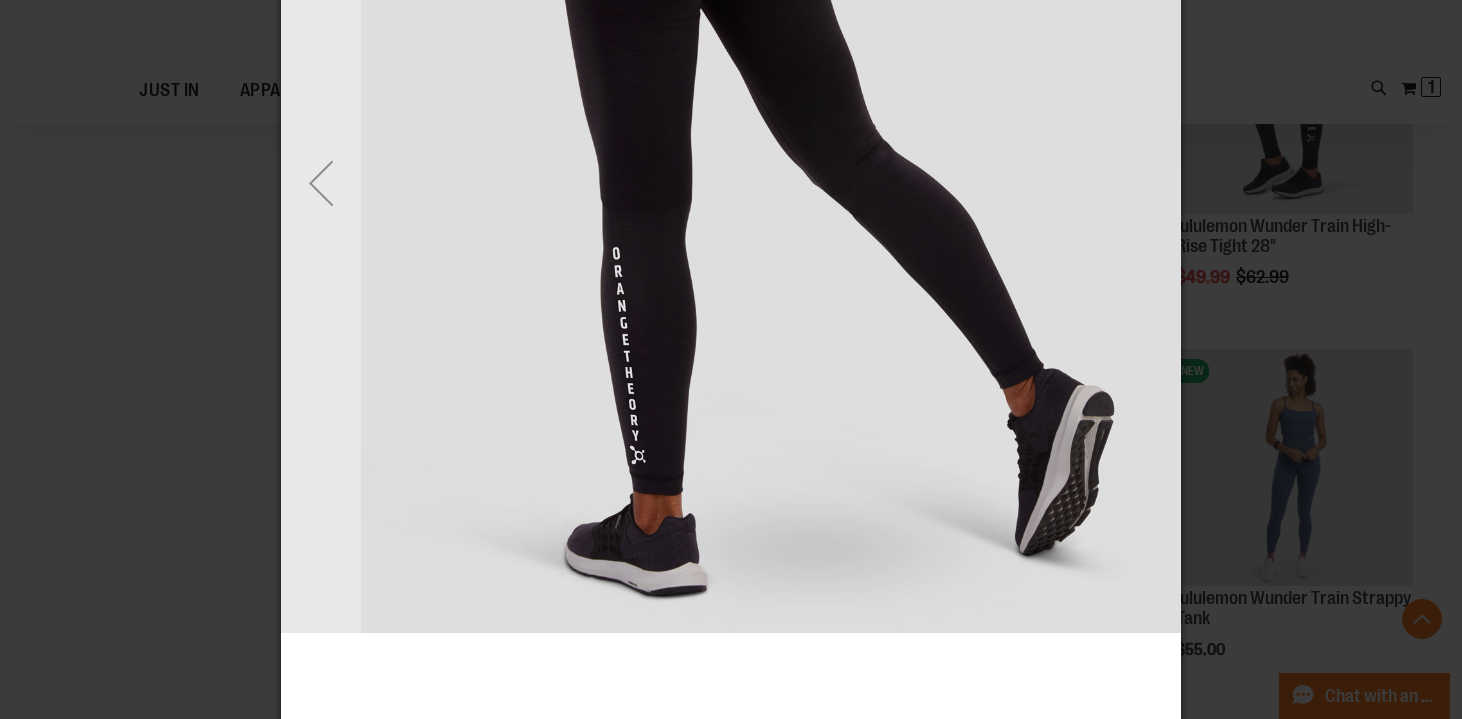 scroll, scrollTop: 416, scrollLeft: 0, axis: vertical 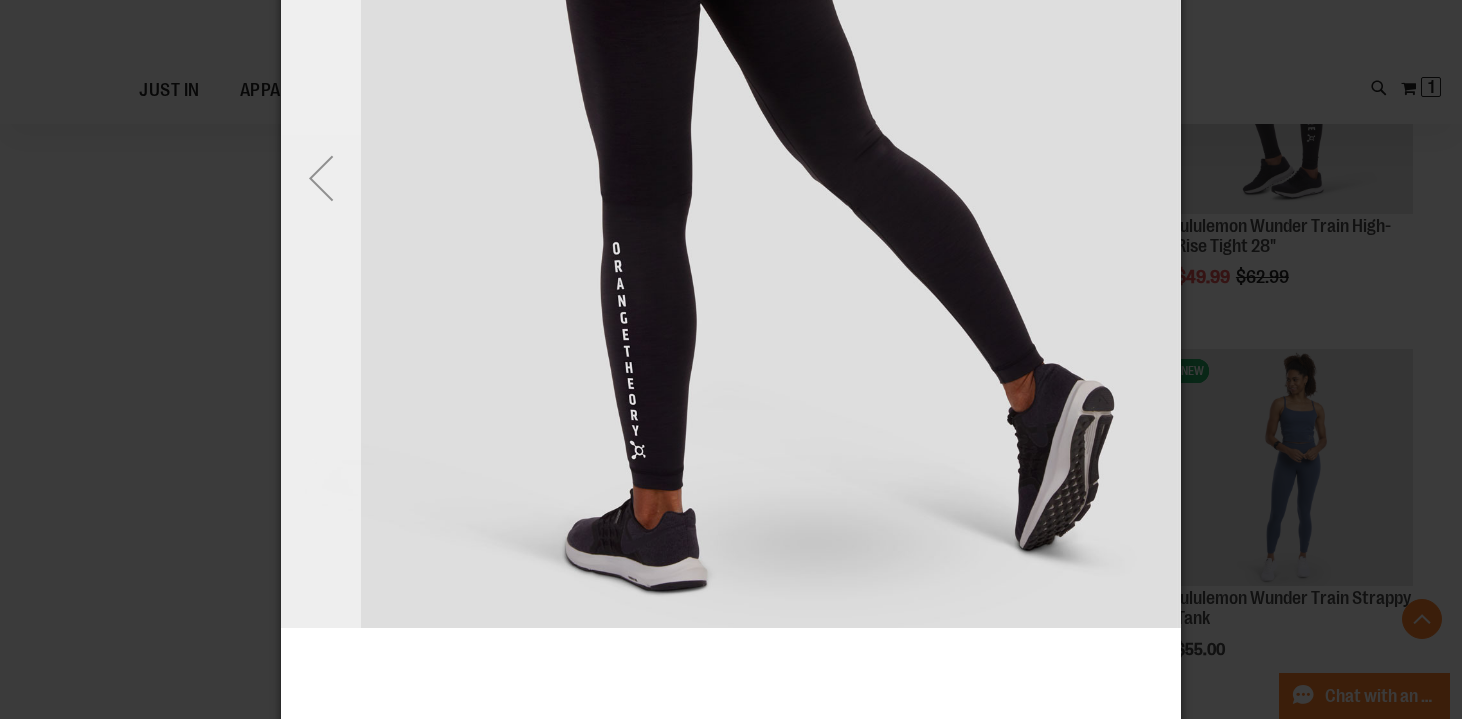 click at bounding box center [321, 178] 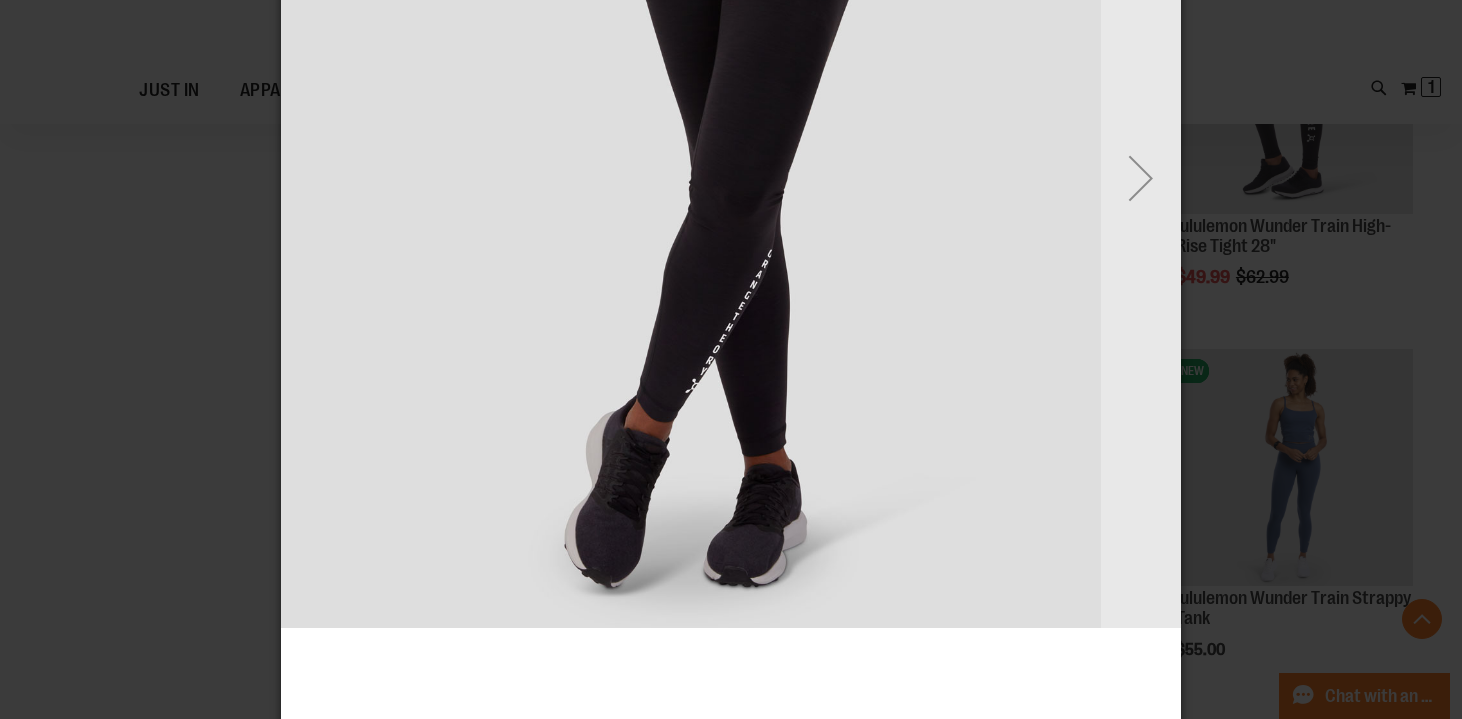 scroll, scrollTop: 0, scrollLeft: 0, axis: both 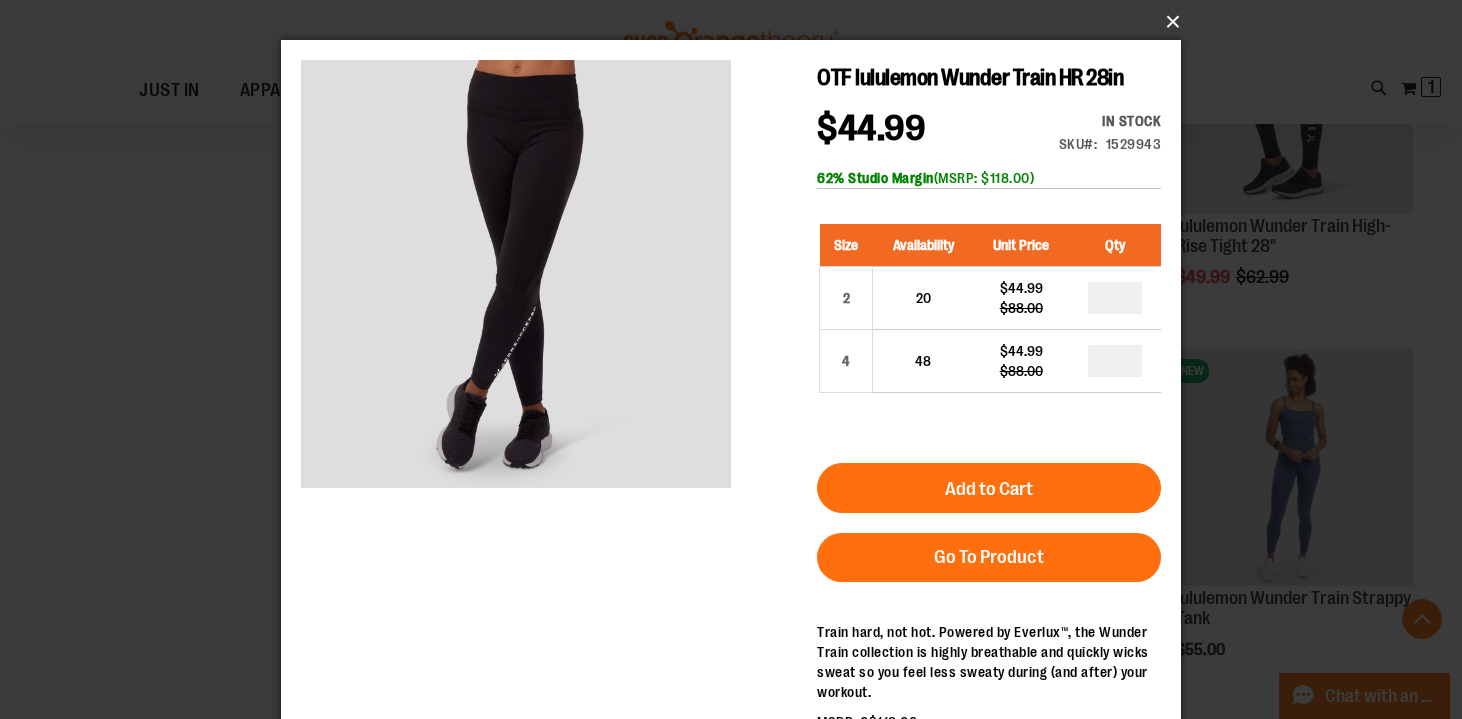 click on "×" at bounding box center [737, 22] 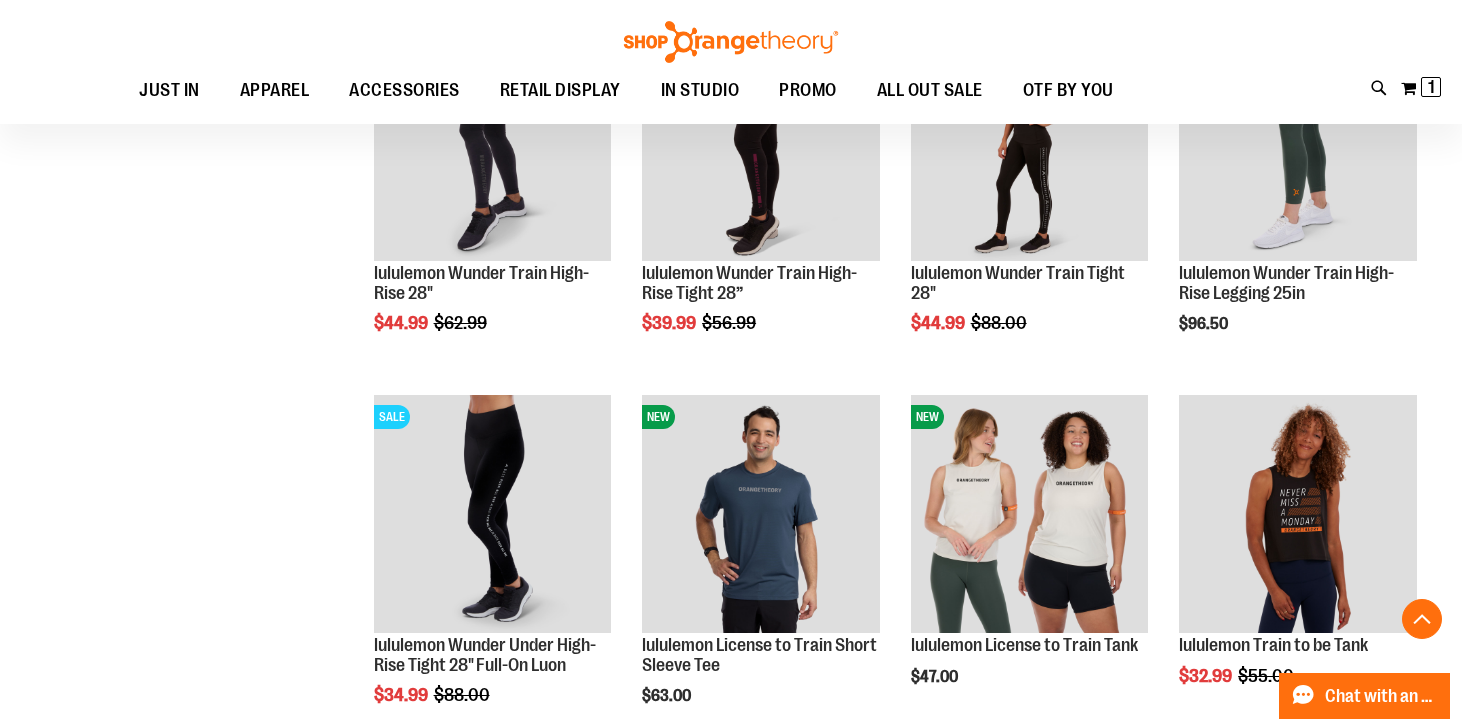 scroll, scrollTop: 1850, scrollLeft: 0, axis: vertical 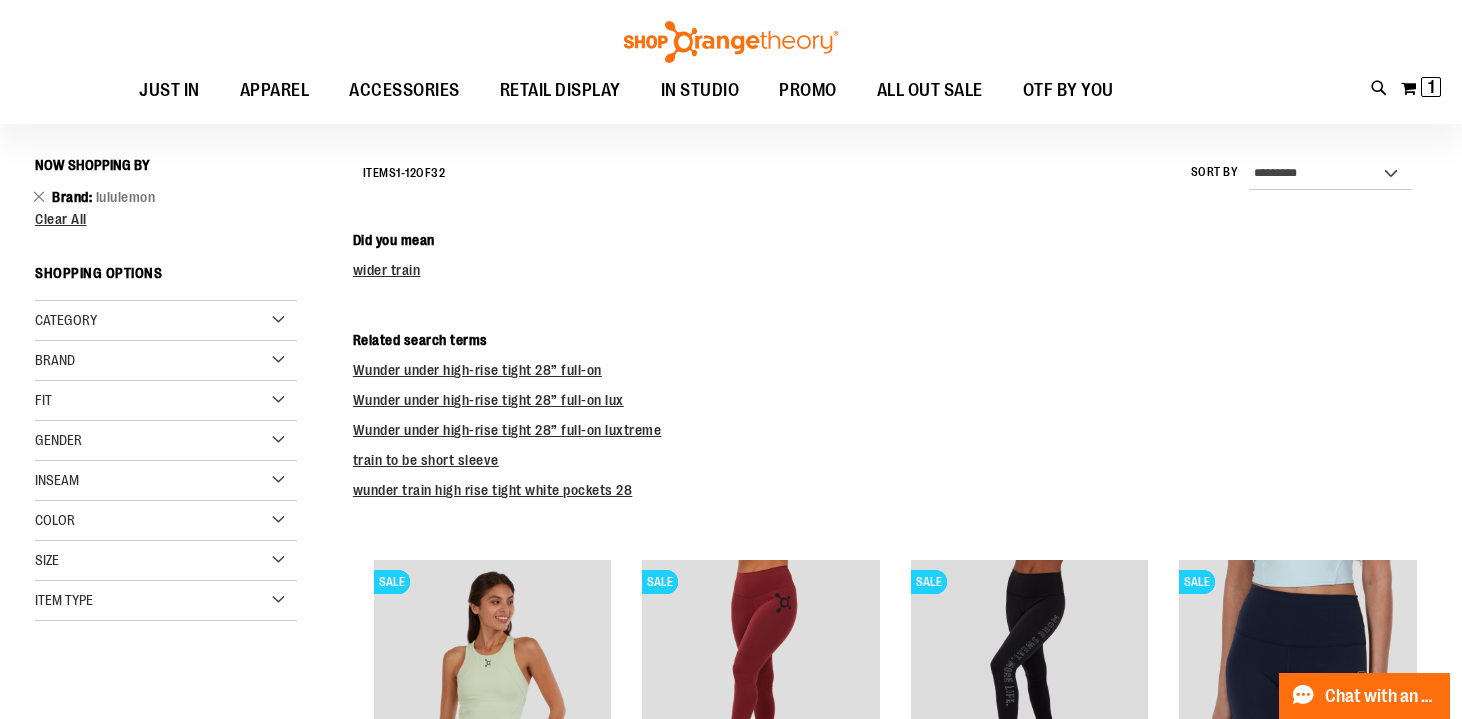 click on "Item Type" at bounding box center [166, 601] 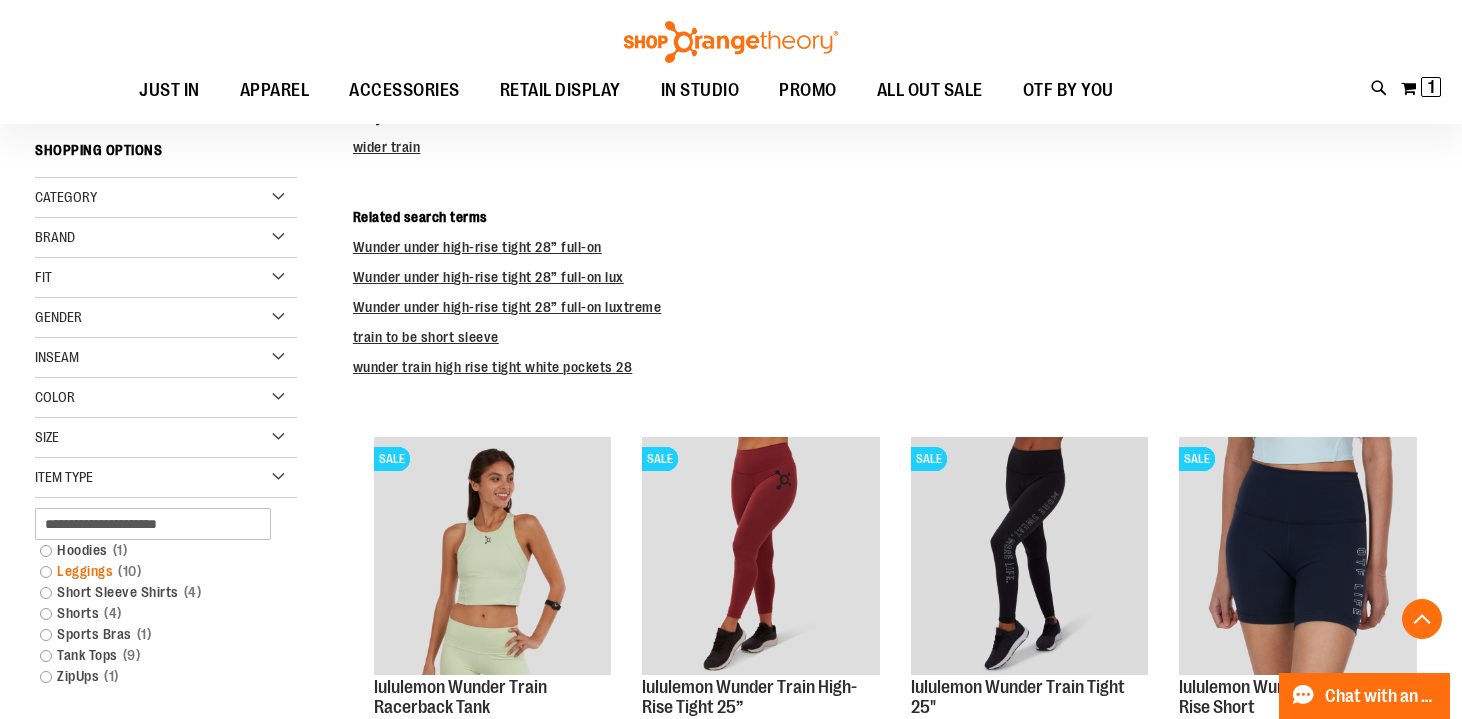 click on "Leggings                                             10
items" at bounding box center (156, 571) 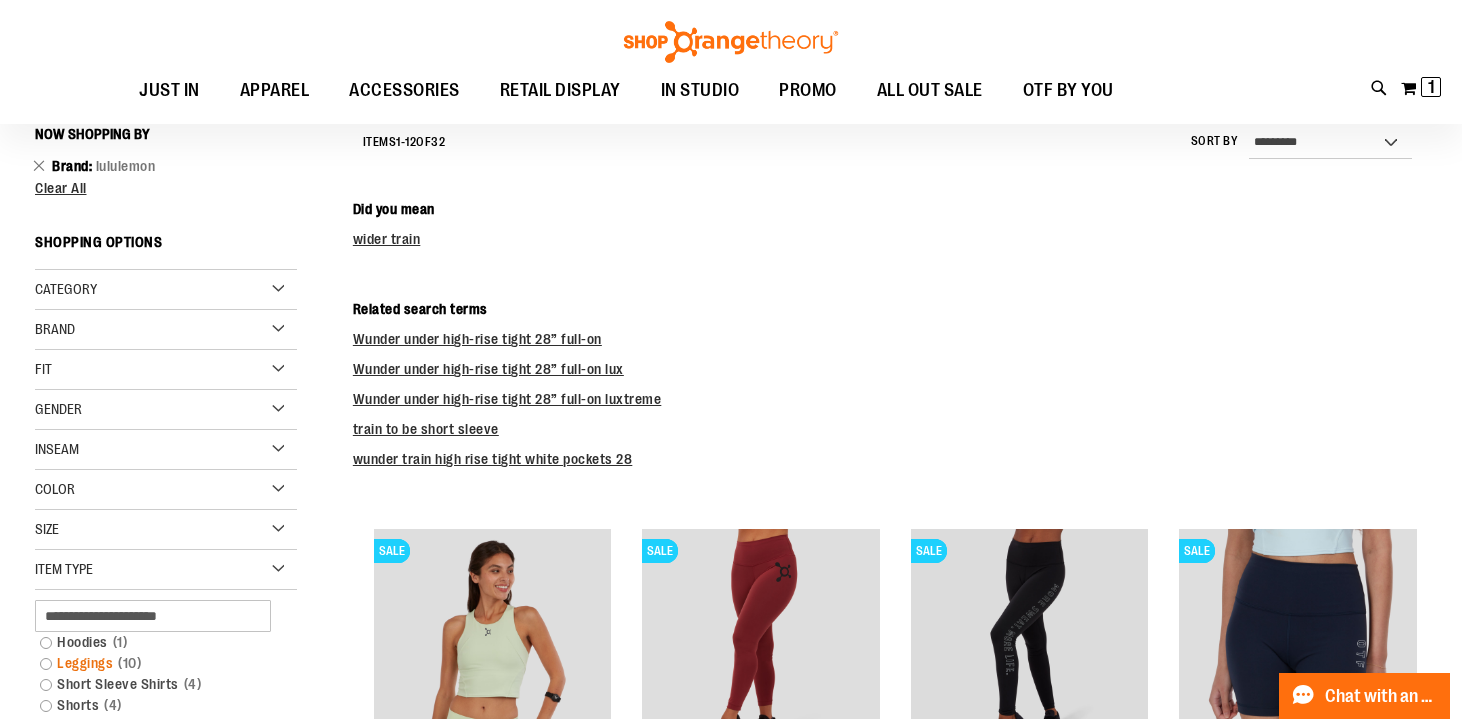 scroll, scrollTop: 221, scrollLeft: 0, axis: vertical 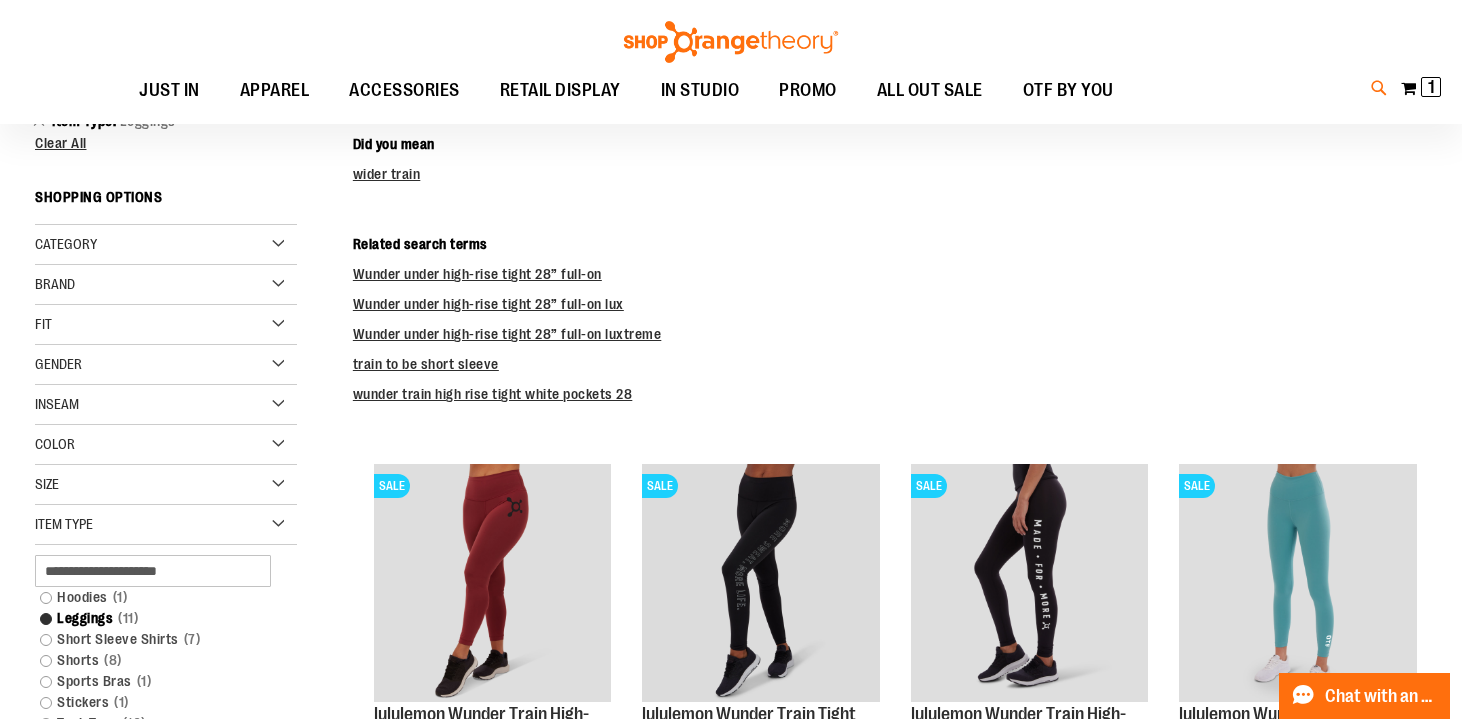 click at bounding box center (1379, 88) 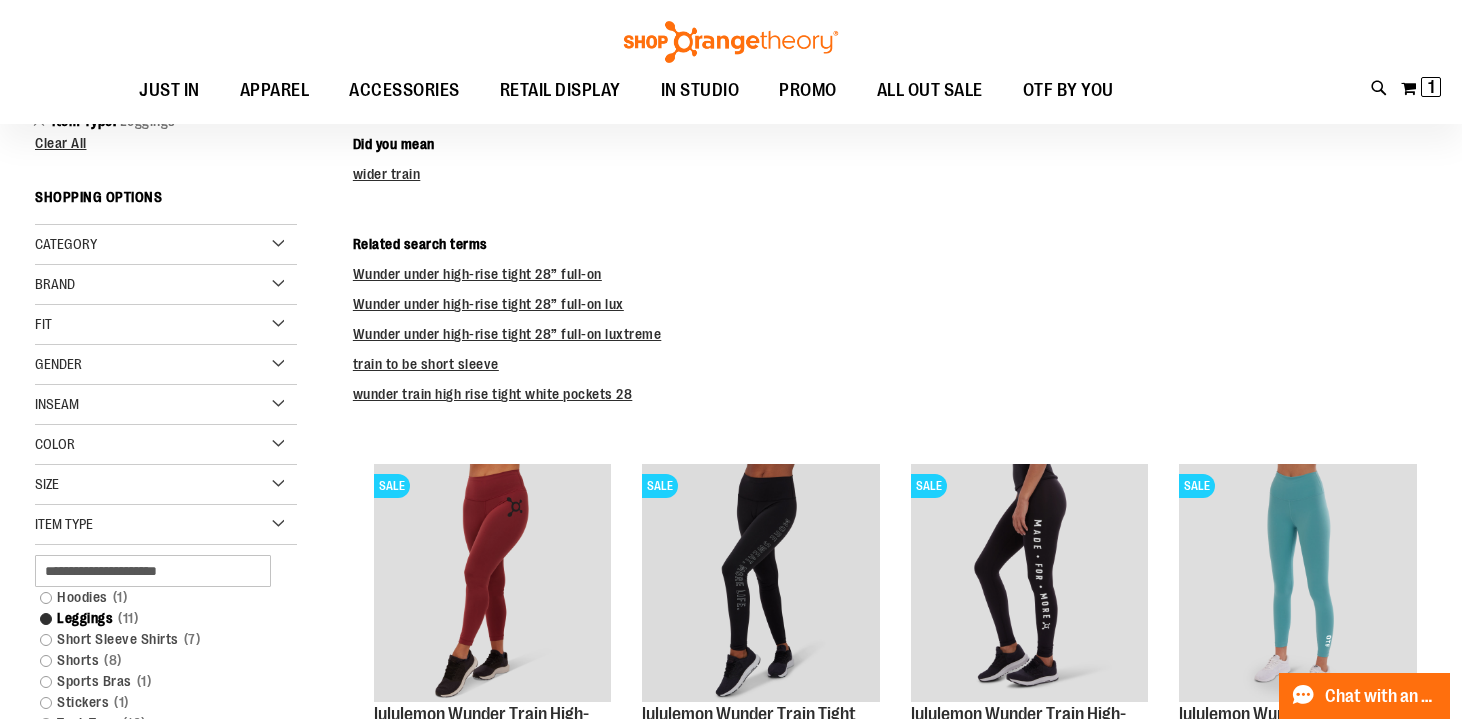 click on "**********" at bounding box center (731, 399) 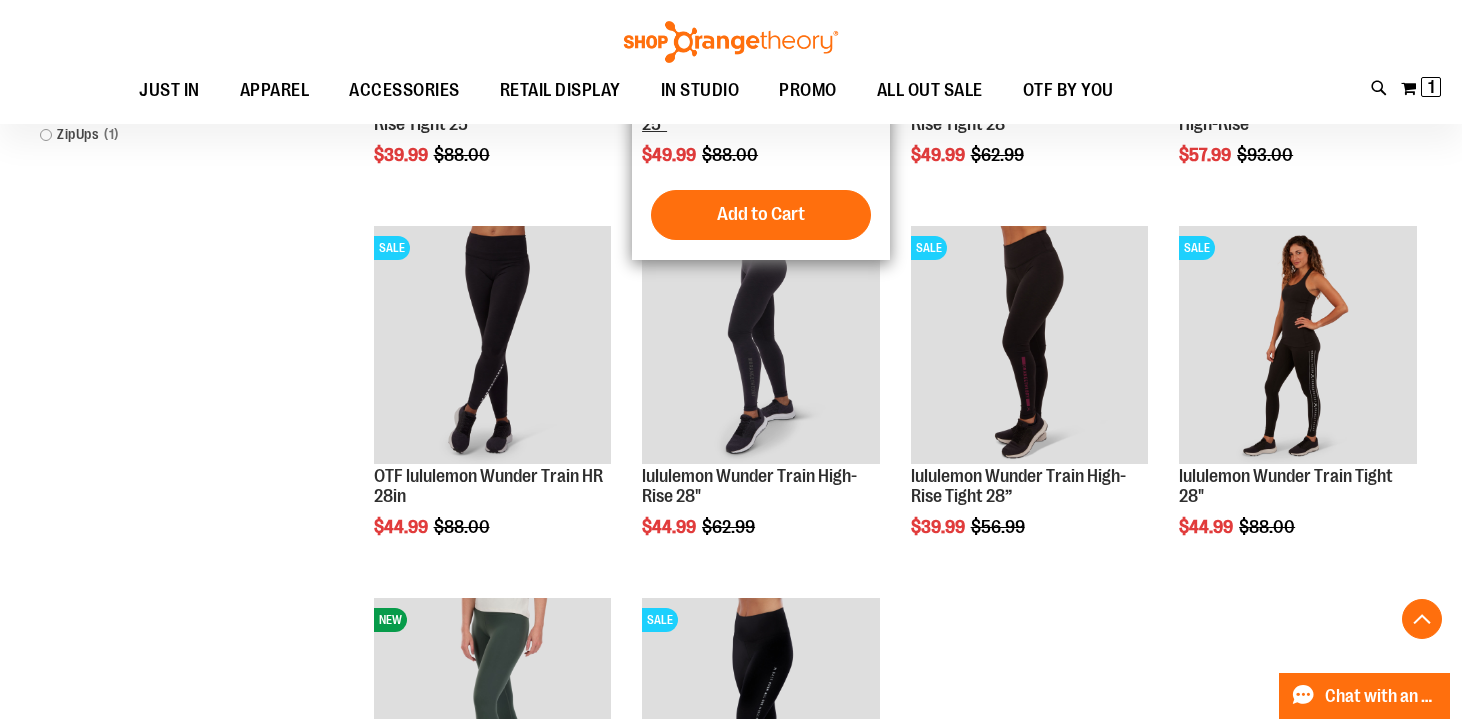 scroll, scrollTop: 968, scrollLeft: 0, axis: vertical 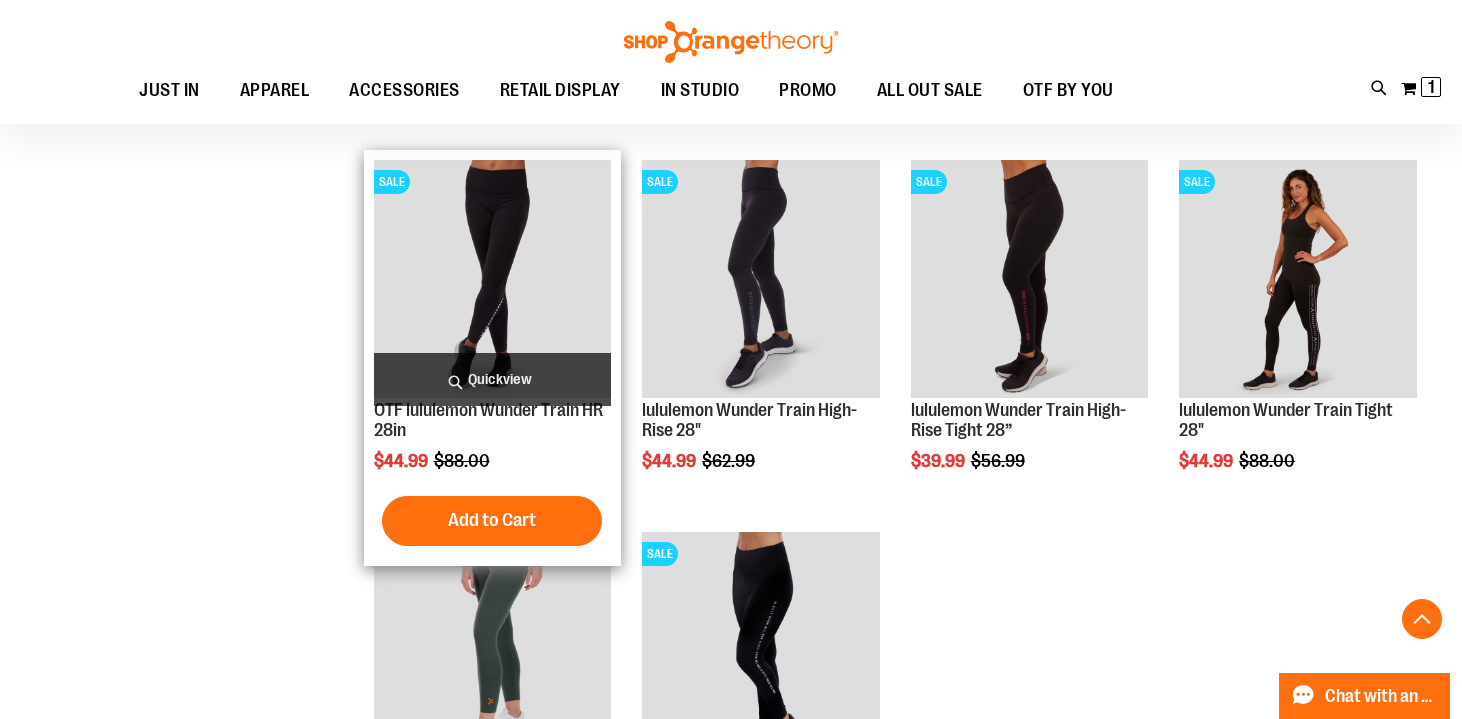 click on "Quickview" at bounding box center [493, 379] 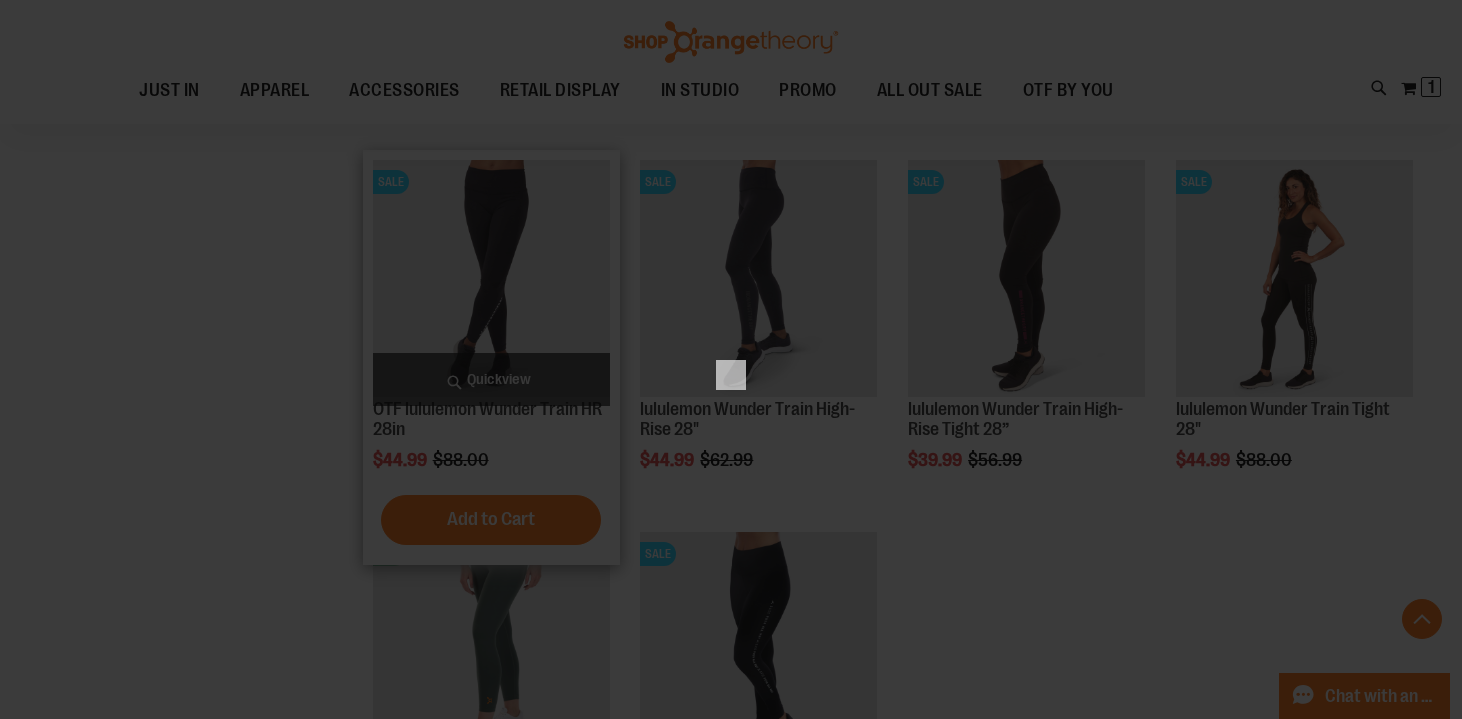 scroll, scrollTop: 0, scrollLeft: 0, axis: both 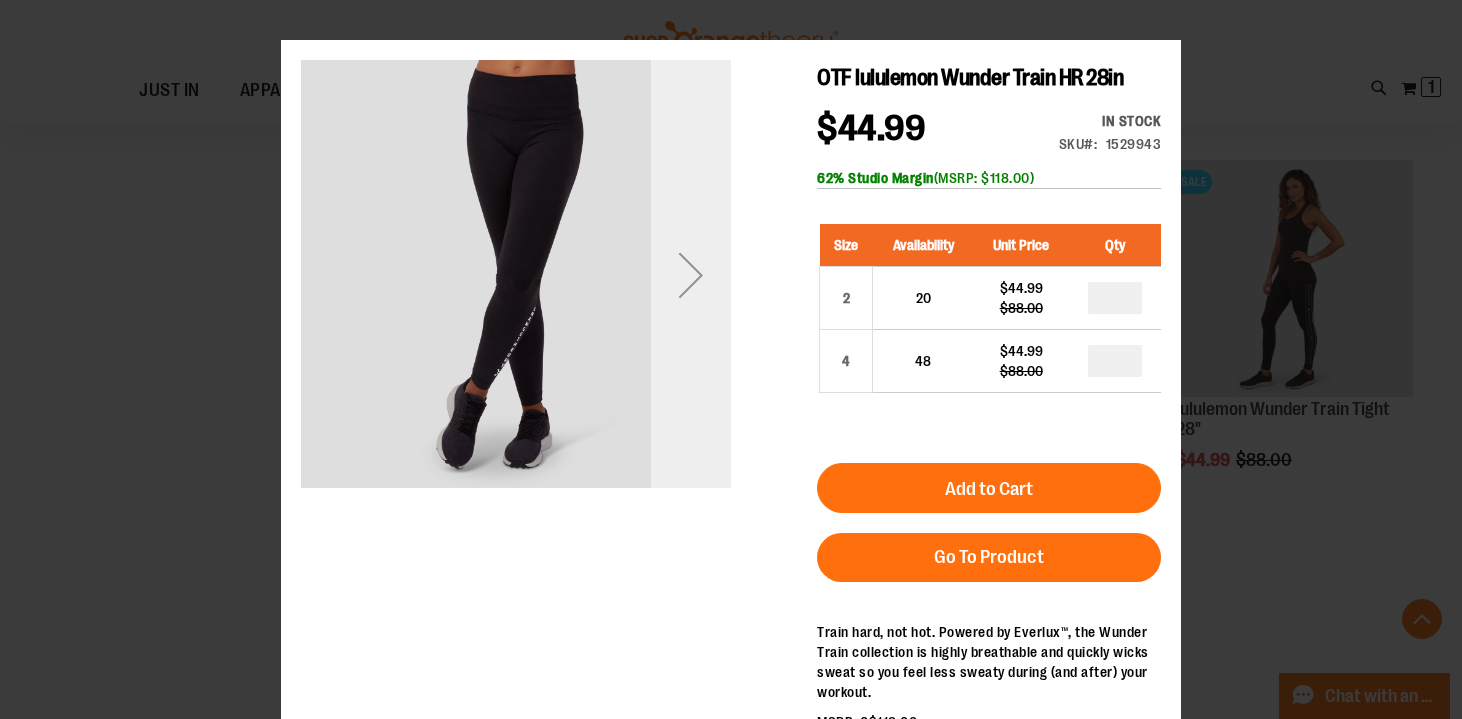 click at bounding box center [691, 275] 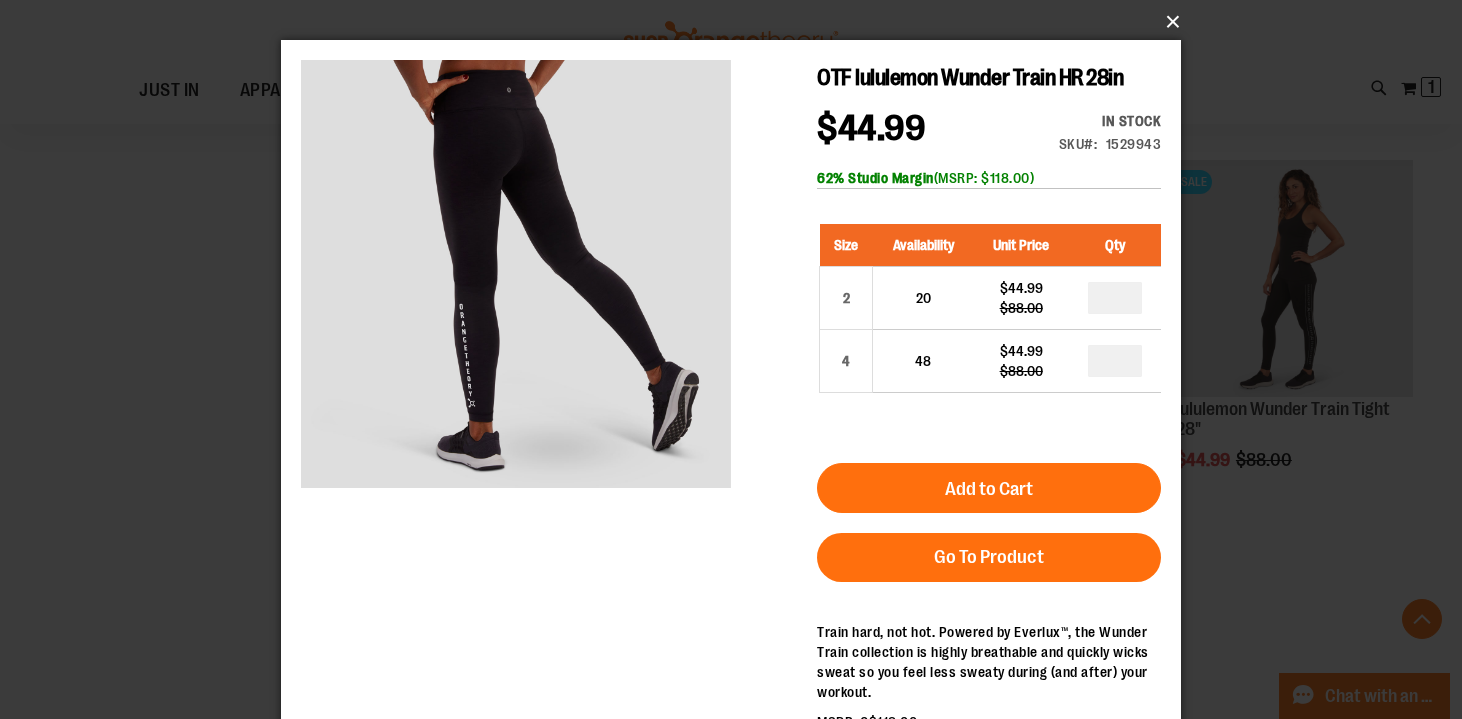 click on "×" at bounding box center (737, 22) 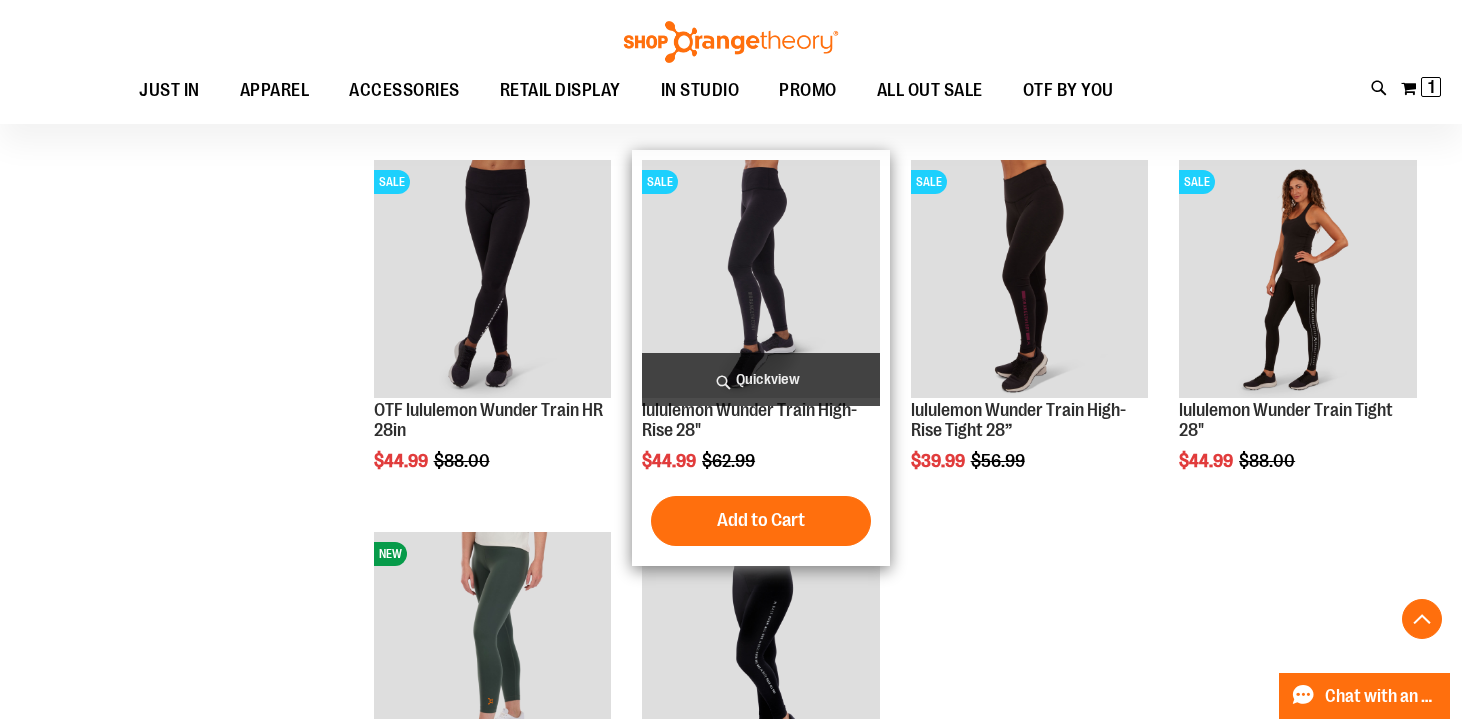 click on "Quickview" at bounding box center [761, 379] 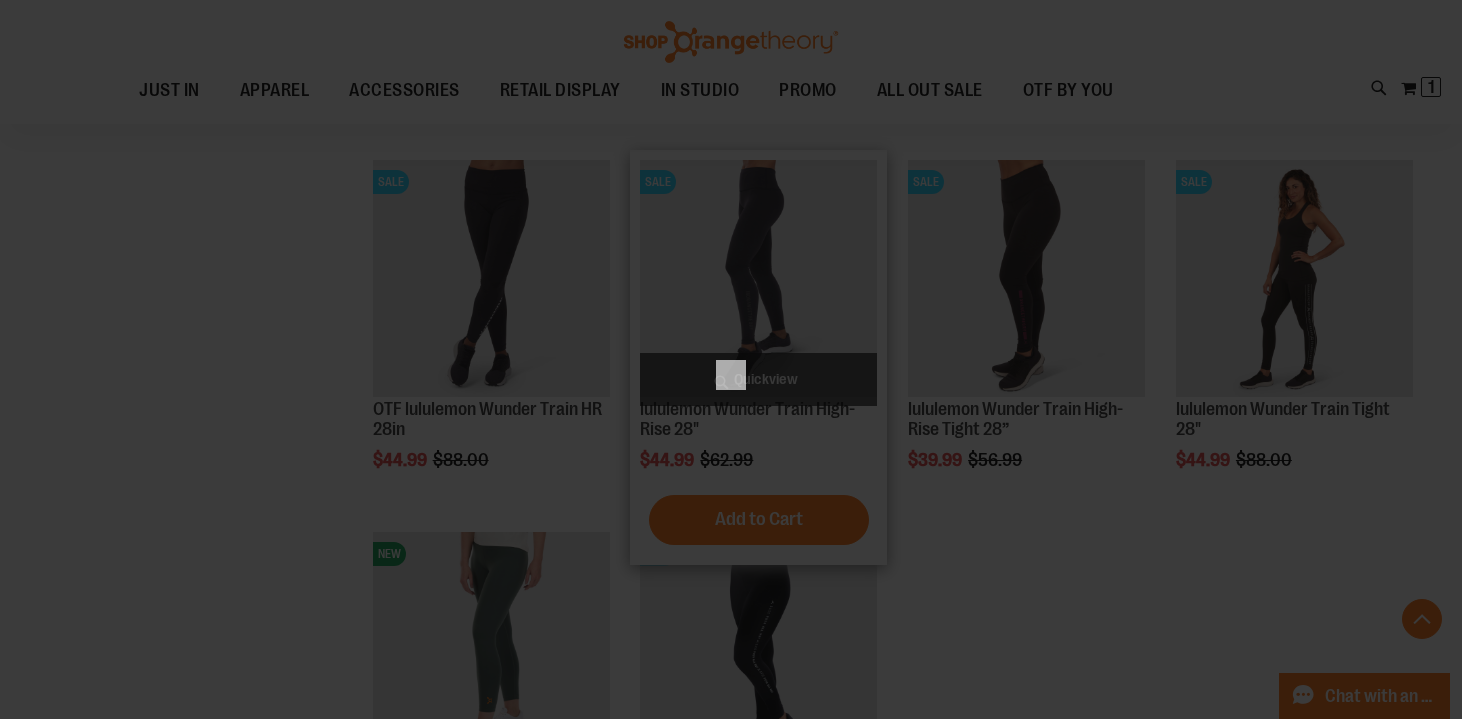scroll, scrollTop: 0, scrollLeft: 0, axis: both 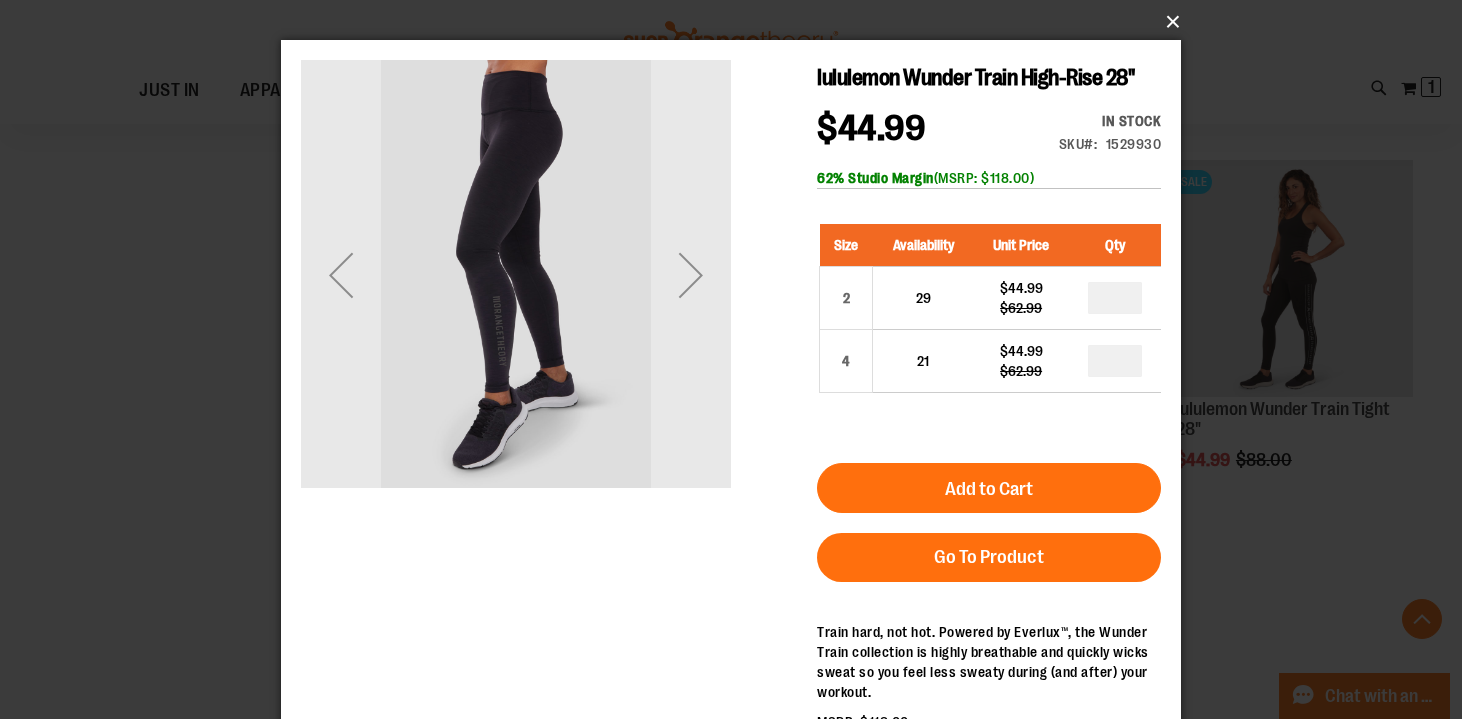 click on "×" at bounding box center (737, 22) 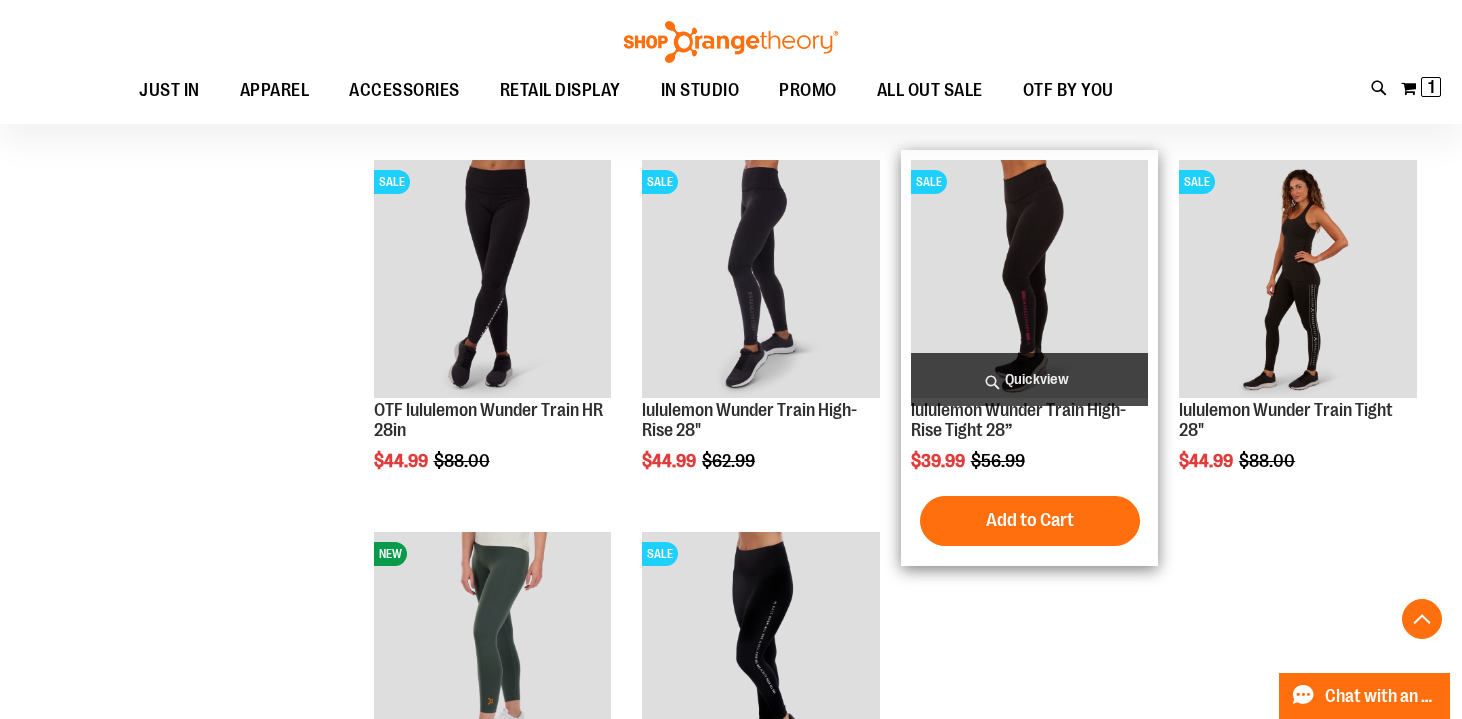 click on "Quickview" at bounding box center [1030, 379] 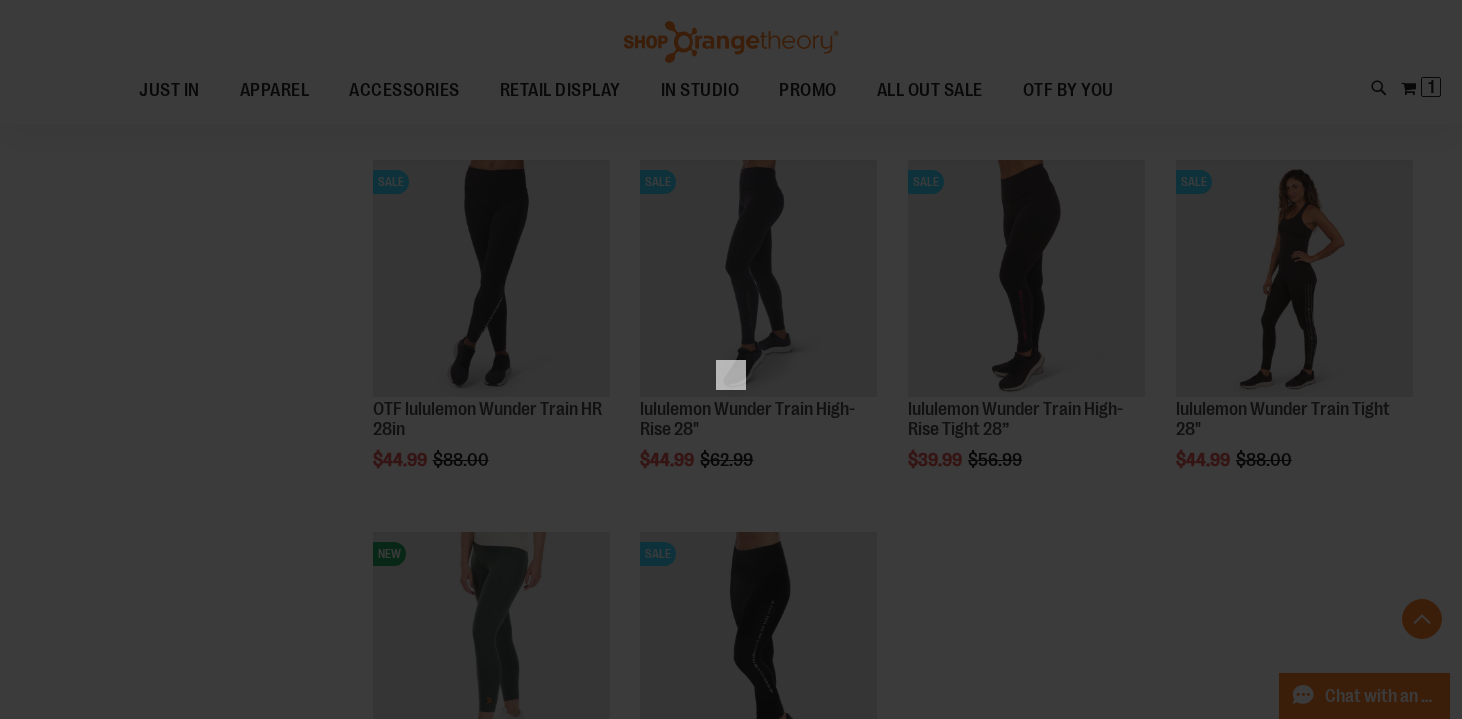 scroll, scrollTop: 0, scrollLeft: 0, axis: both 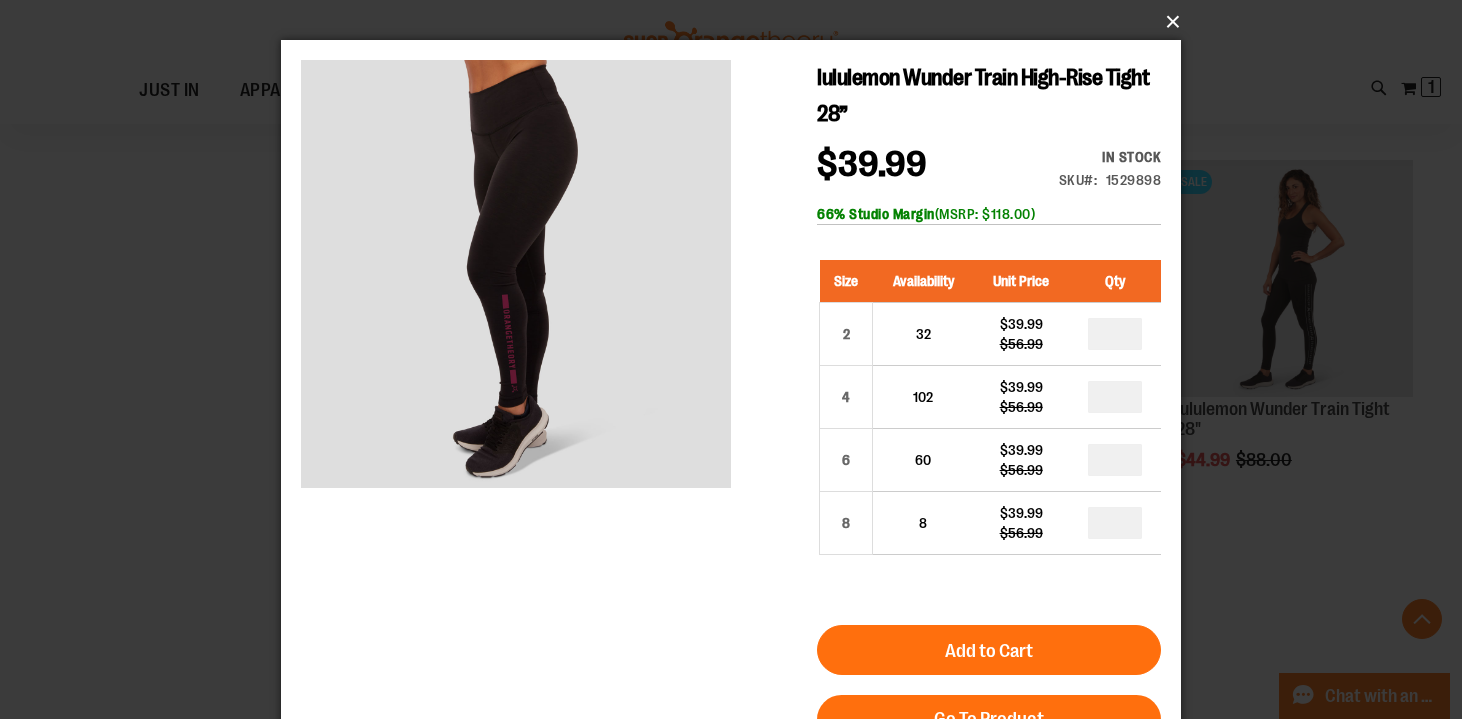 click on "×" at bounding box center (737, 22) 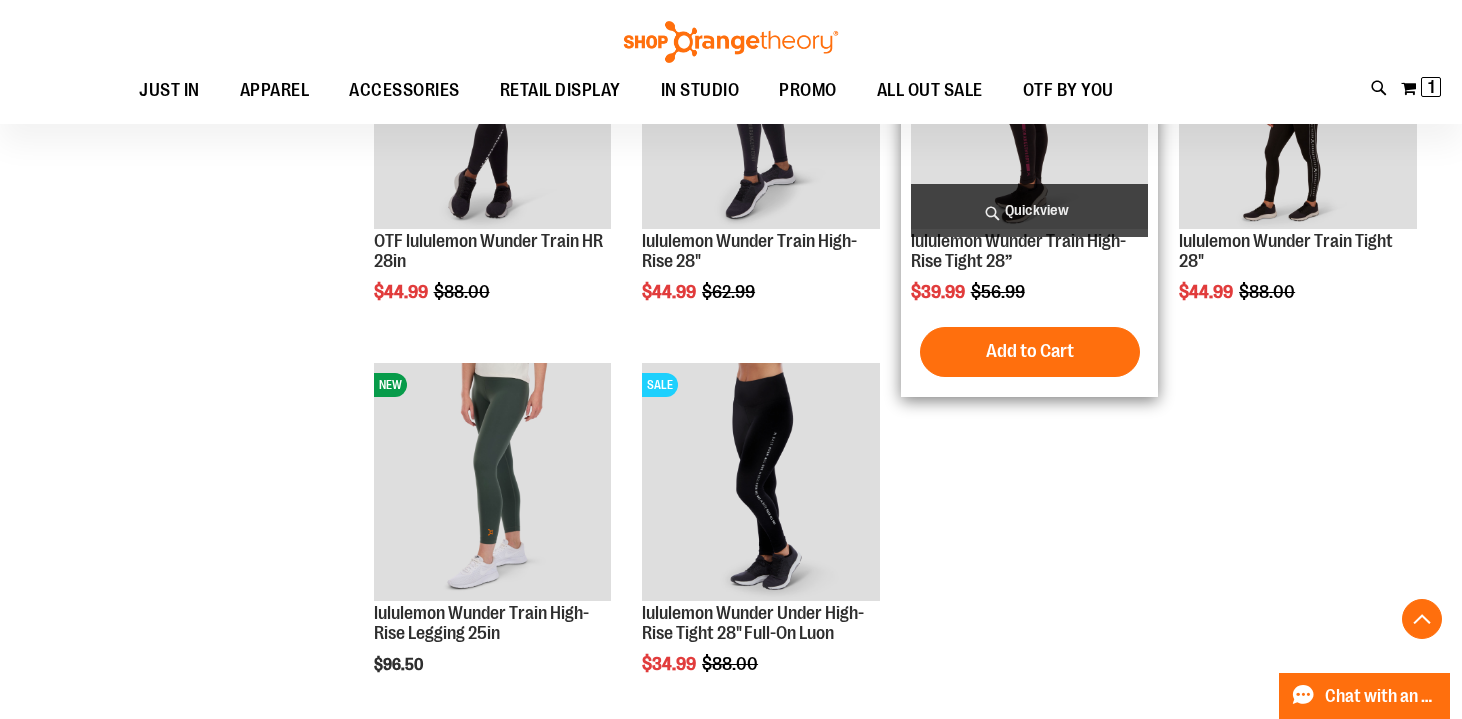 scroll, scrollTop: 1146, scrollLeft: 0, axis: vertical 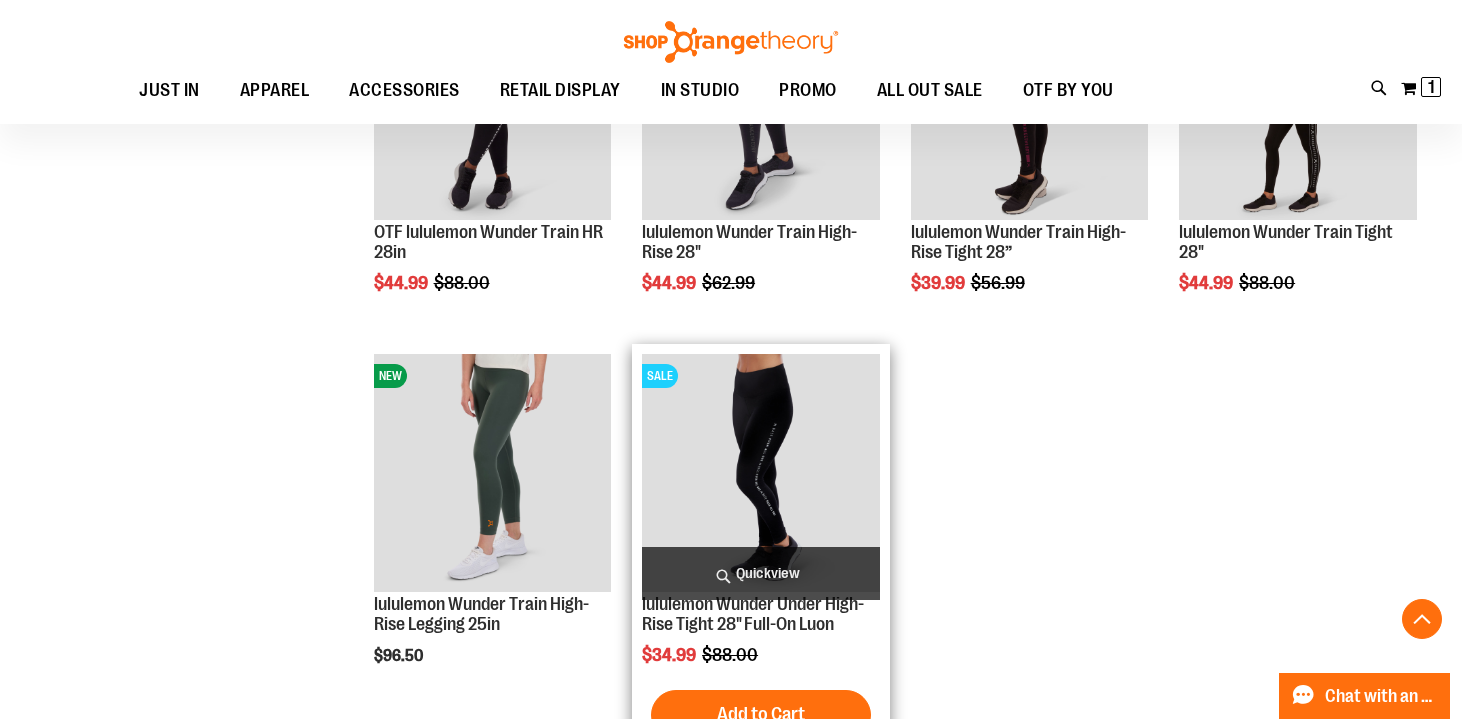 click on "Quickview" at bounding box center [761, 573] 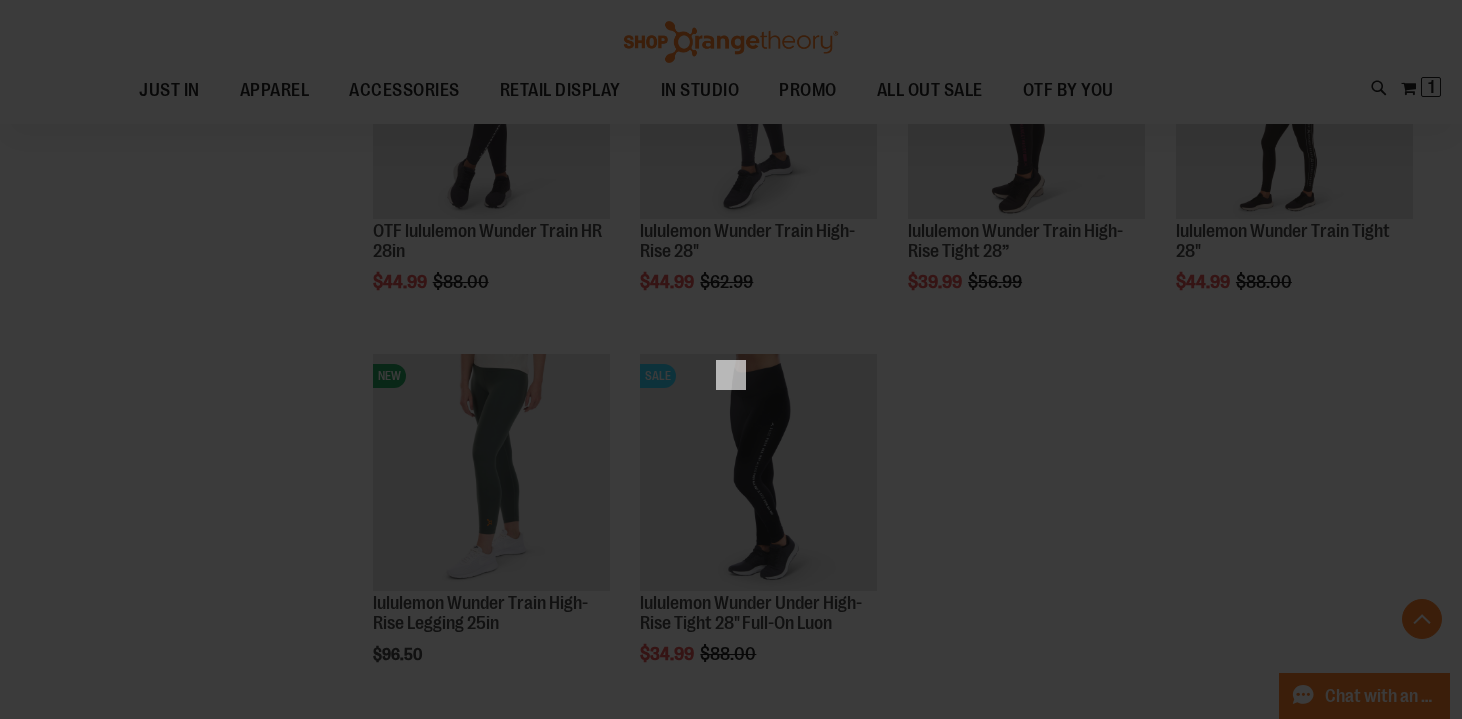 scroll, scrollTop: 0, scrollLeft: 0, axis: both 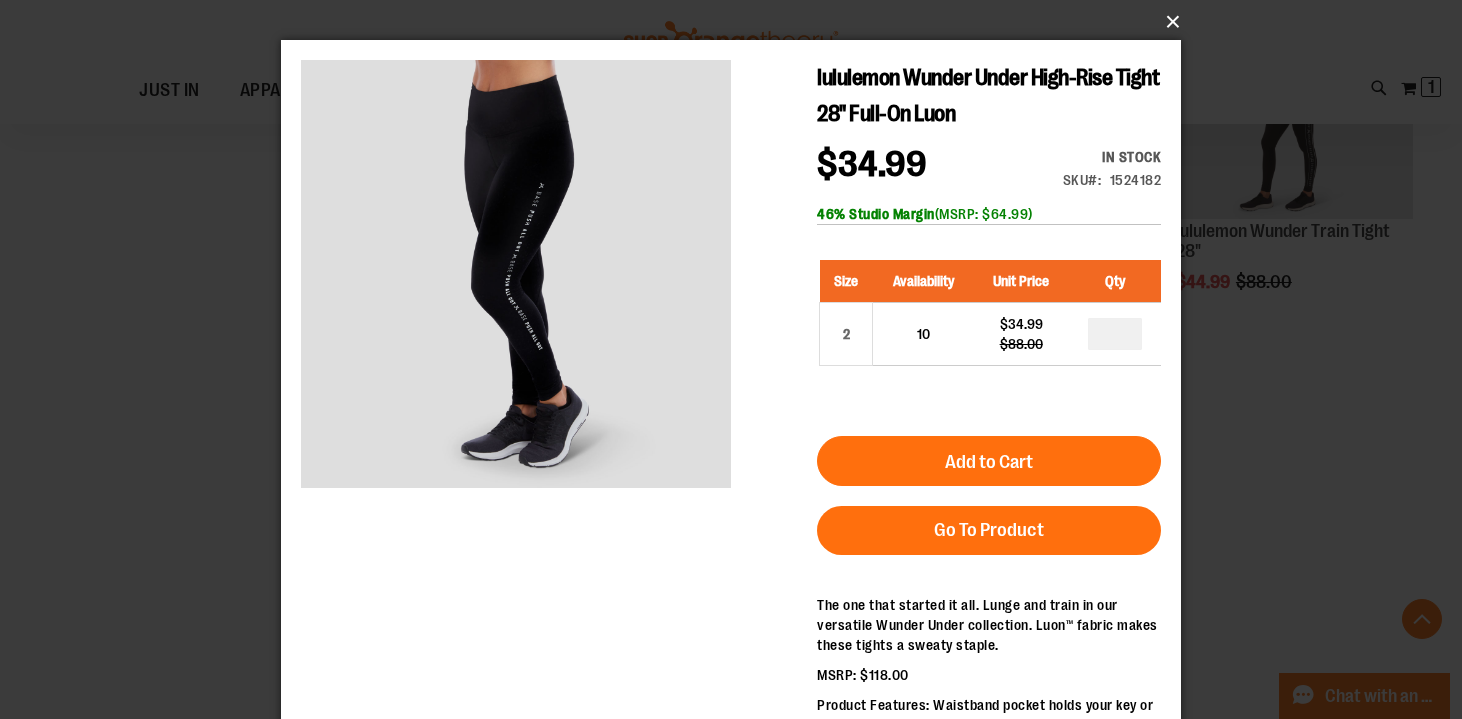 click on "×" at bounding box center [737, 22] 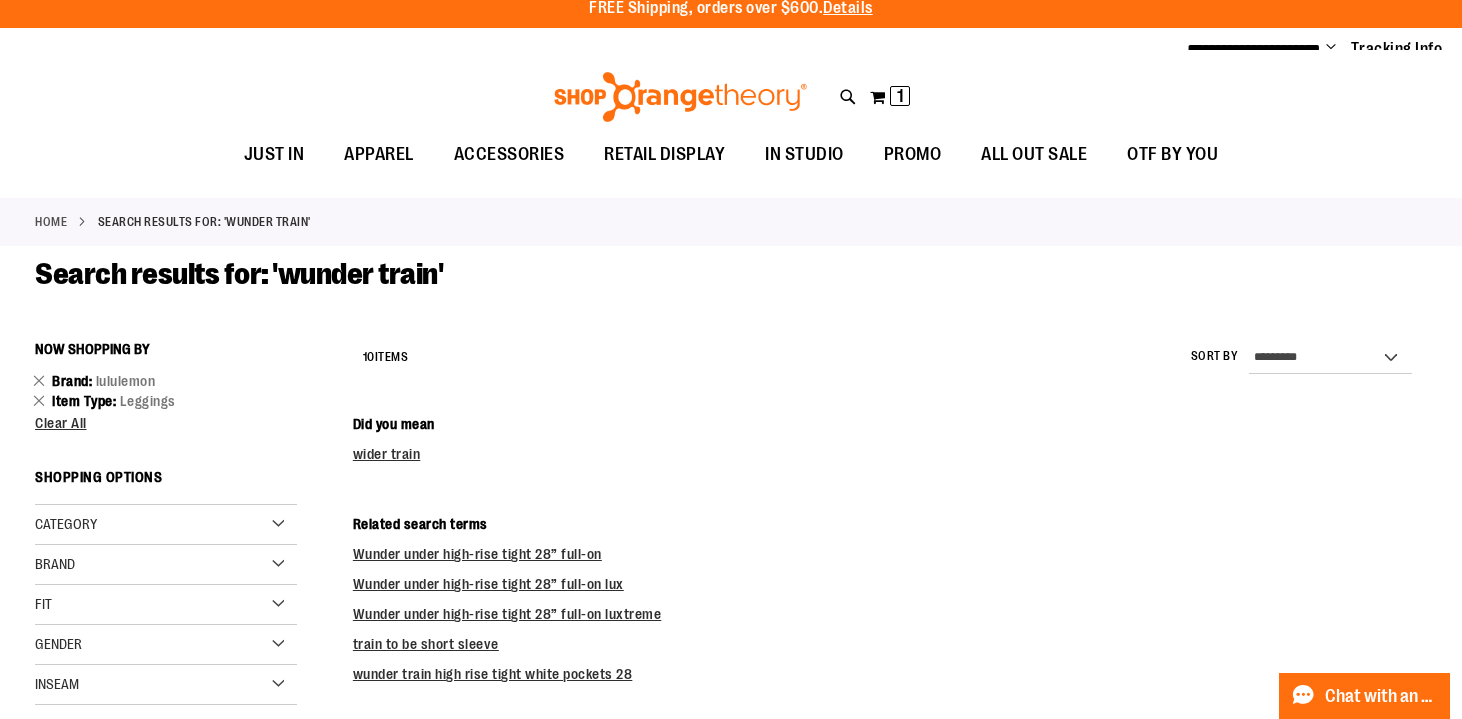 scroll, scrollTop: 0, scrollLeft: 0, axis: both 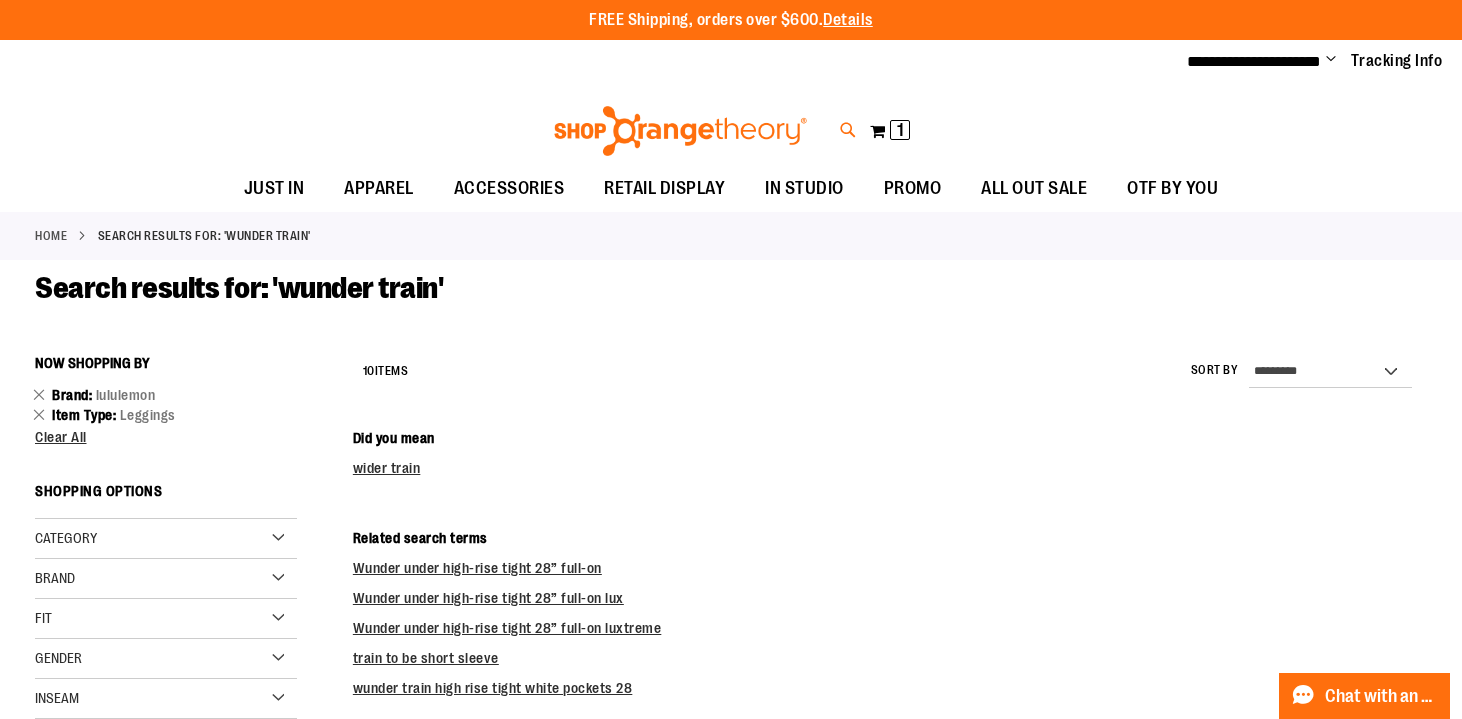 click at bounding box center [848, 130] 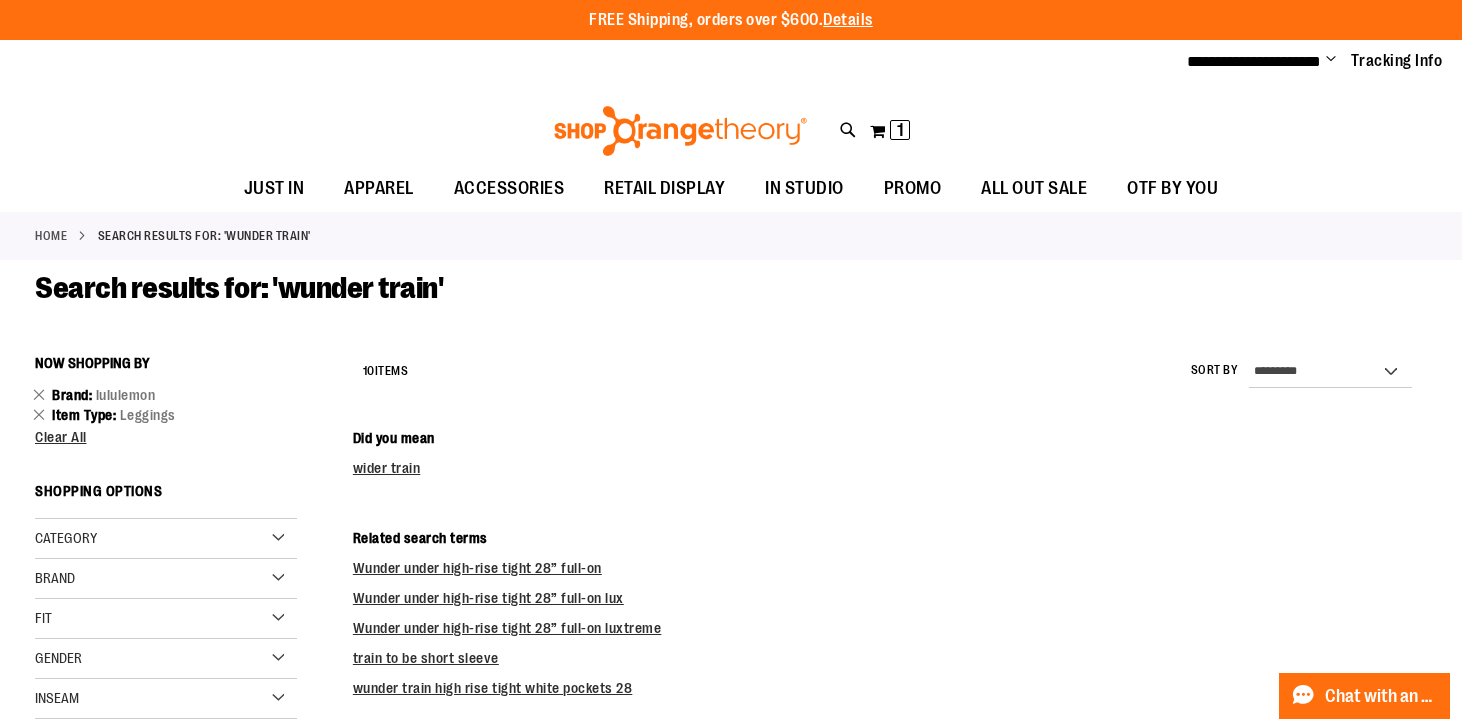 type on "**********" 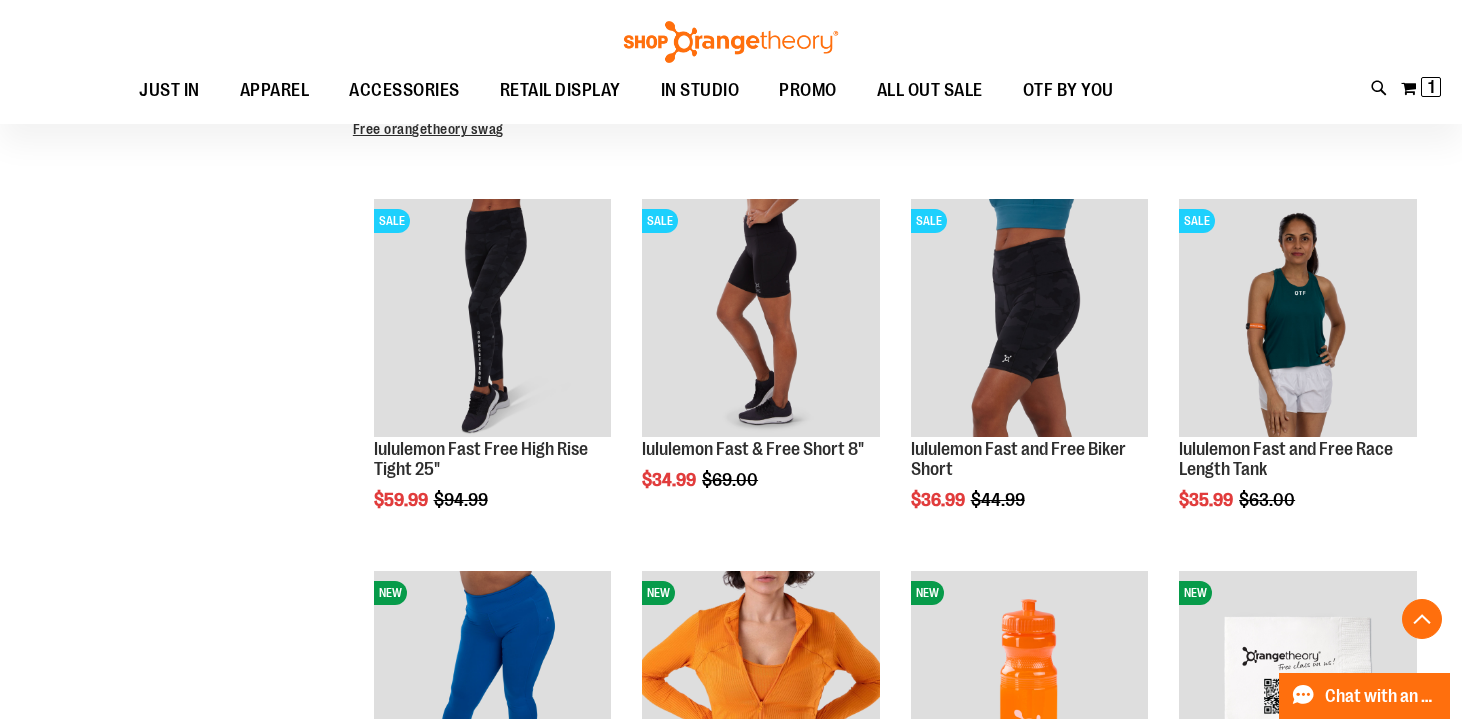 scroll, scrollTop: 580, scrollLeft: 0, axis: vertical 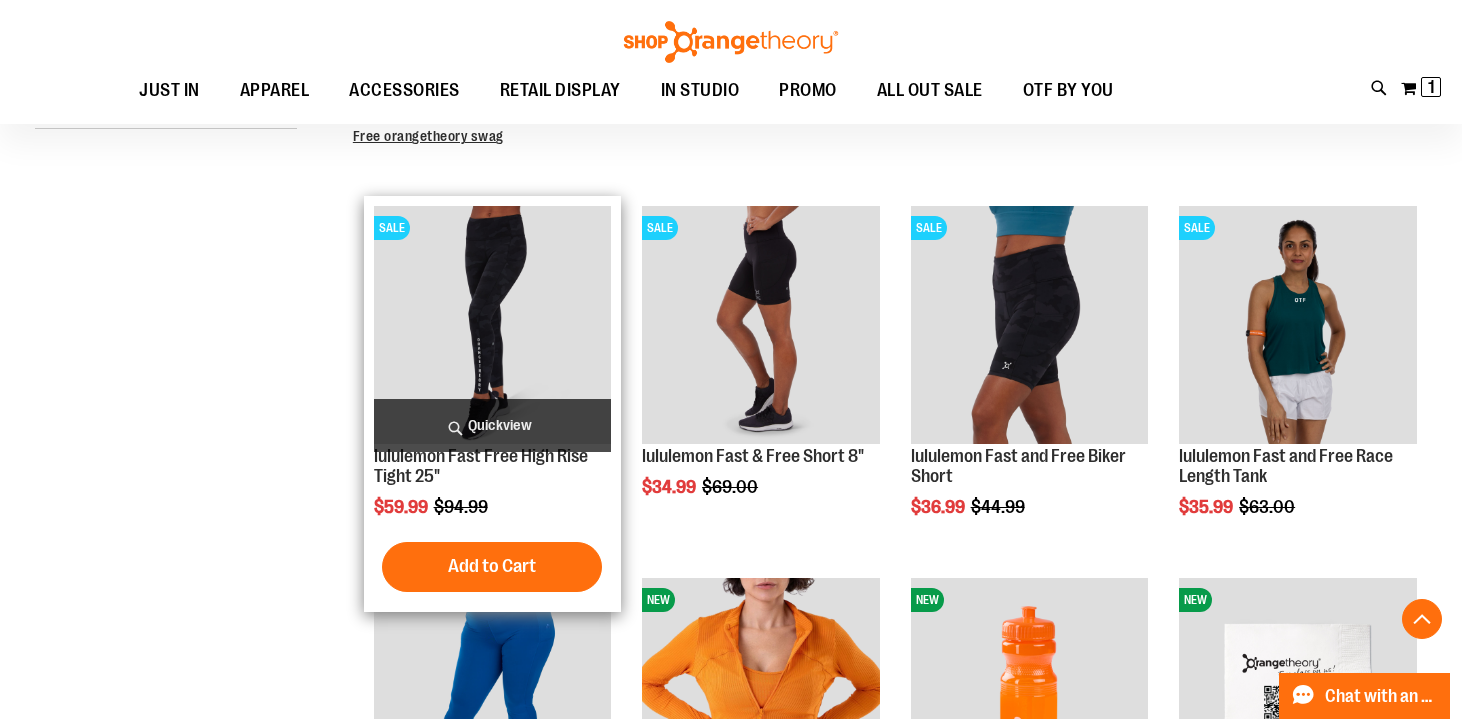 type on "**********" 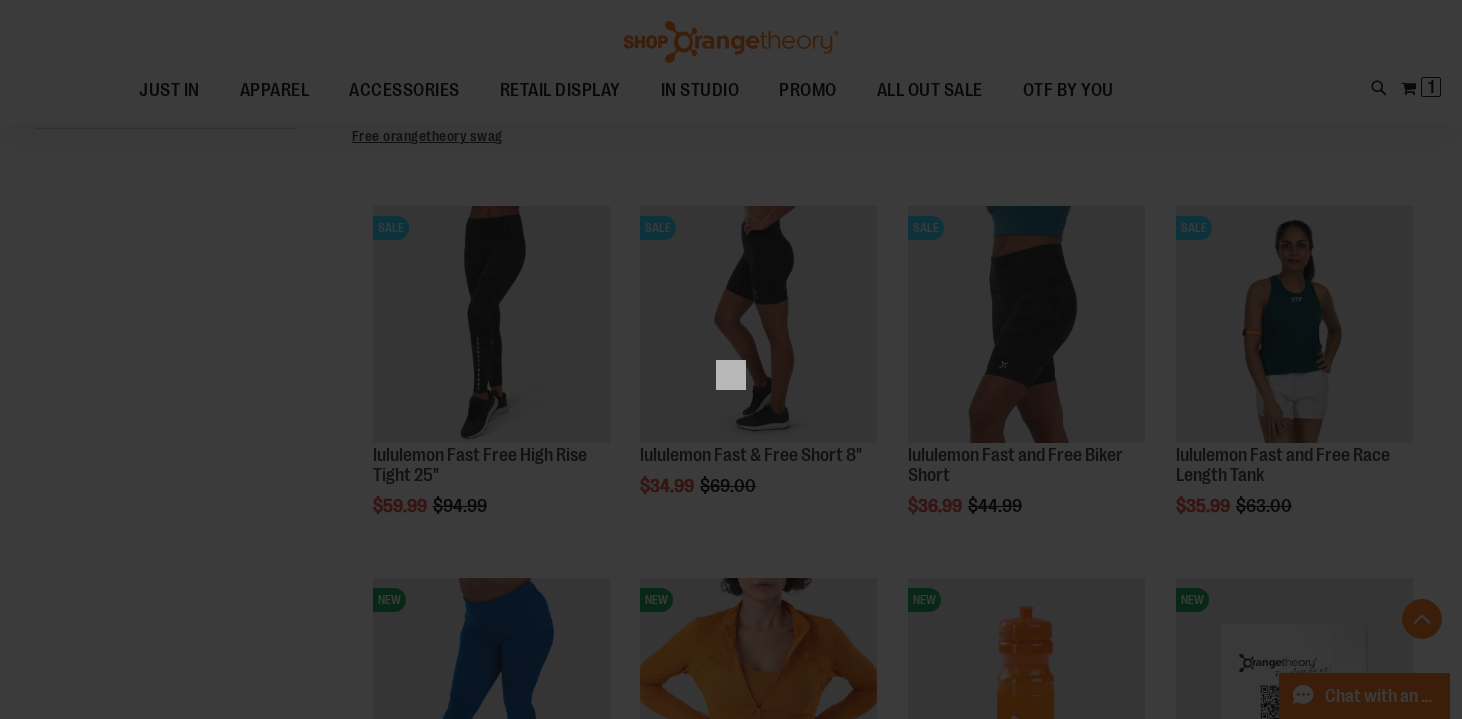 scroll, scrollTop: 0, scrollLeft: 0, axis: both 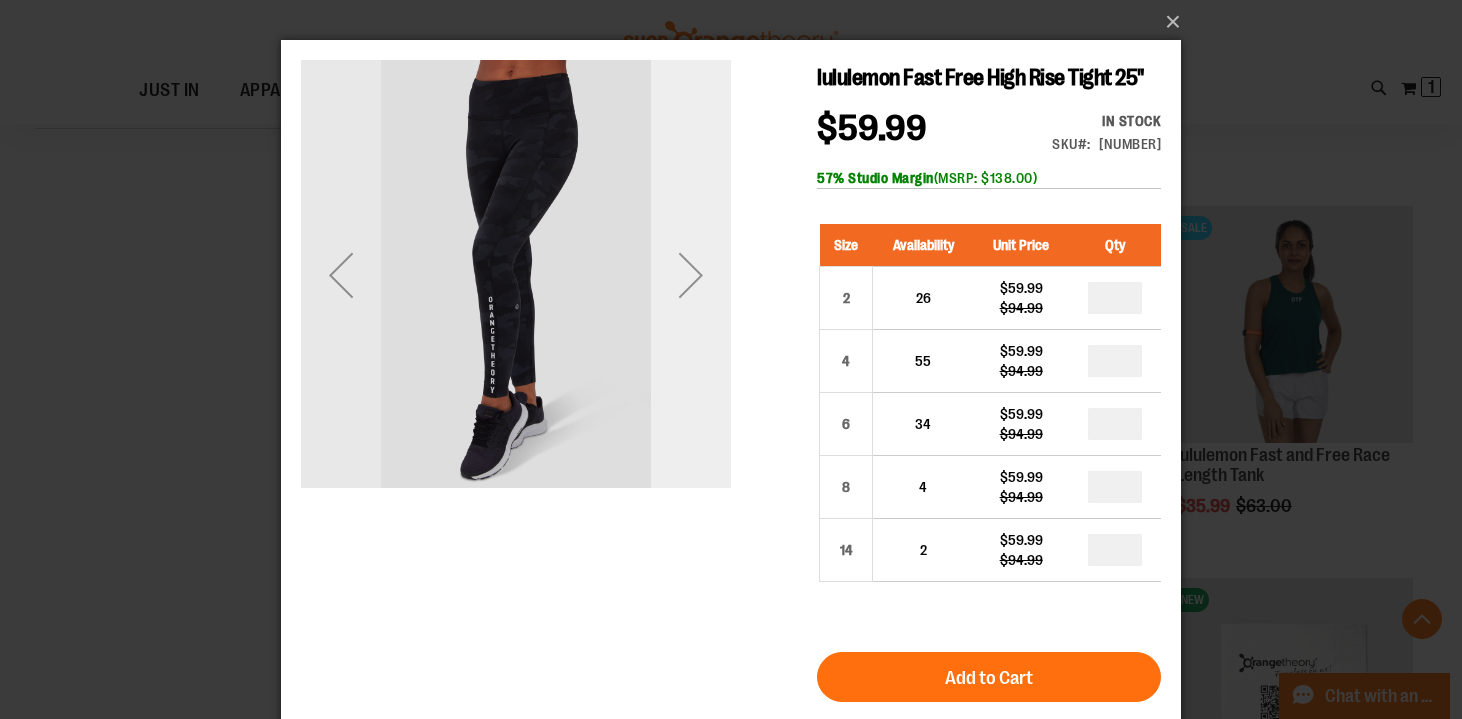 click at bounding box center [691, 275] 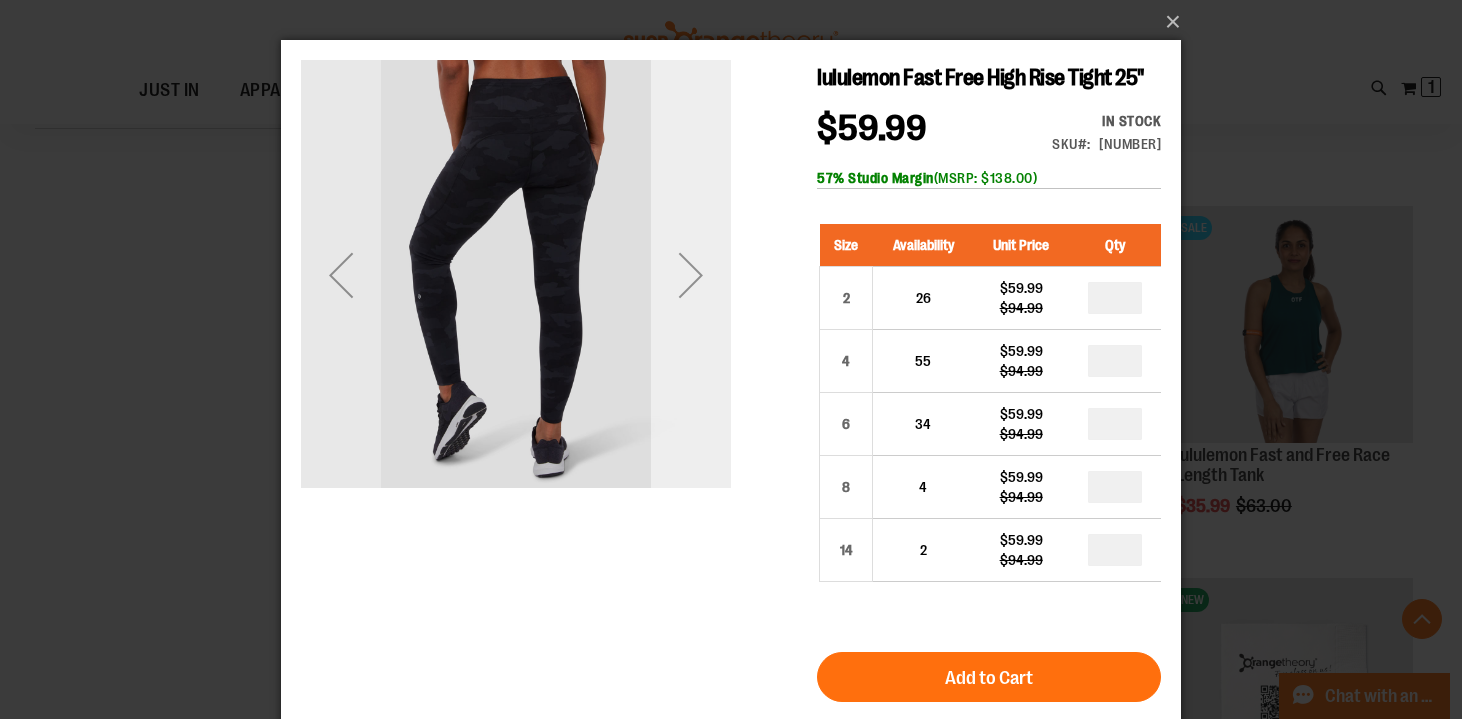 click at bounding box center [691, 275] 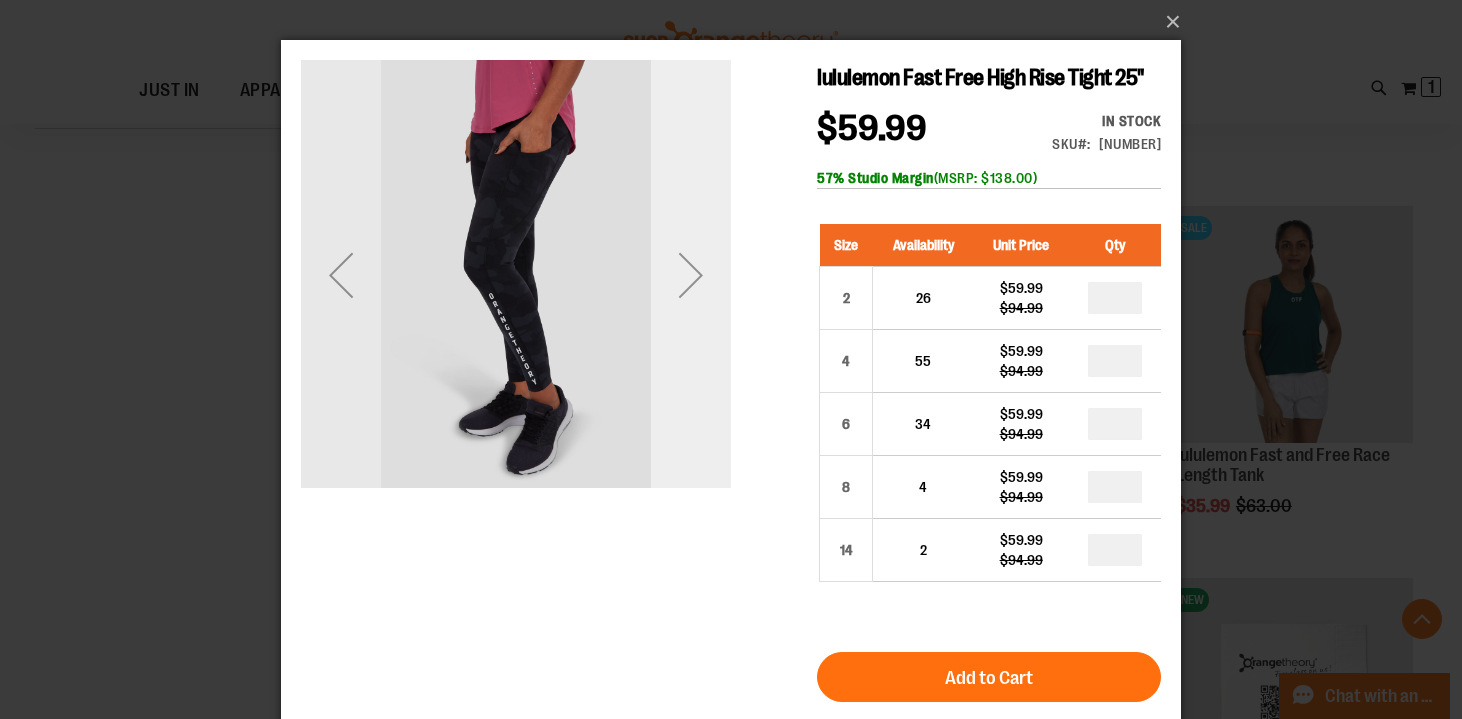 click at bounding box center (691, 275) 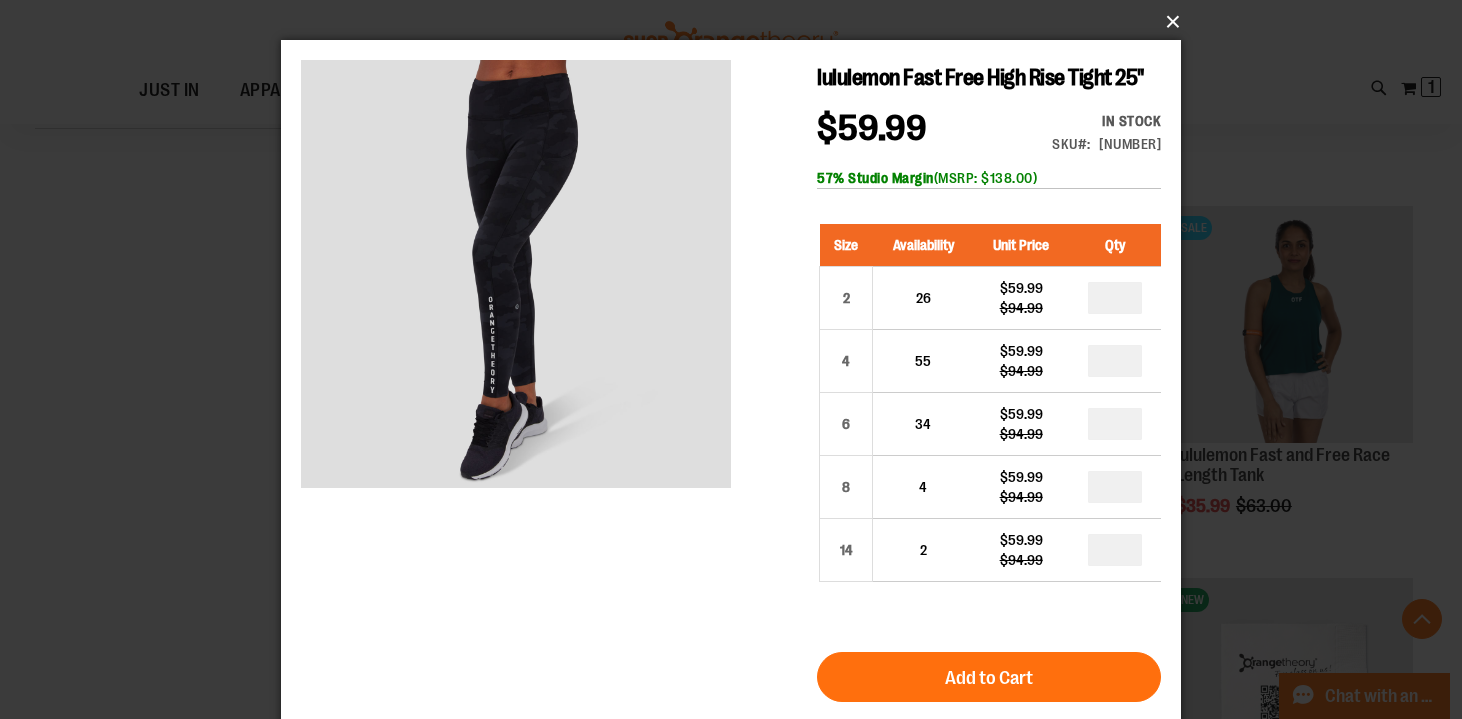 click on "×" at bounding box center (737, 22) 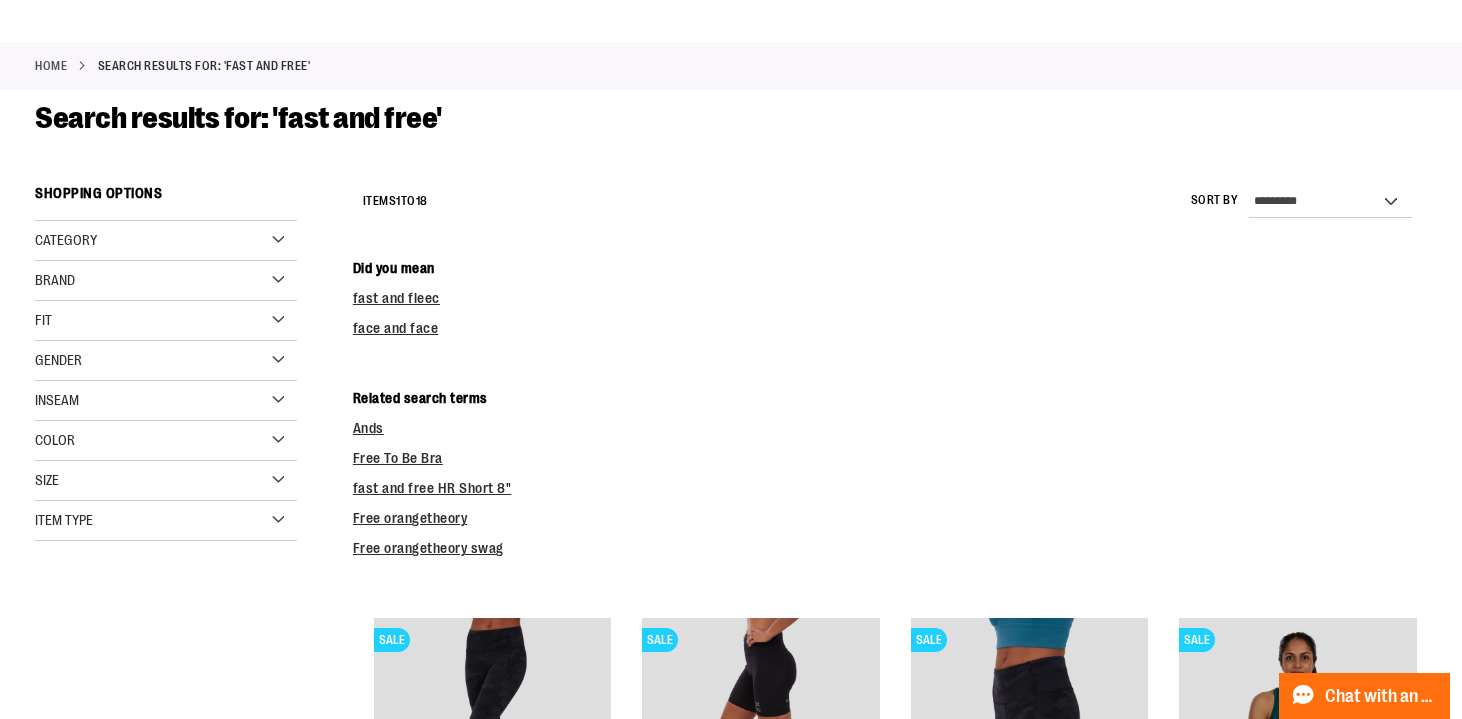 scroll, scrollTop: 0, scrollLeft: 0, axis: both 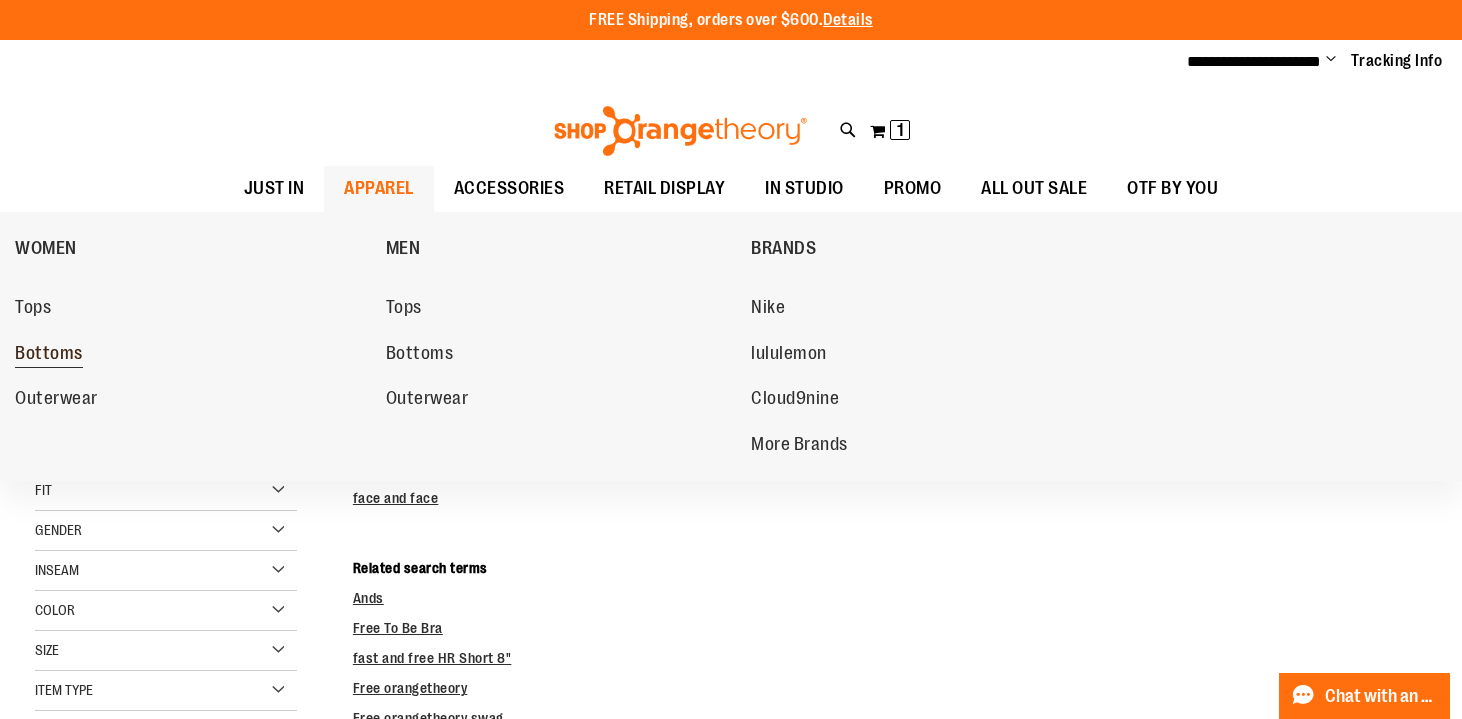 click on "Bottoms" at bounding box center (49, 355) 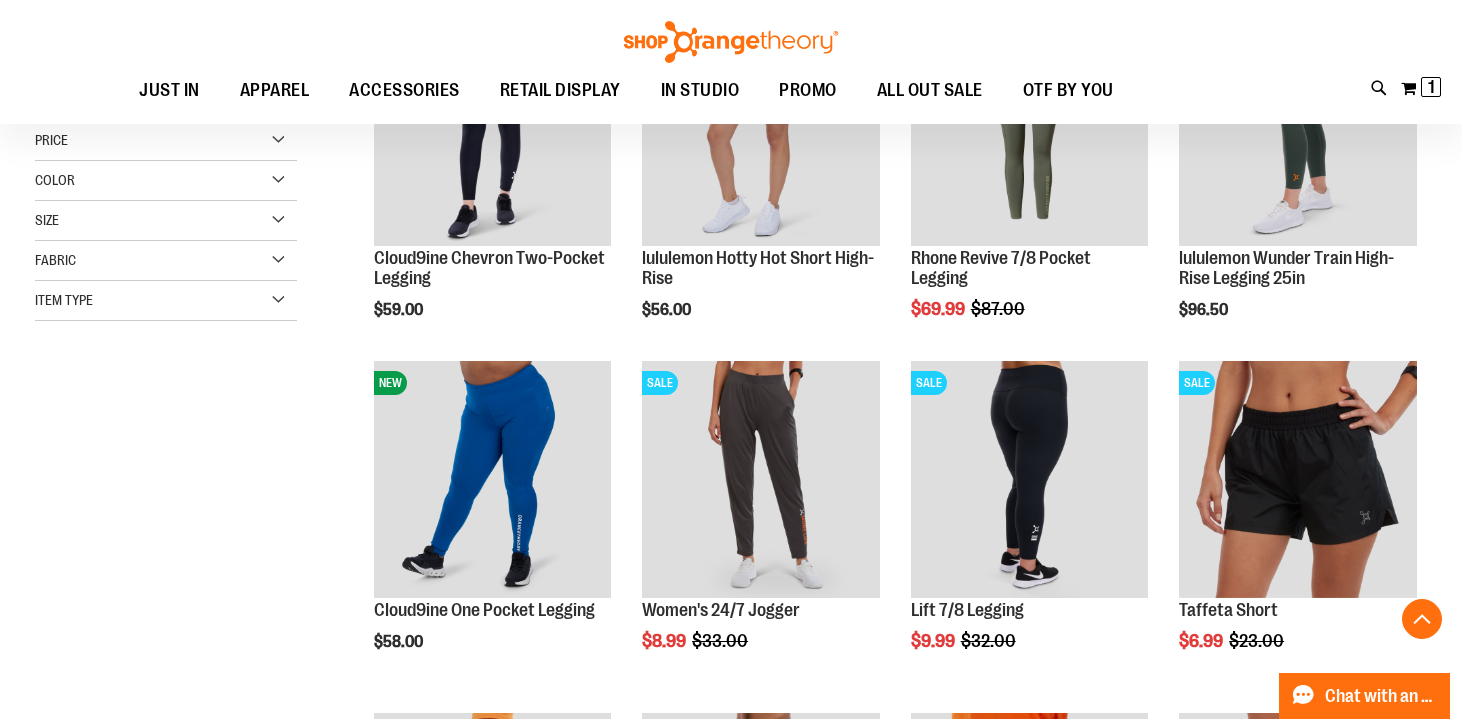 scroll, scrollTop: 386, scrollLeft: 0, axis: vertical 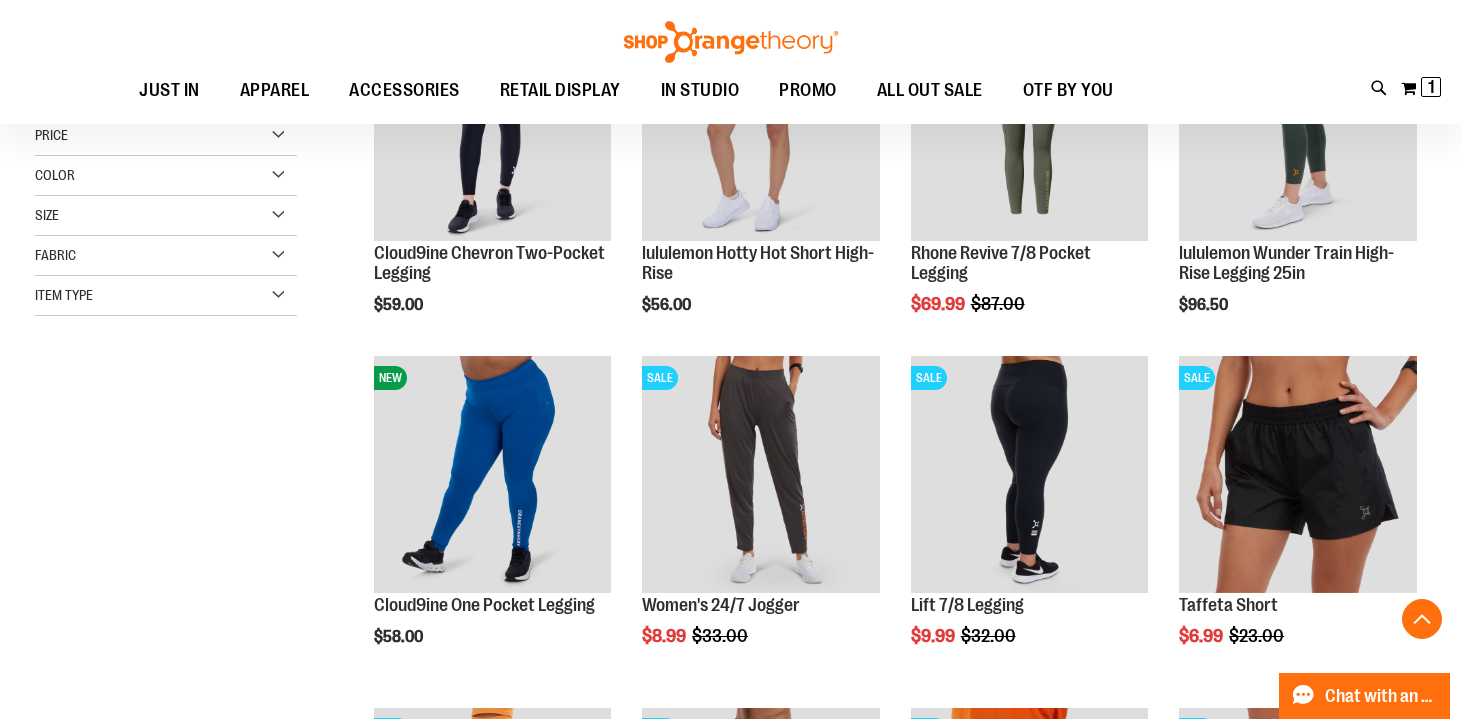 type on "**********" 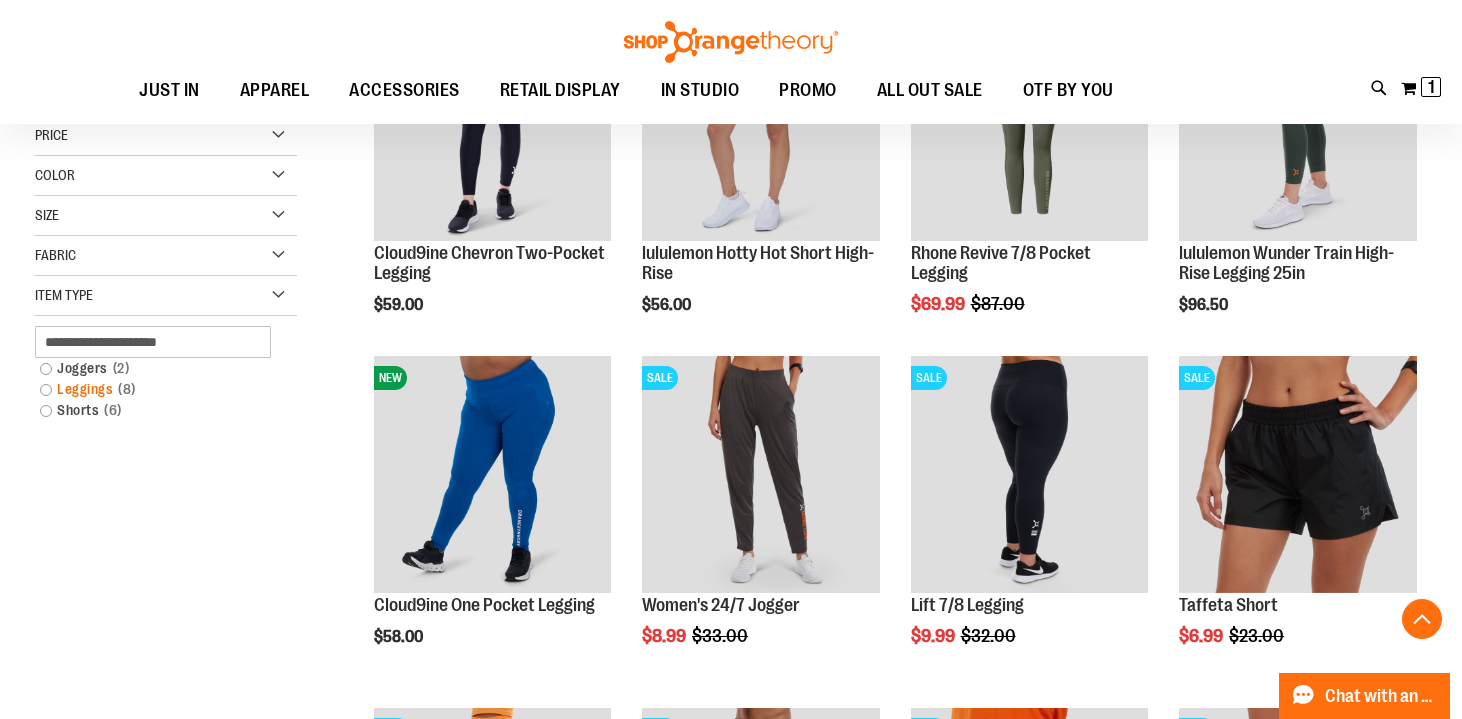 click on "Leggings                                             8
items" at bounding box center [156, 389] 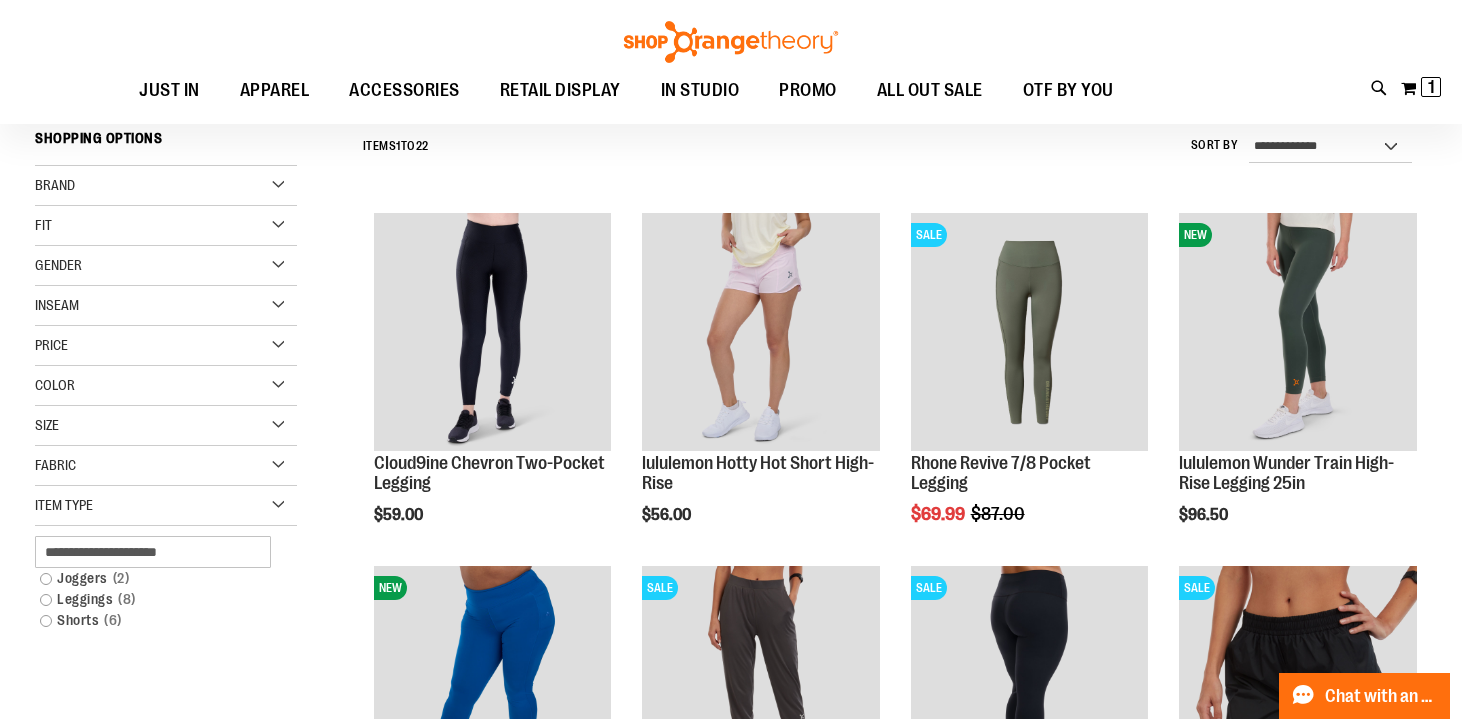 scroll, scrollTop: 181, scrollLeft: 0, axis: vertical 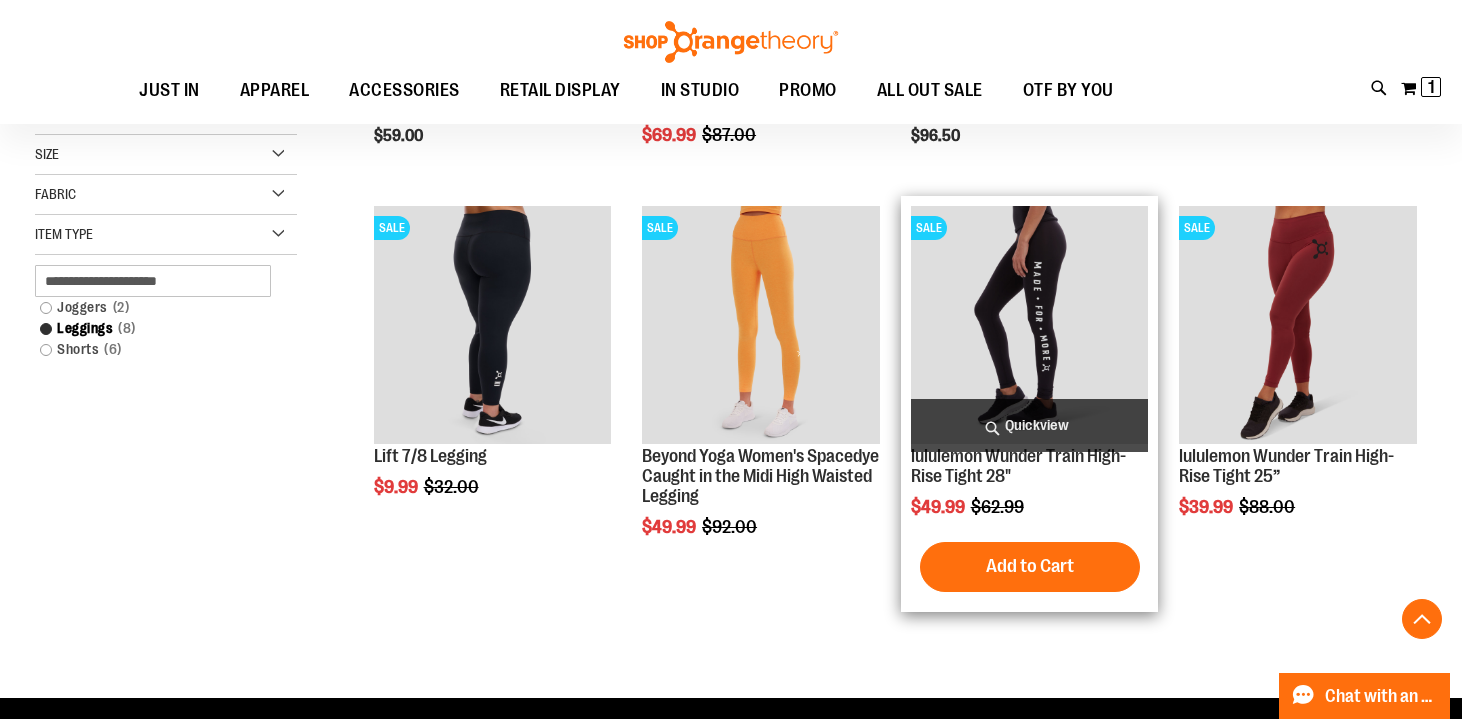 click on "Quickview" at bounding box center [1030, 425] 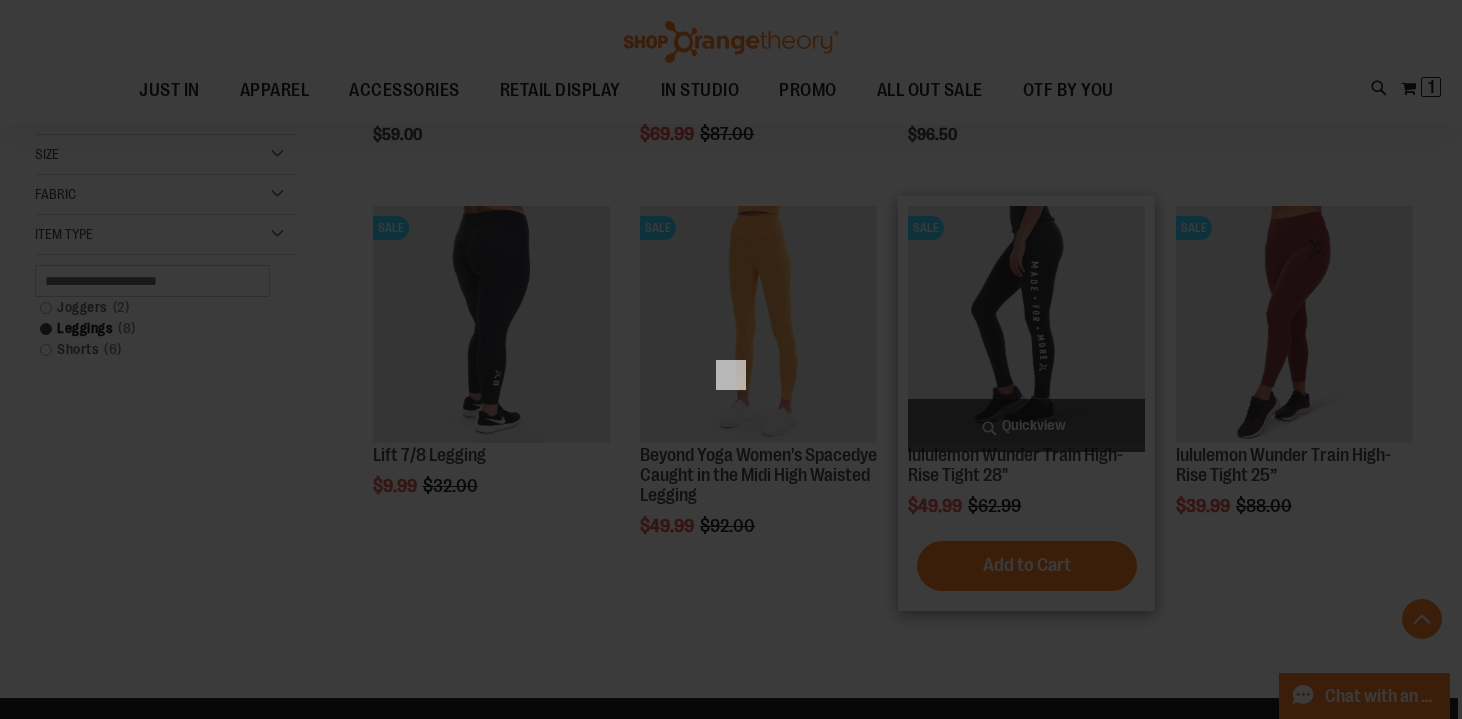 scroll, scrollTop: 0, scrollLeft: 0, axis: both 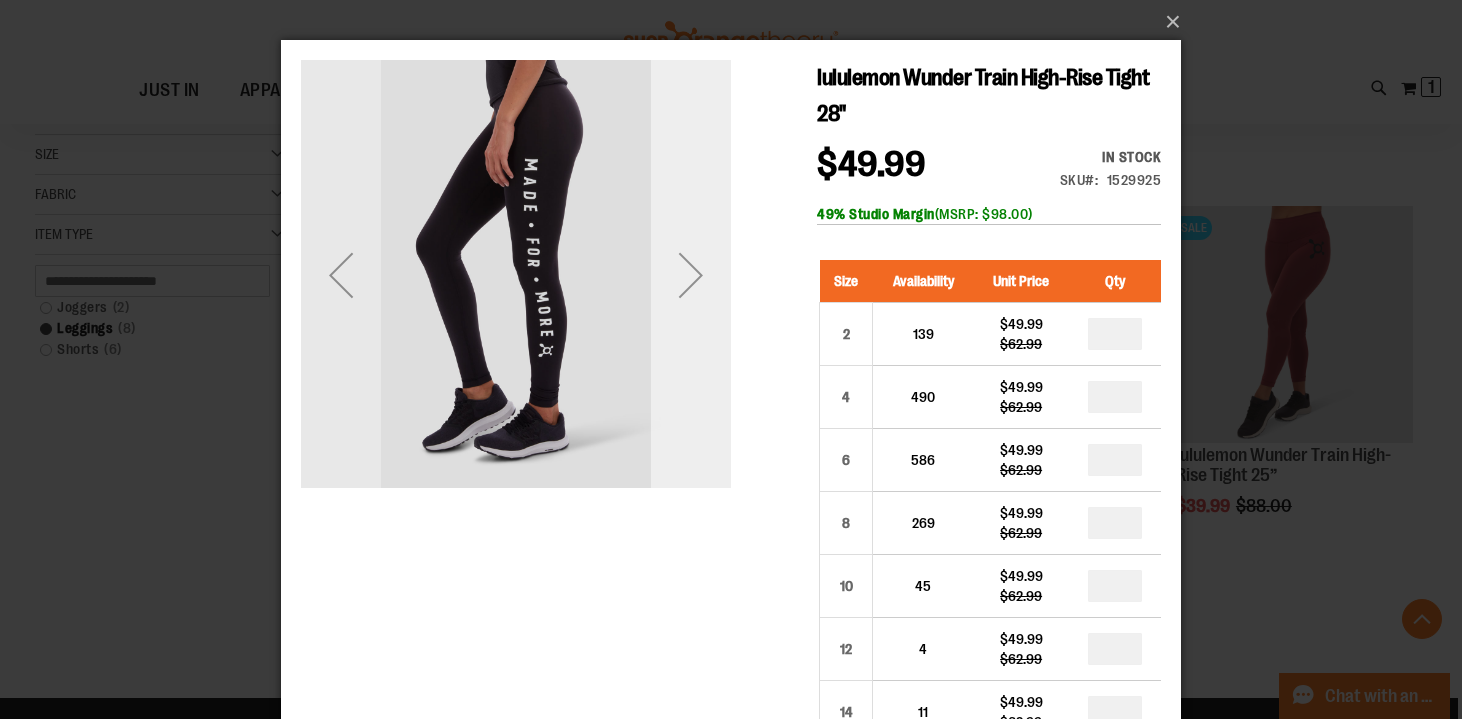 click at bounding box center [691, 275] 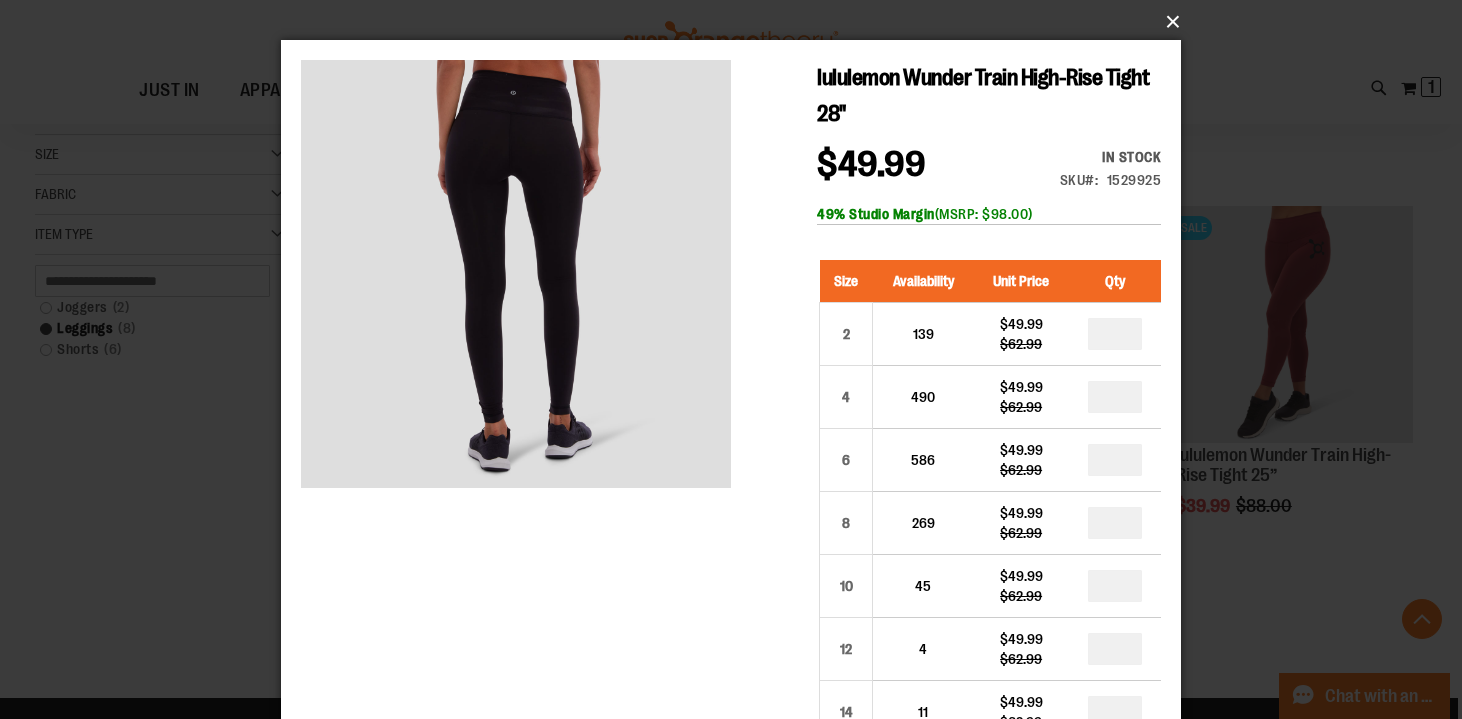 click on "×" at bounding box center (737, 22) 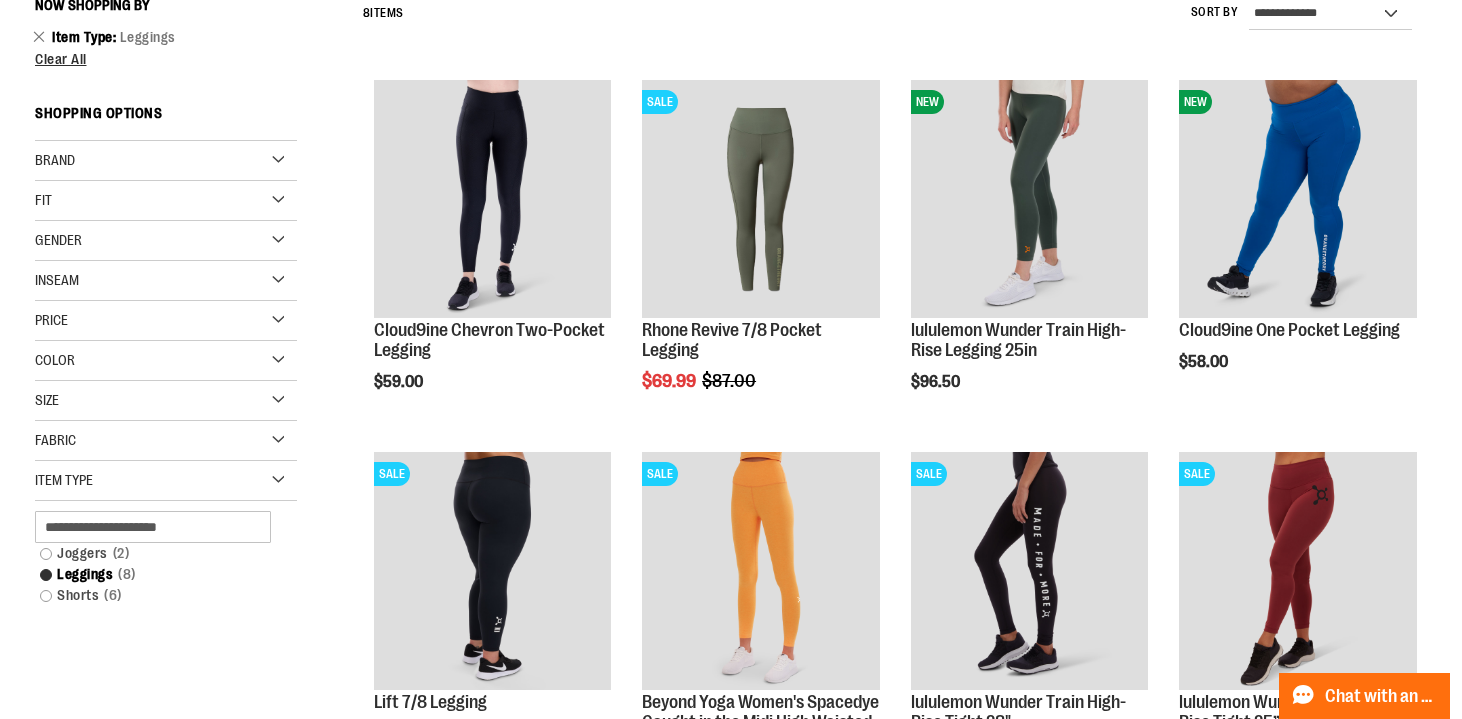 scroll, scrollTop: 0, scrollLeft: 0, axis: both 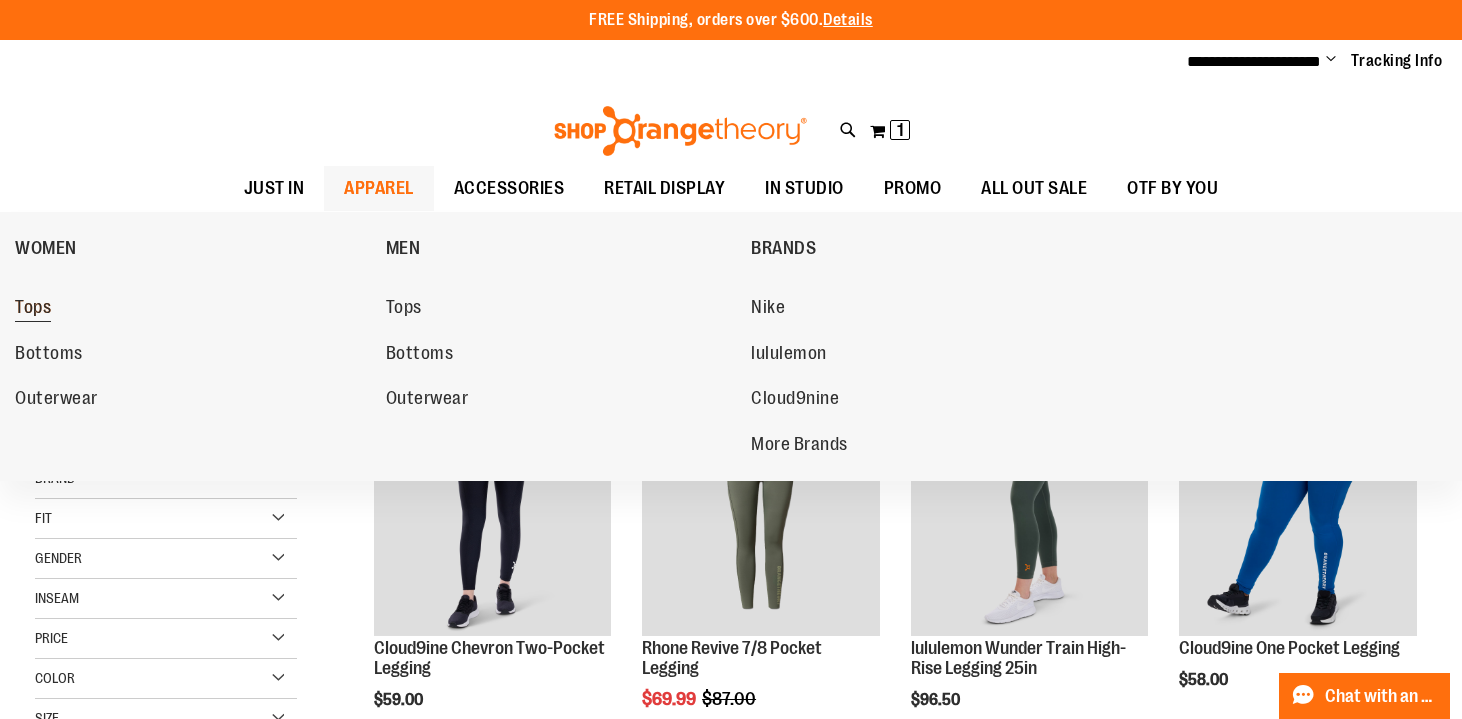 click on "Tops" at bounding box center [33, 309] 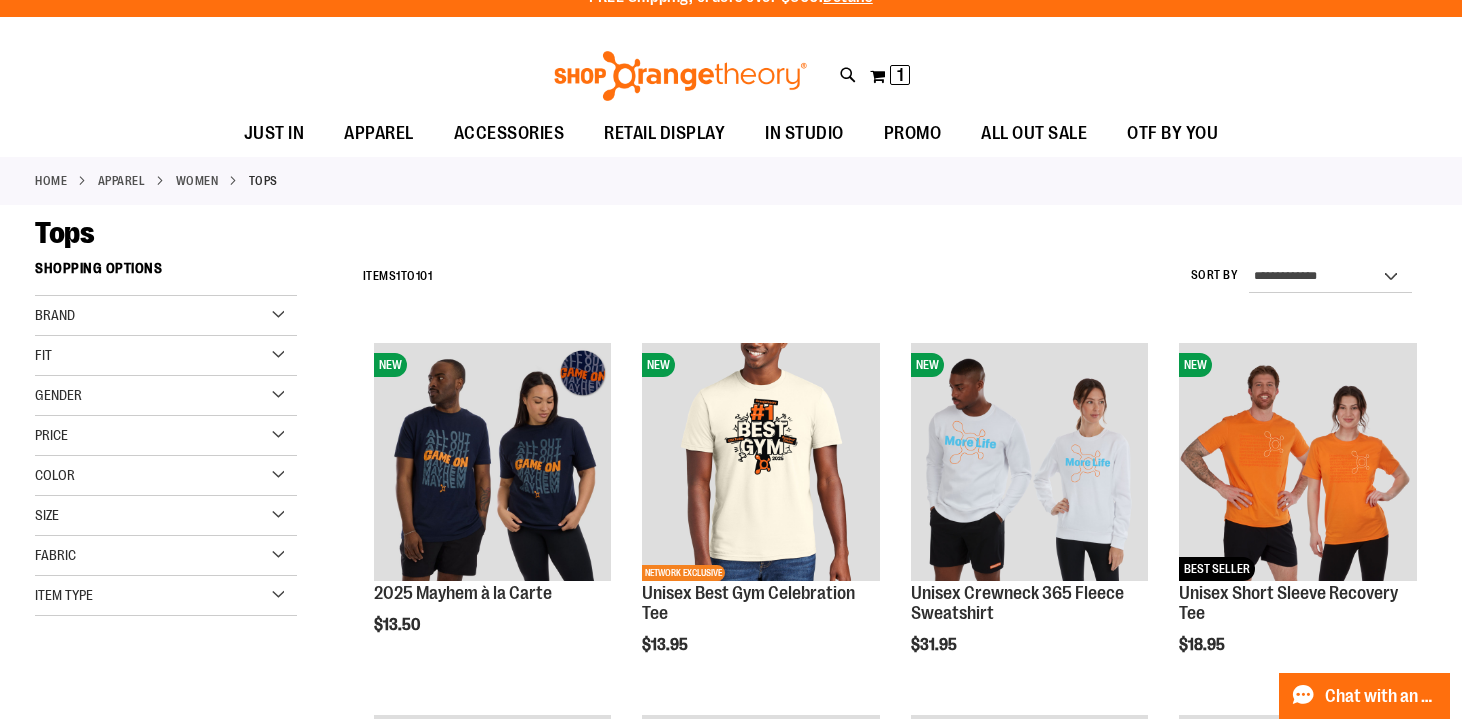 scroll, scrollTop: 0, scrollLeft: 0, axis: both 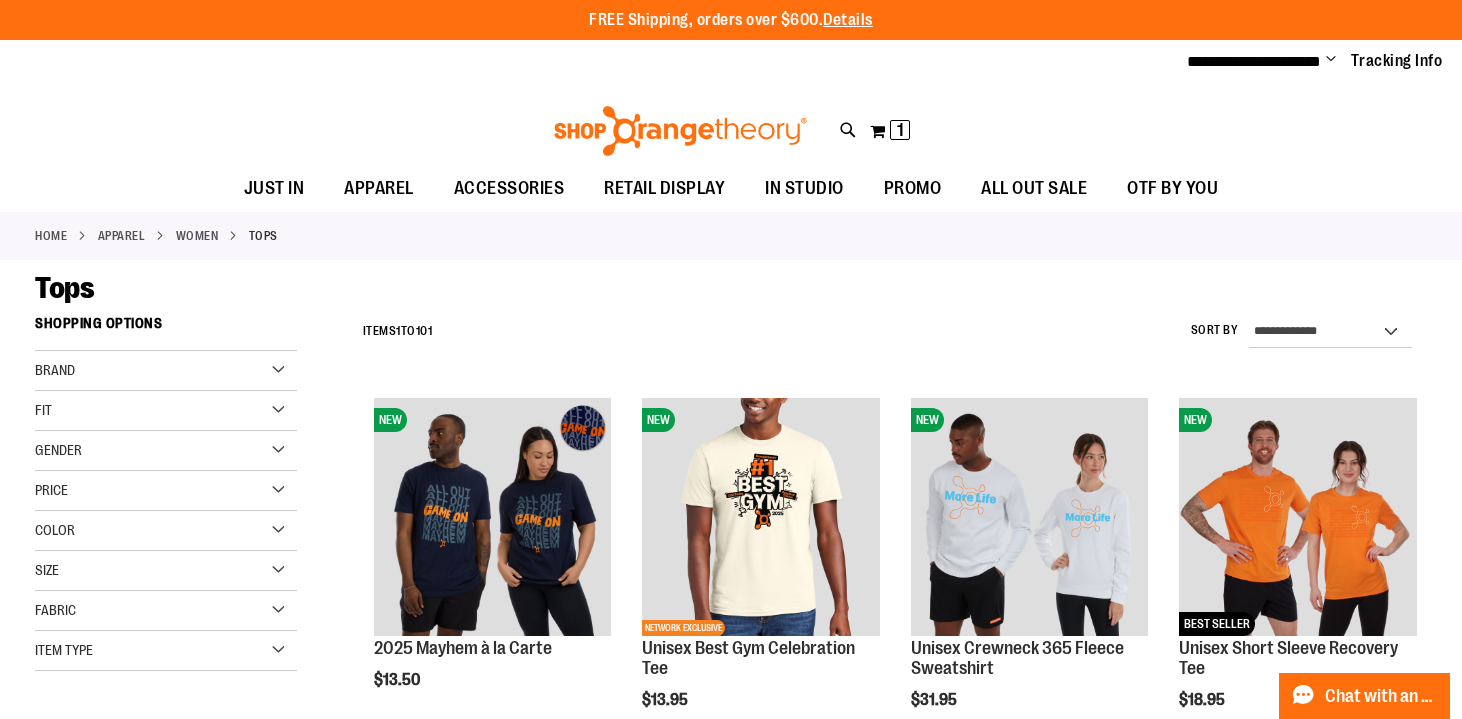 type on "**********" 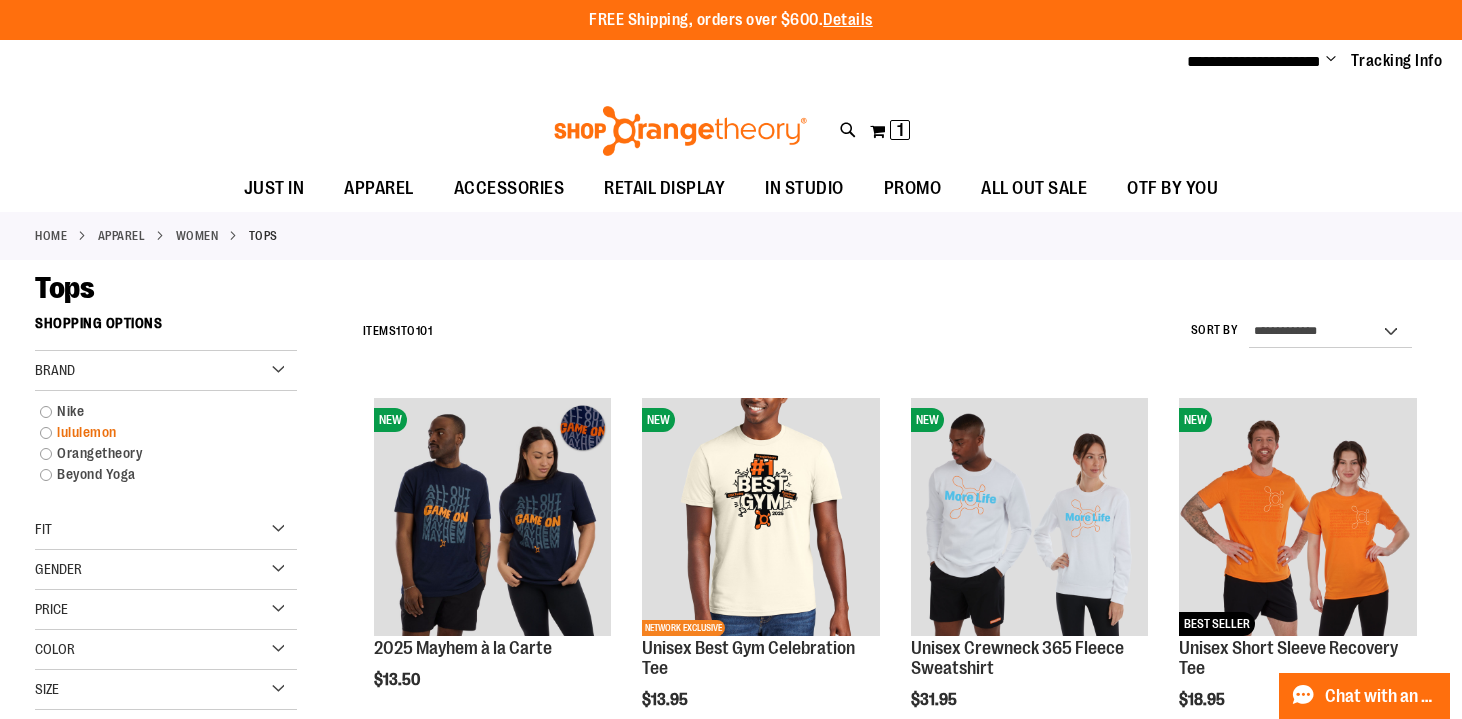 click on "lululemon" at bounding box center (156, 432) 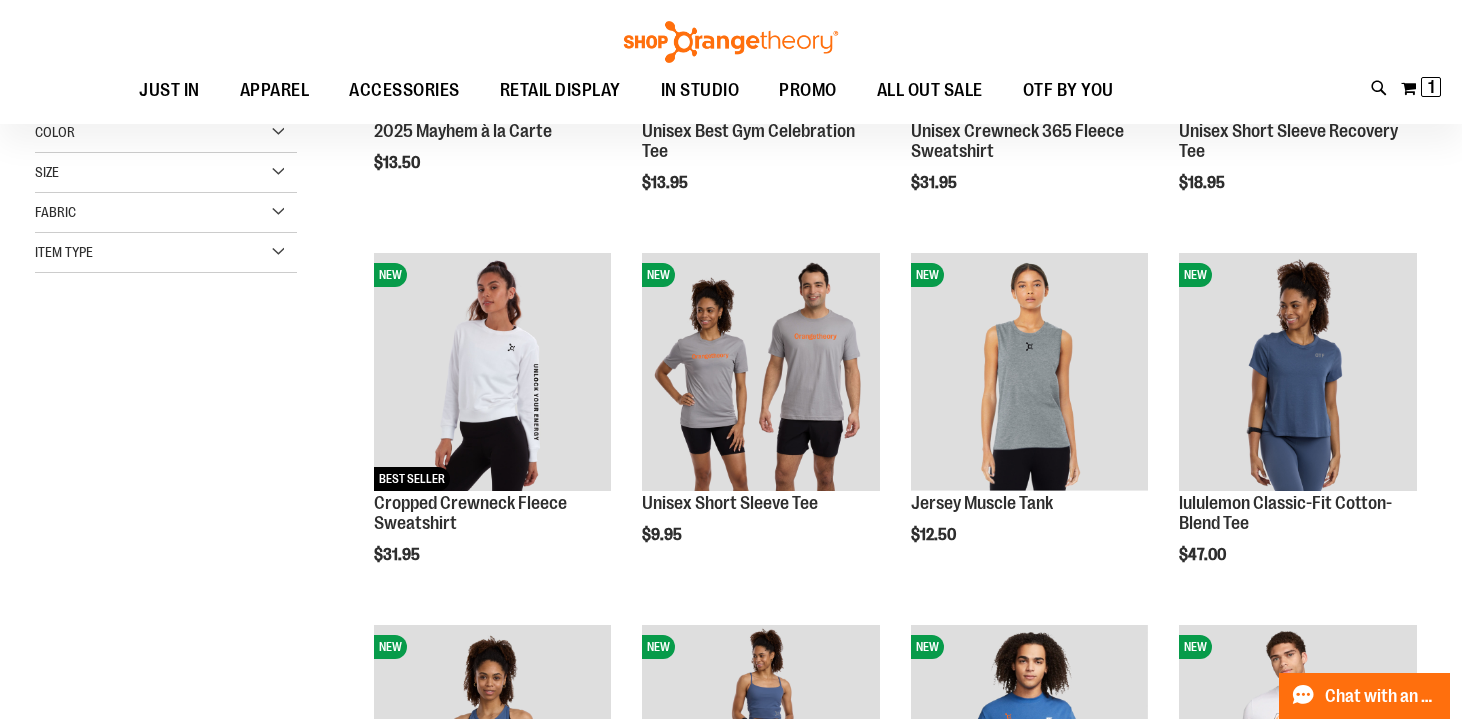 scroll, scrollTop: 0, scrollLeft: 0, axis: both 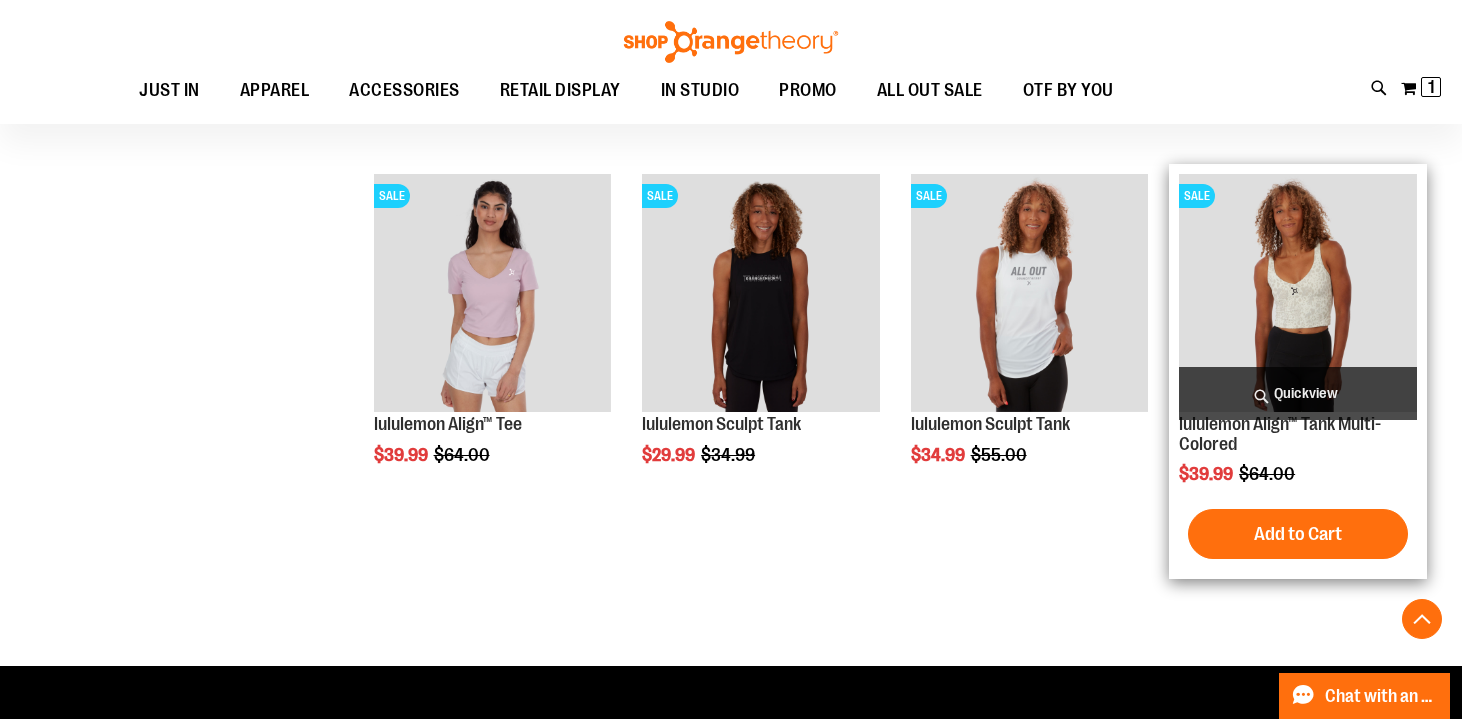 click on "Quickview" at bounding box center [1298, 393] 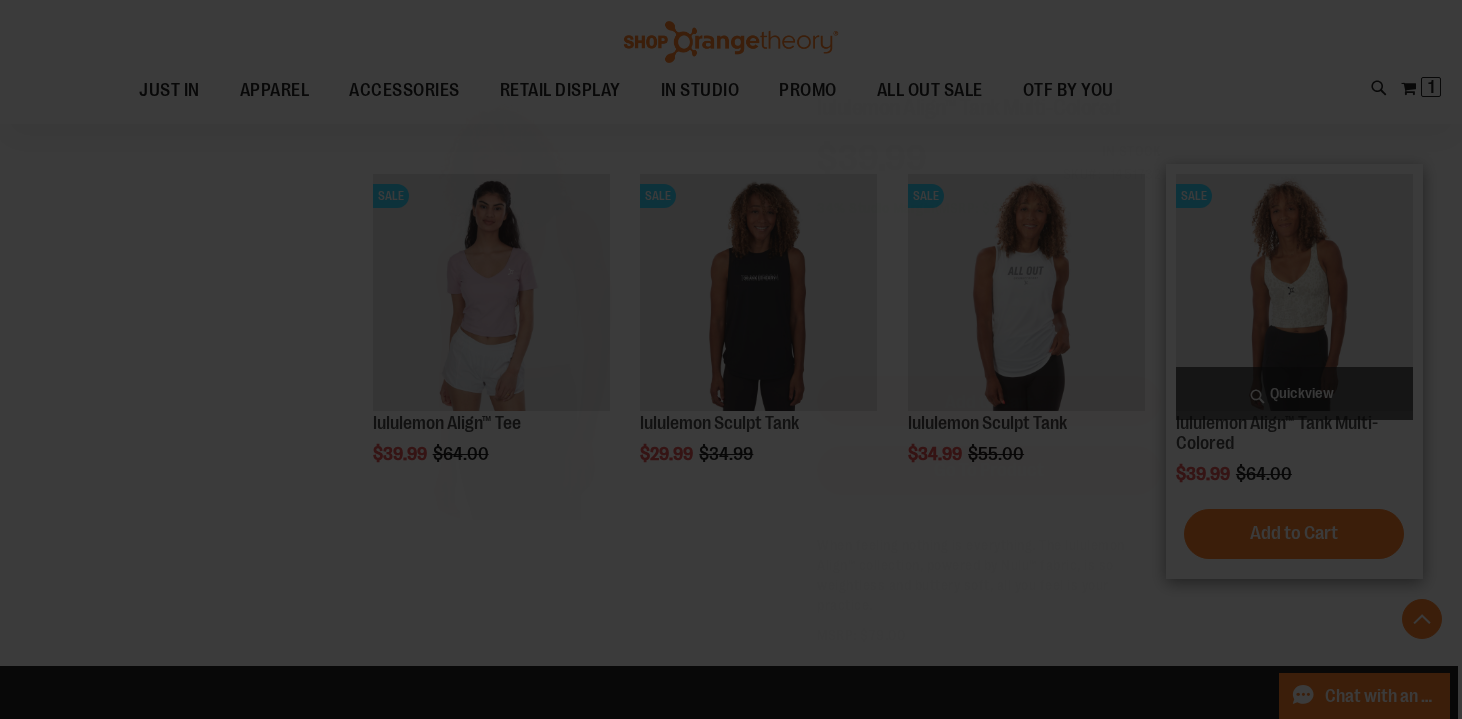 scroll, scrollTop: 0, scrollLeft: 0, axis: both 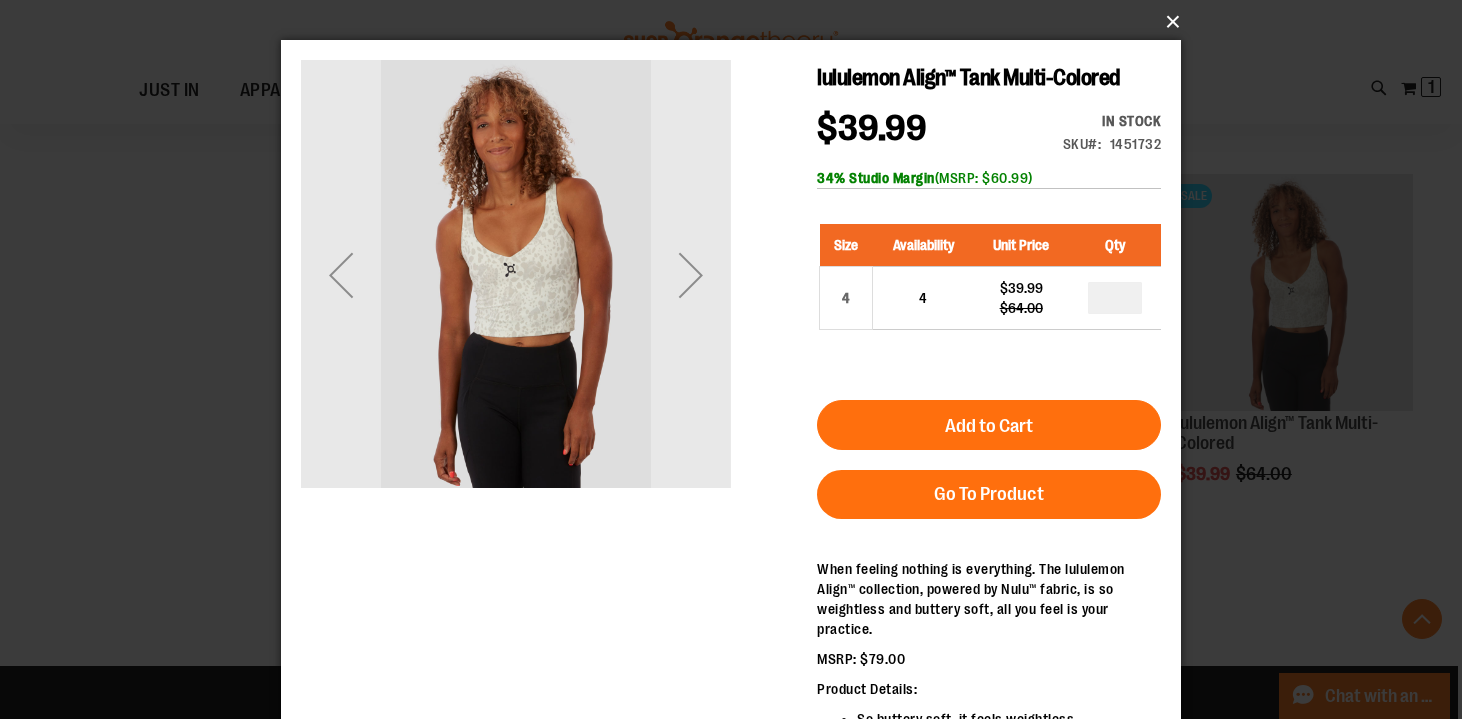 click on "×" at bounding box center [737, 22] 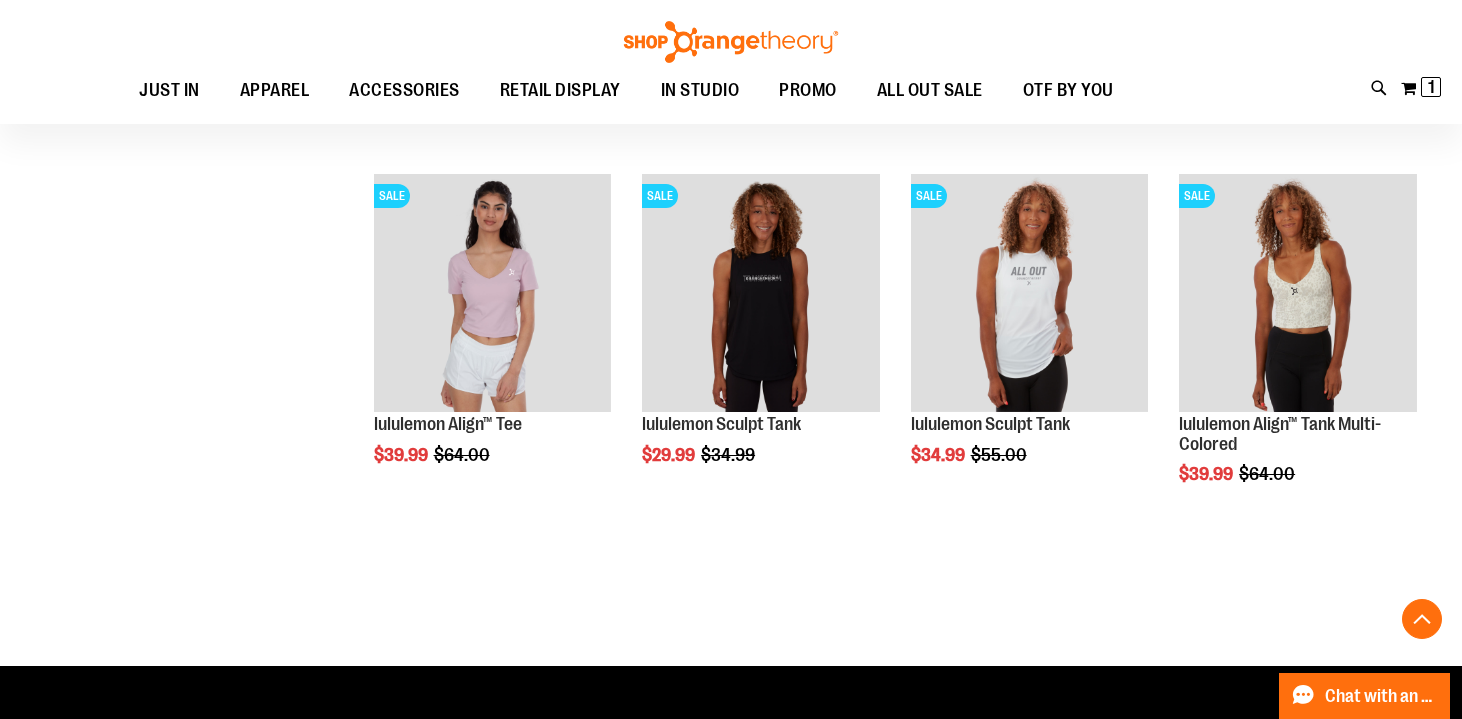 scroll, scrollTop: 0, scrollLeft: 0, axis: both 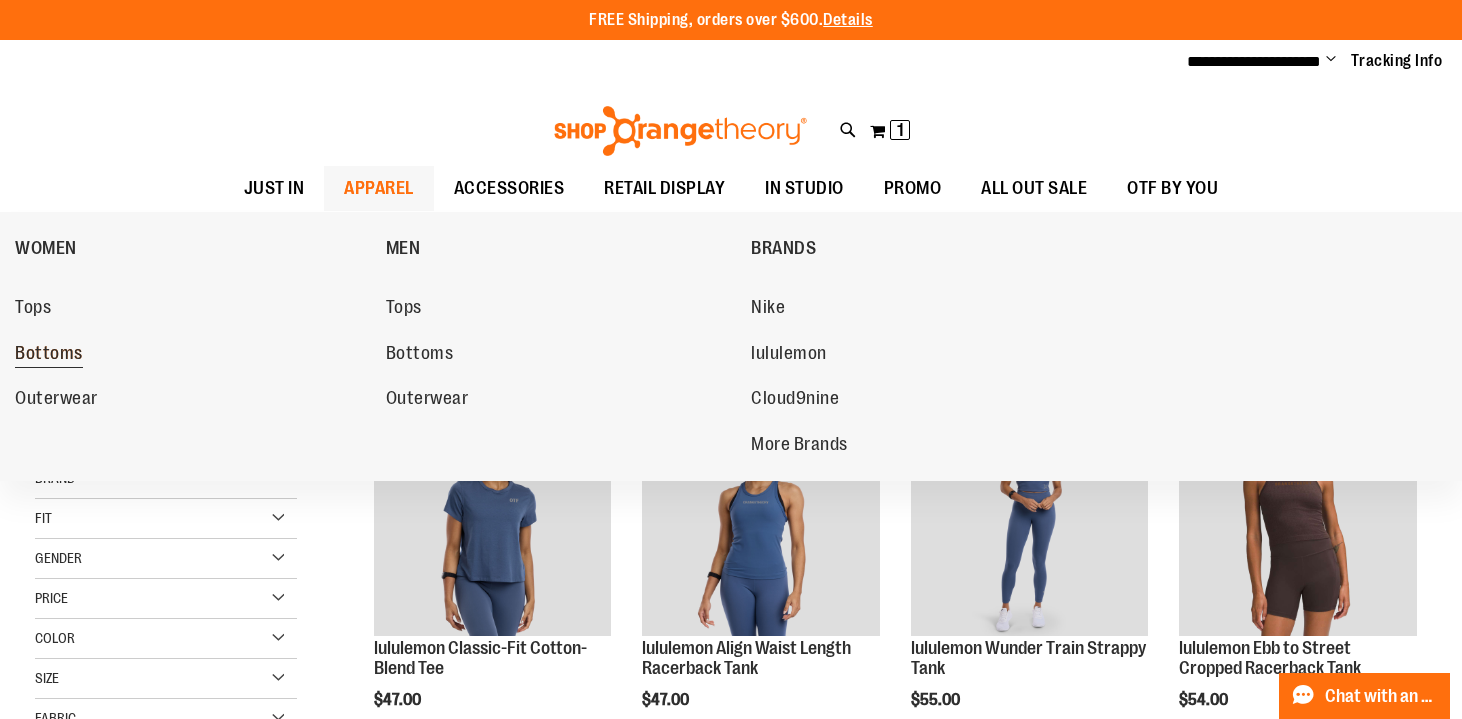 click on "Bottoms" at bounding box center (49, 355) 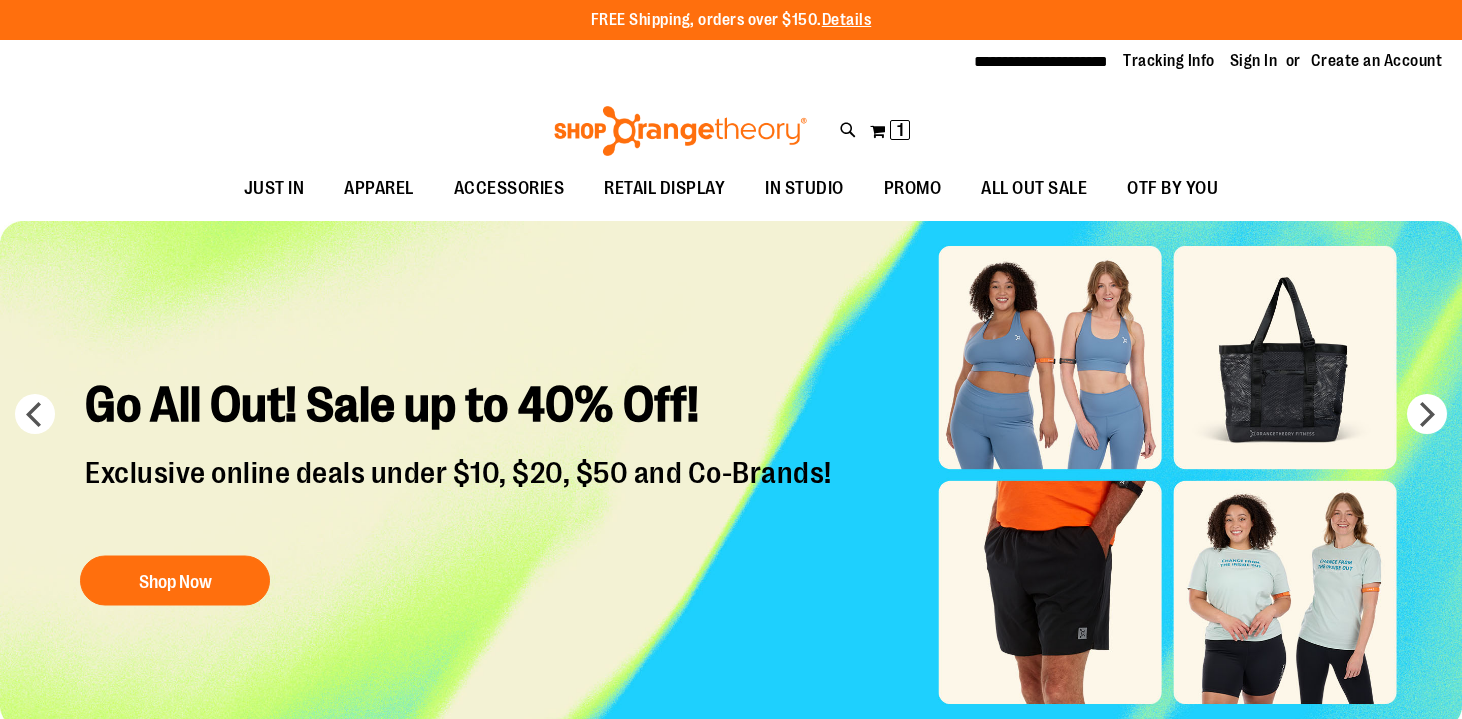 scroll, scrollTop: 0, scrollLeft: 0, axis: both 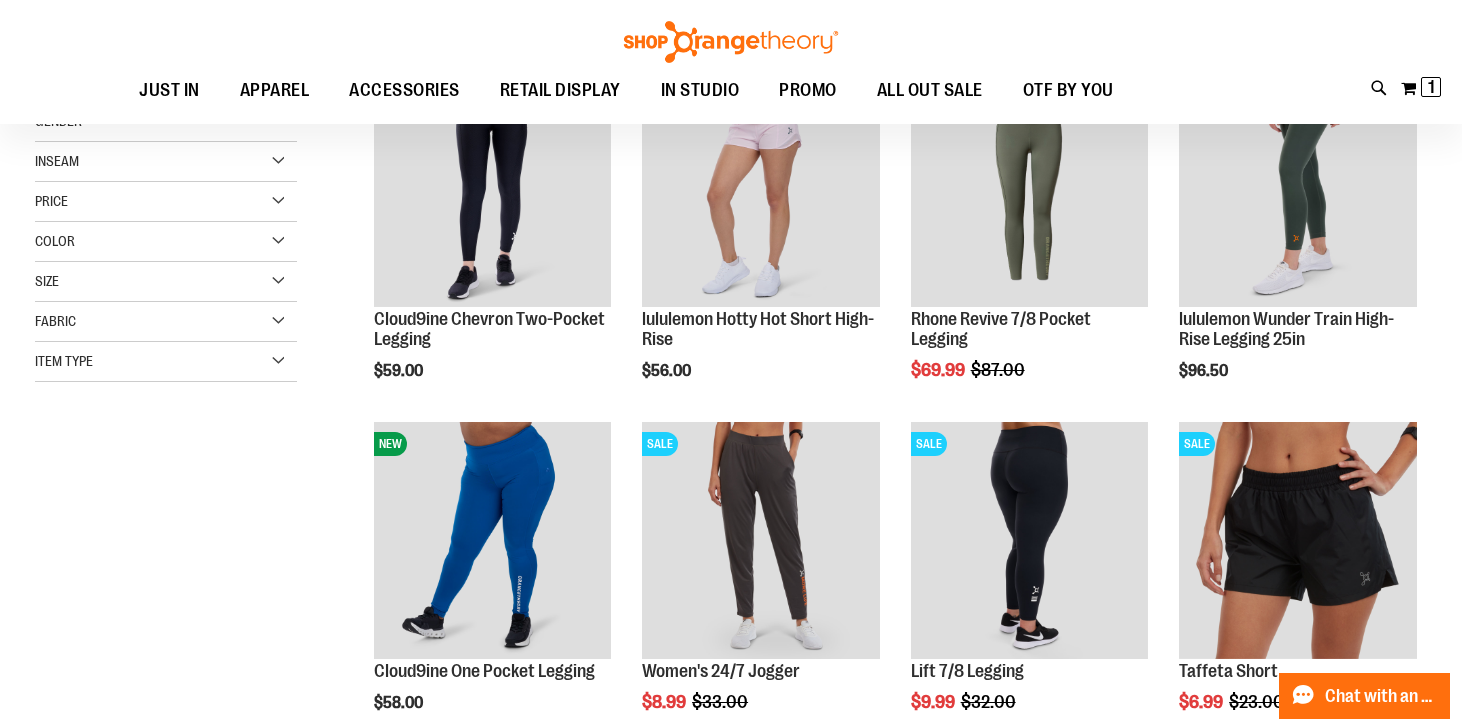 type on "**********" 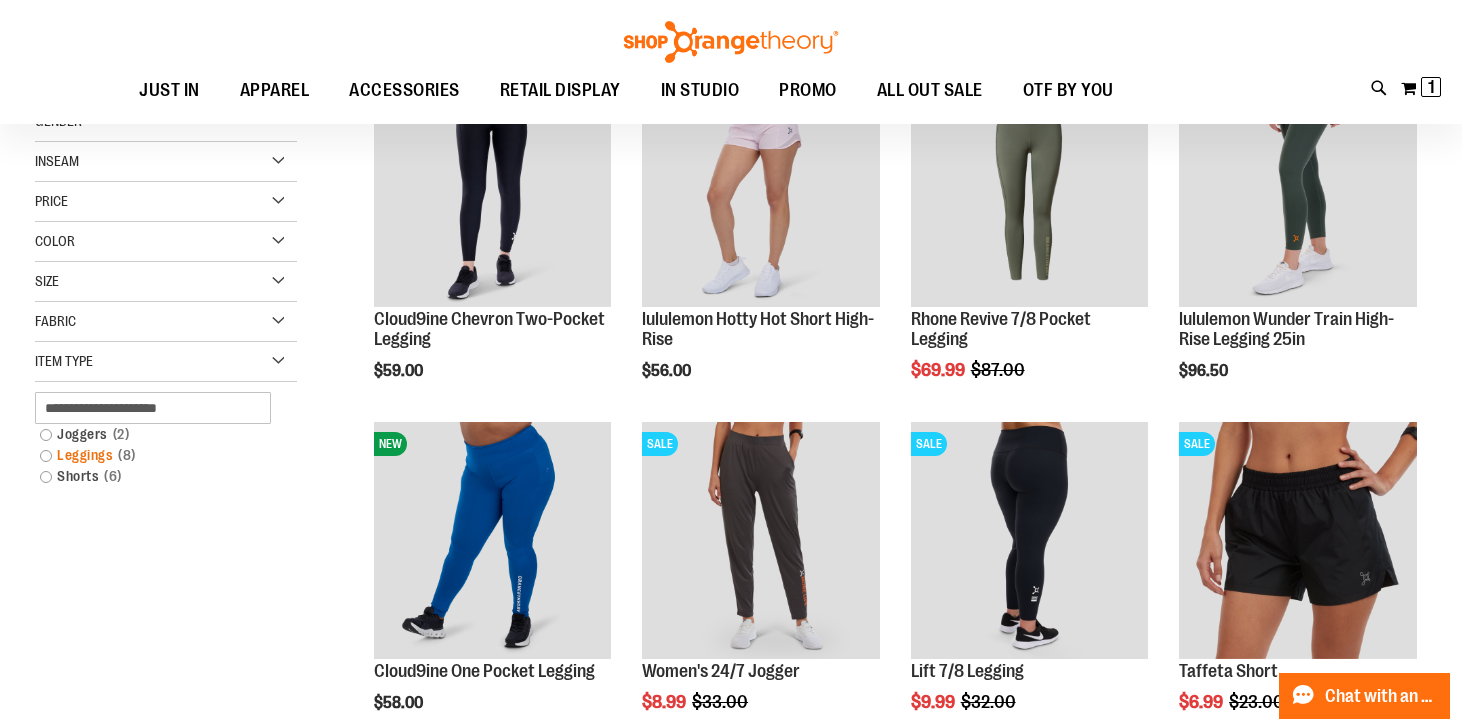 click on "Leggings                                             8
items" at bounding box center (156, 455) 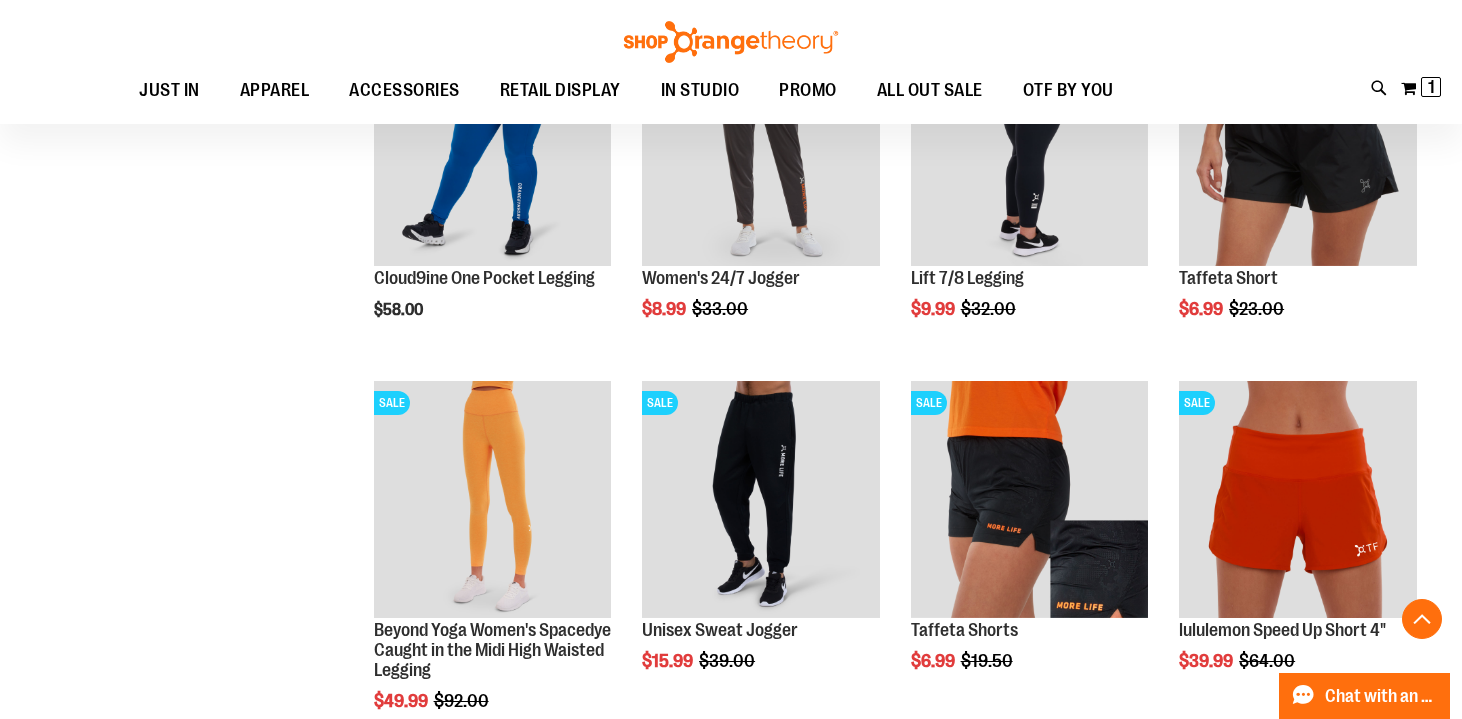 scroll, scrollTop: 589, scrollLeft: 0, axis: vertical 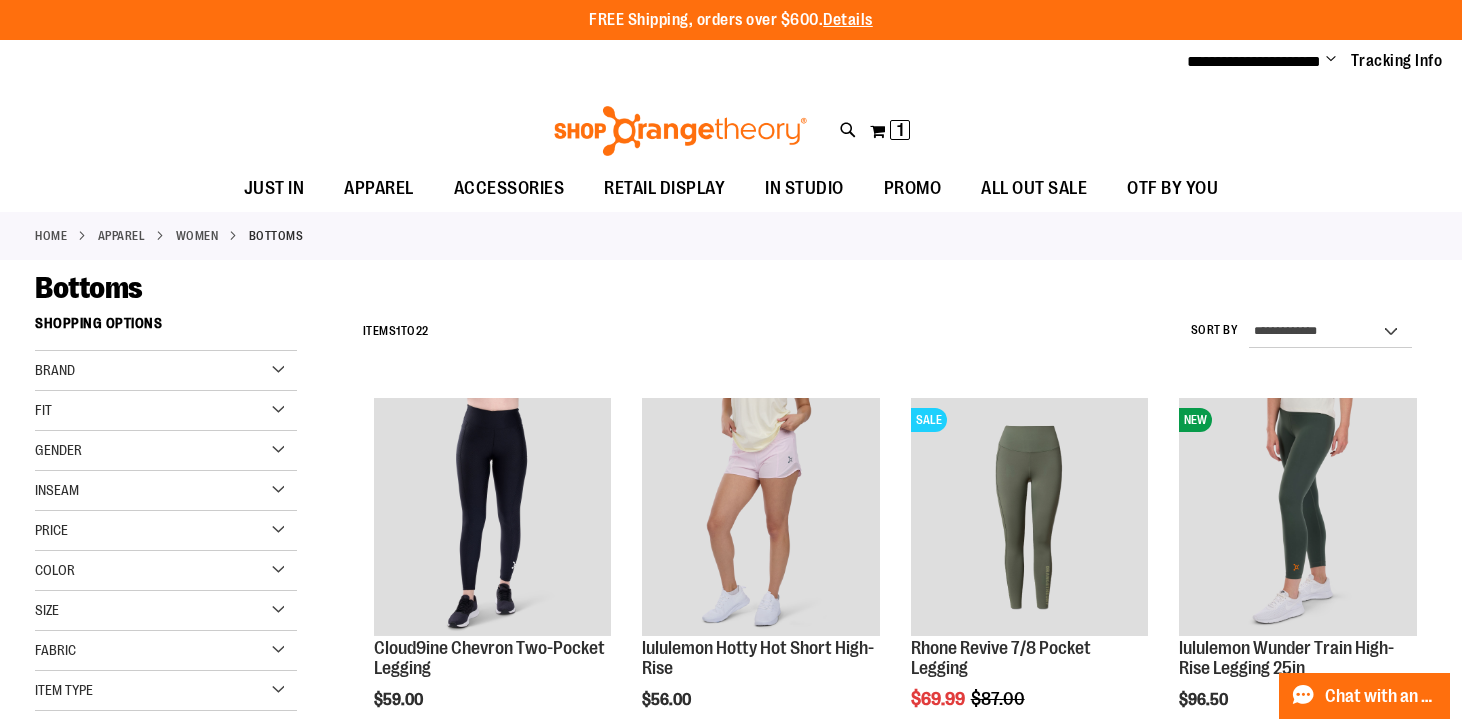 click on "Brand" at bounding box center [166, 371] 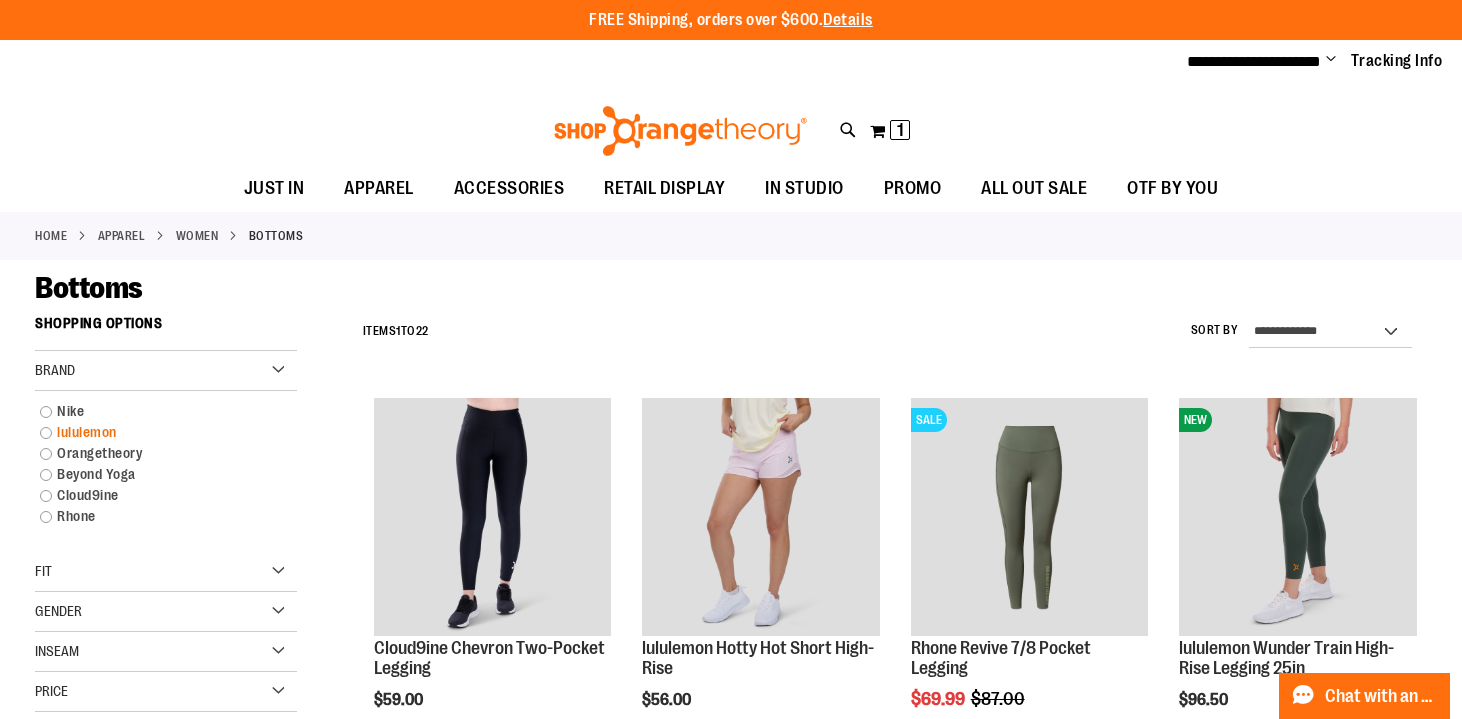 click on "lululemon" at bounding box center [156, 432] 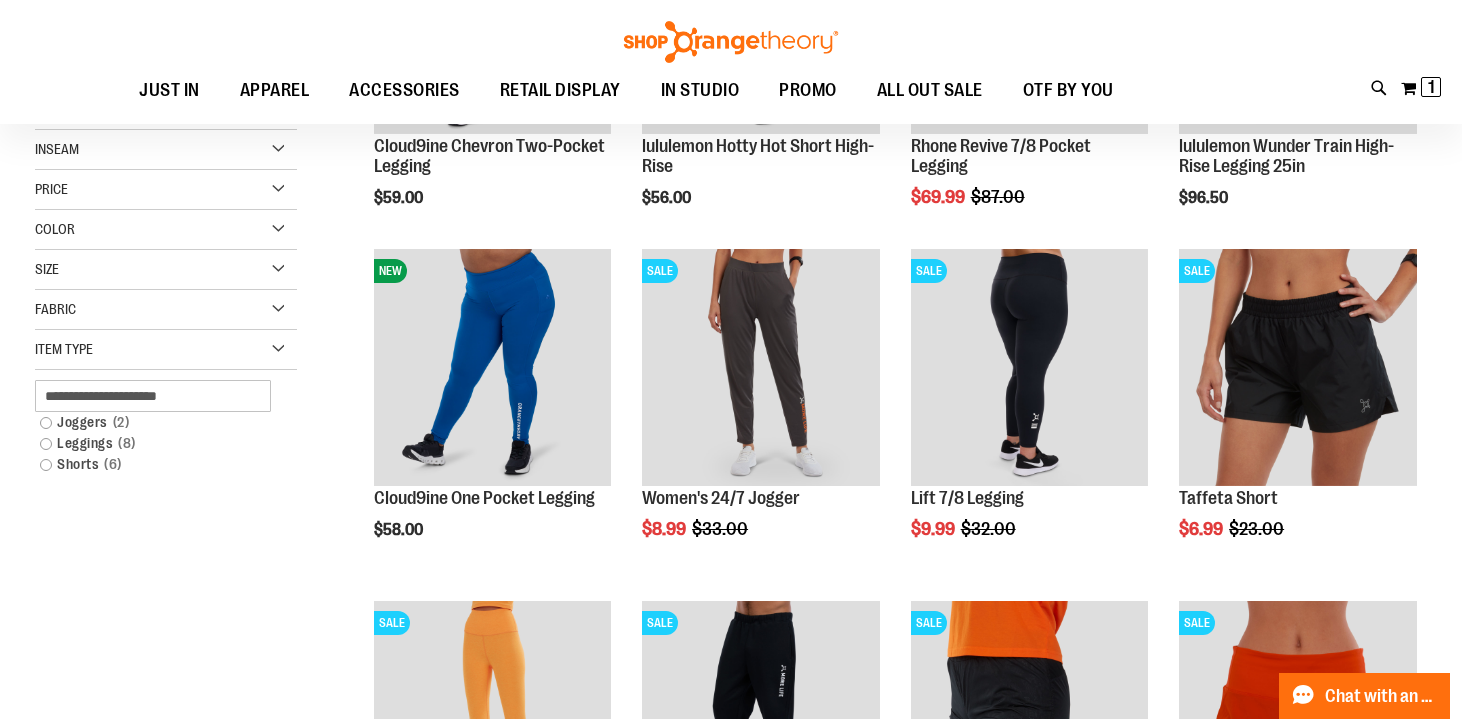 scroll, scrollTop: 305, scrollLeft: 0, axis: vertical 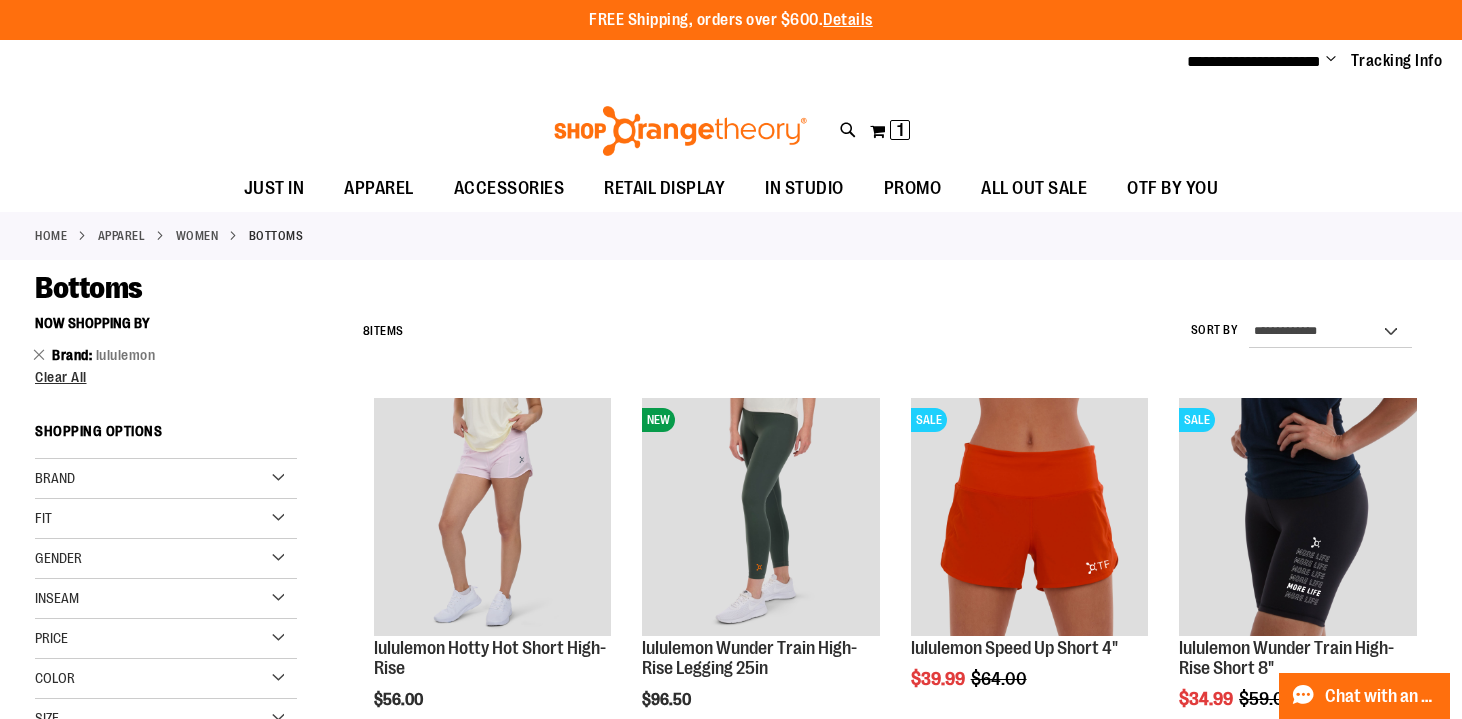 click on "Toggle Nav
Search
Popular Suggestions
Advanced Search" at bounding box center (731, 125) 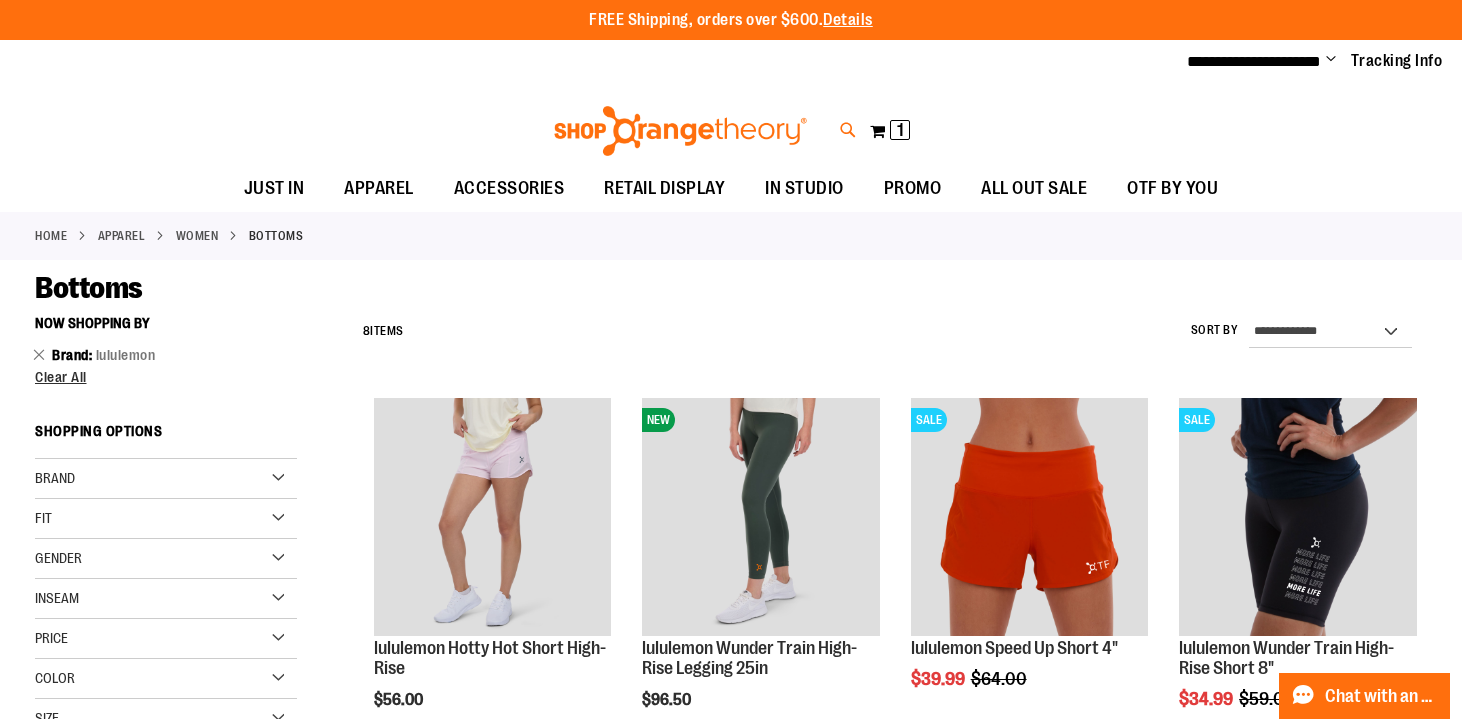 click at bounding box center [848, 130] 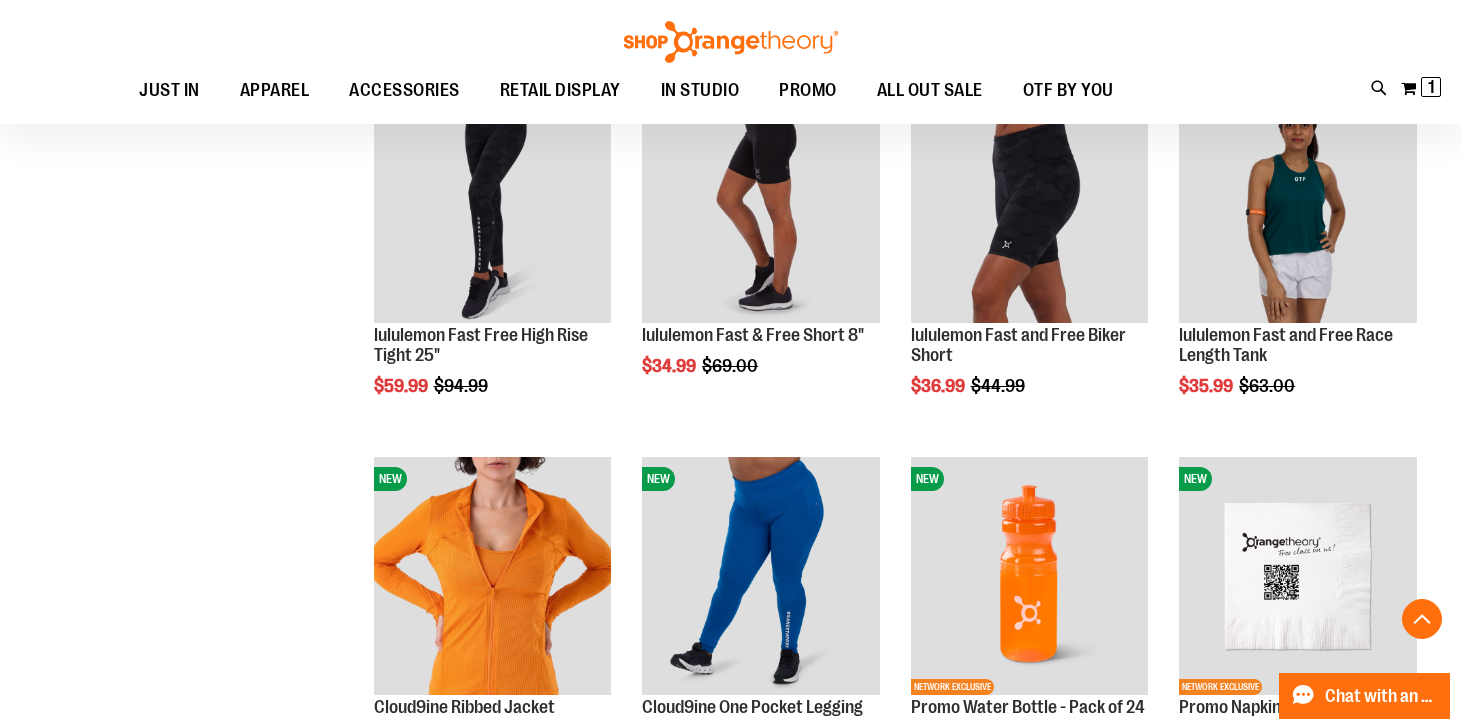 scroll, scrollTop: 683, scrollLeft: 0, axis: vertical 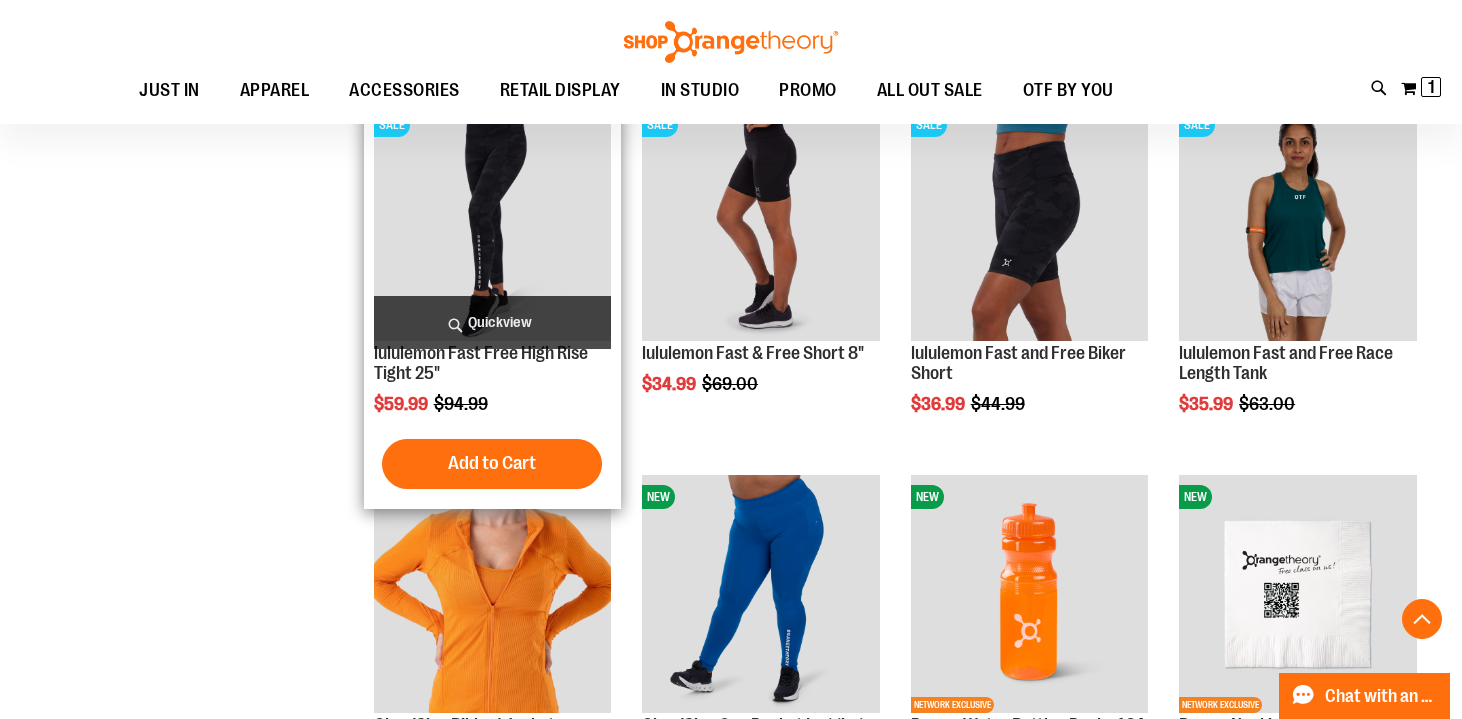 type on "**********" 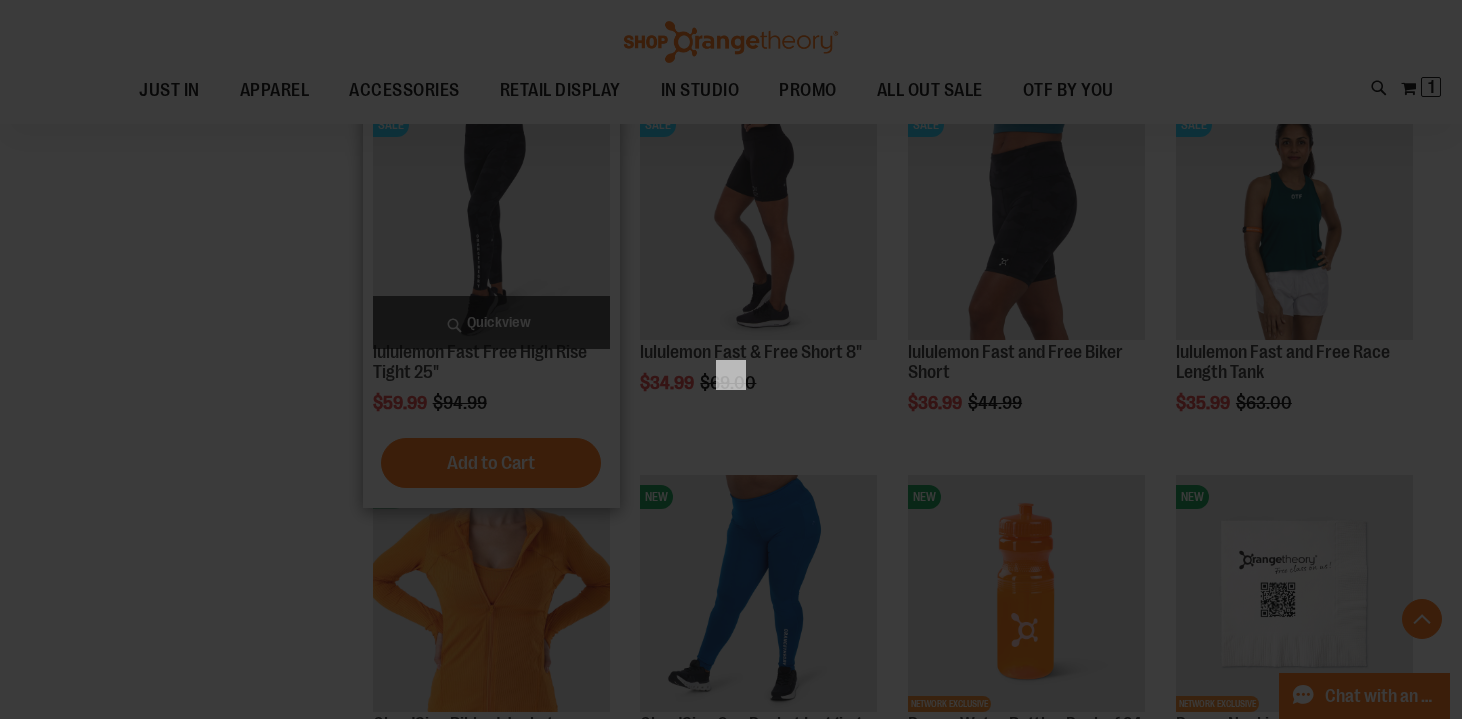 scroll, scrollTop: 0, scrollLeft: 0, axis: both 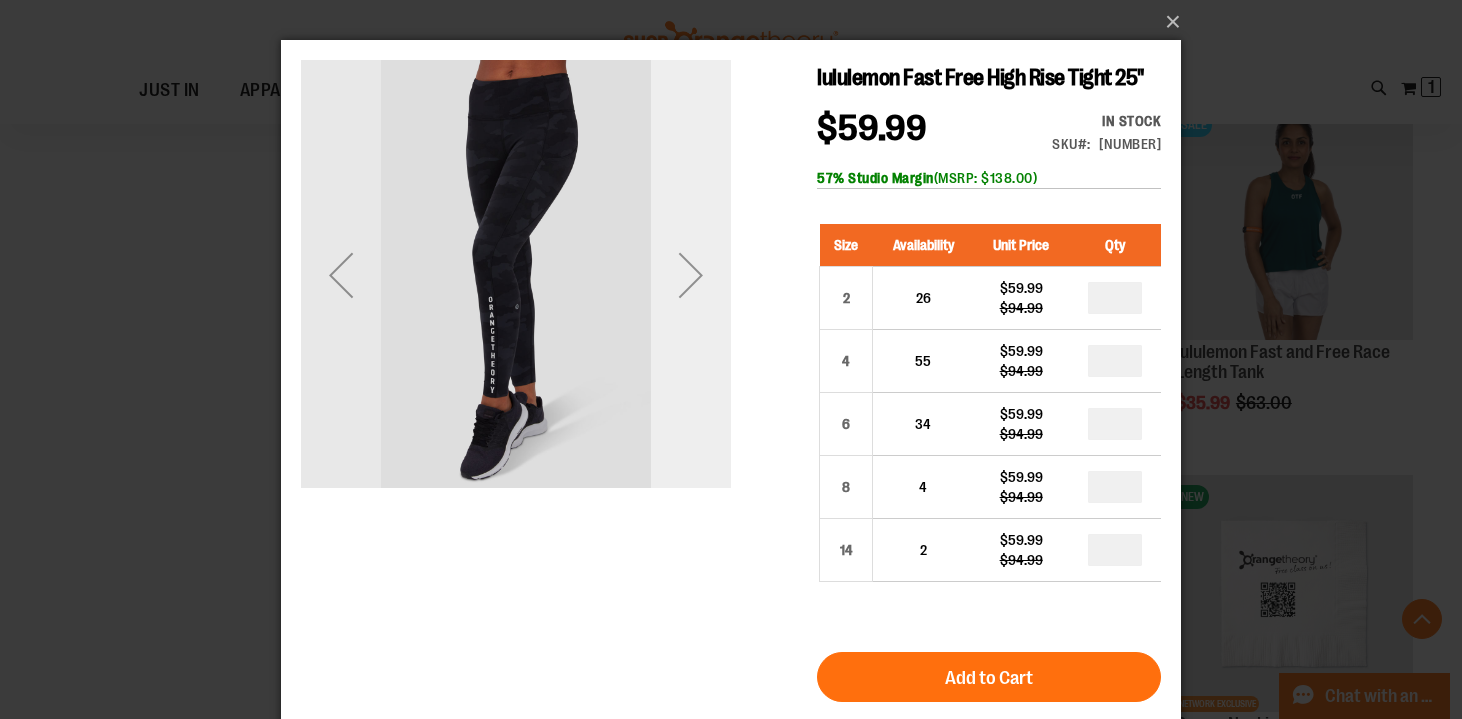 click at bounding box center [691, 275] 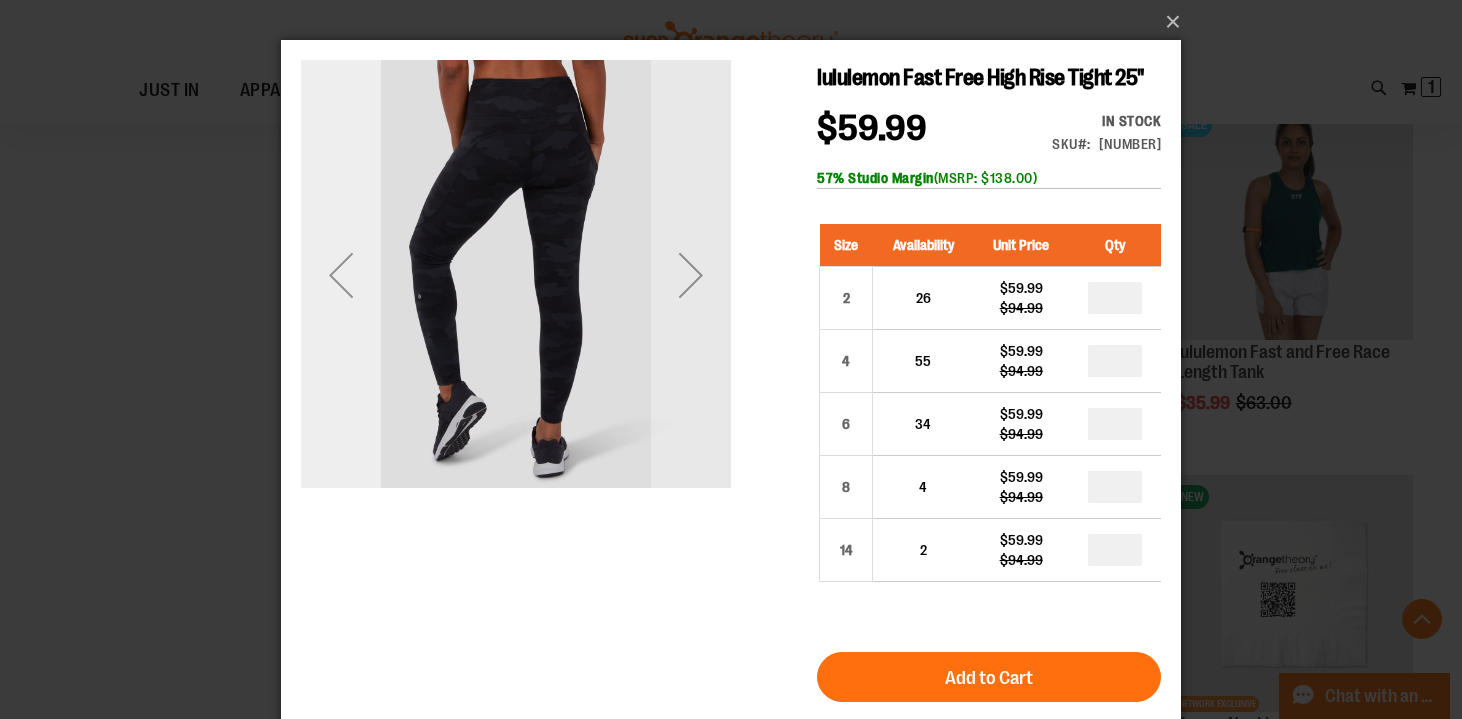click at bounding box center (341, 275) 